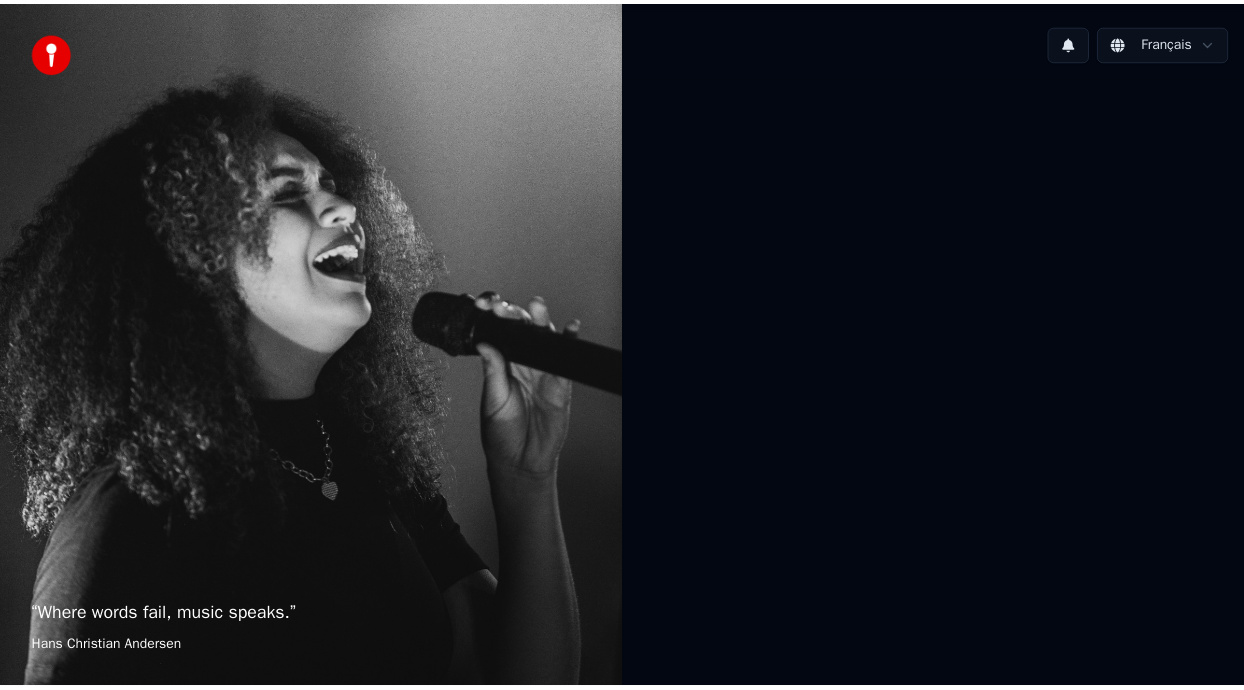 scroll, scrollTop: 0, scrollLeft: 0, axis: both 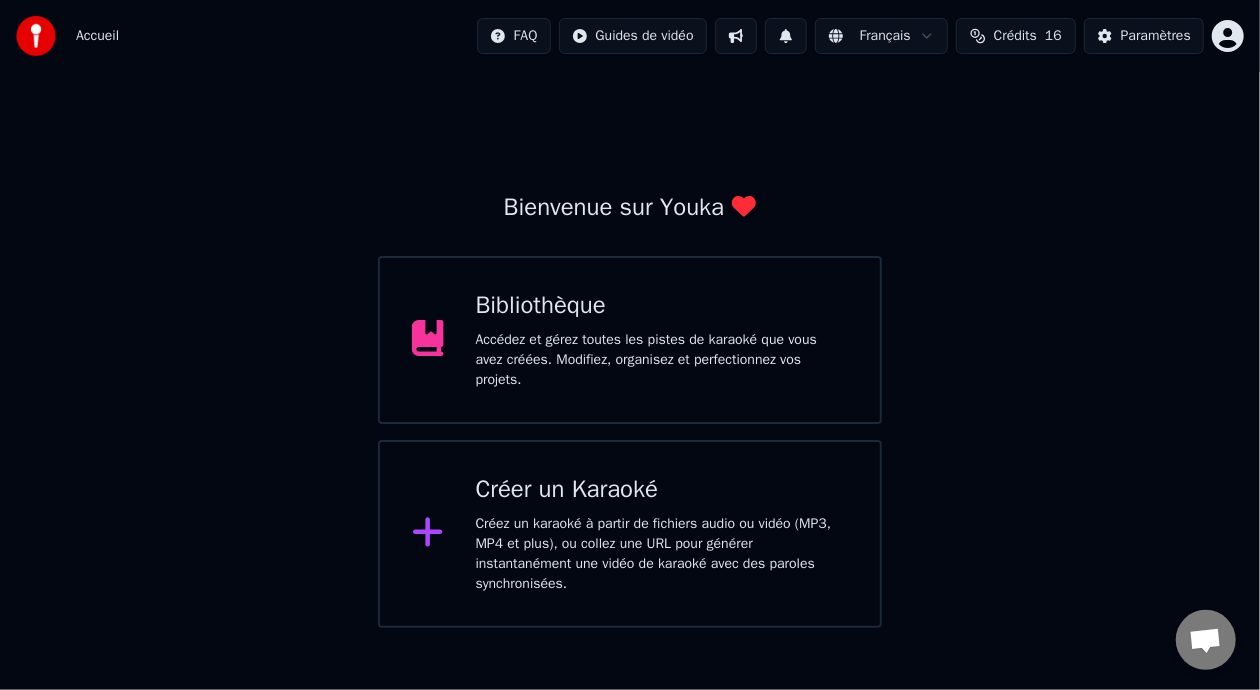 click on "Accédez et gérez toutes les pistes de karaoké que vous avez créées. Modifiez, organisez et perfectionnez vos projets." at bounding box center (662, 360) 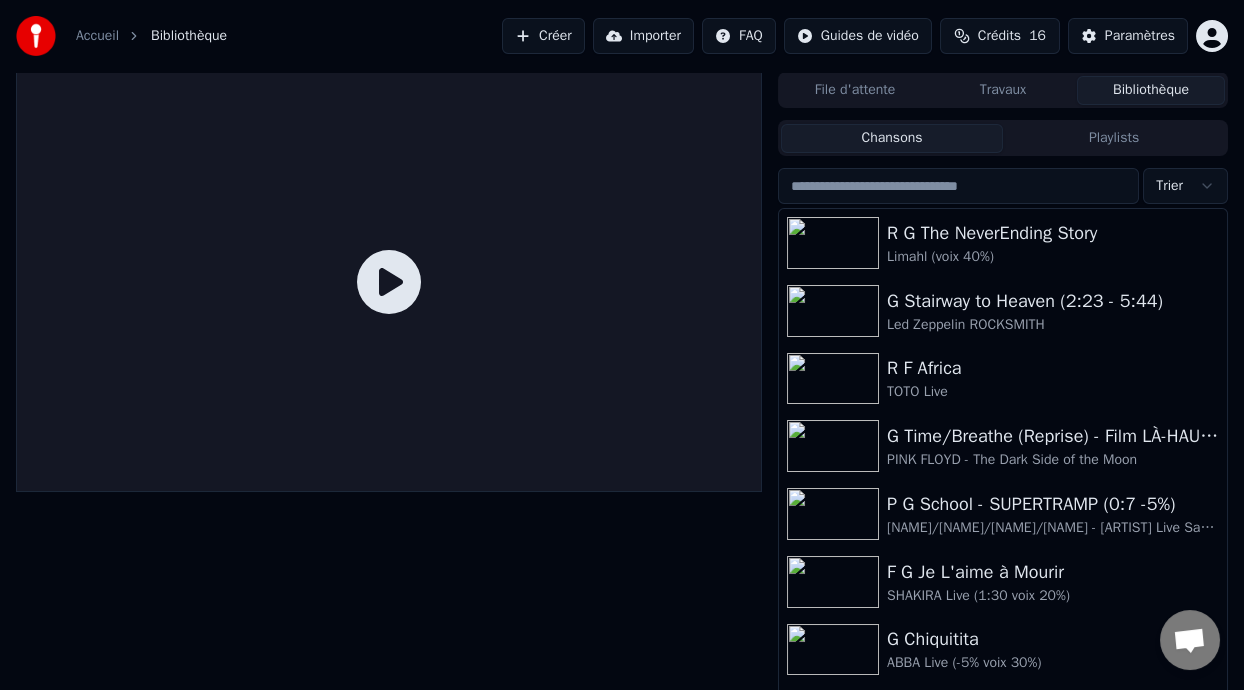 scroll, scrollTop: 35, scrollLeft: 0, axis: vertical 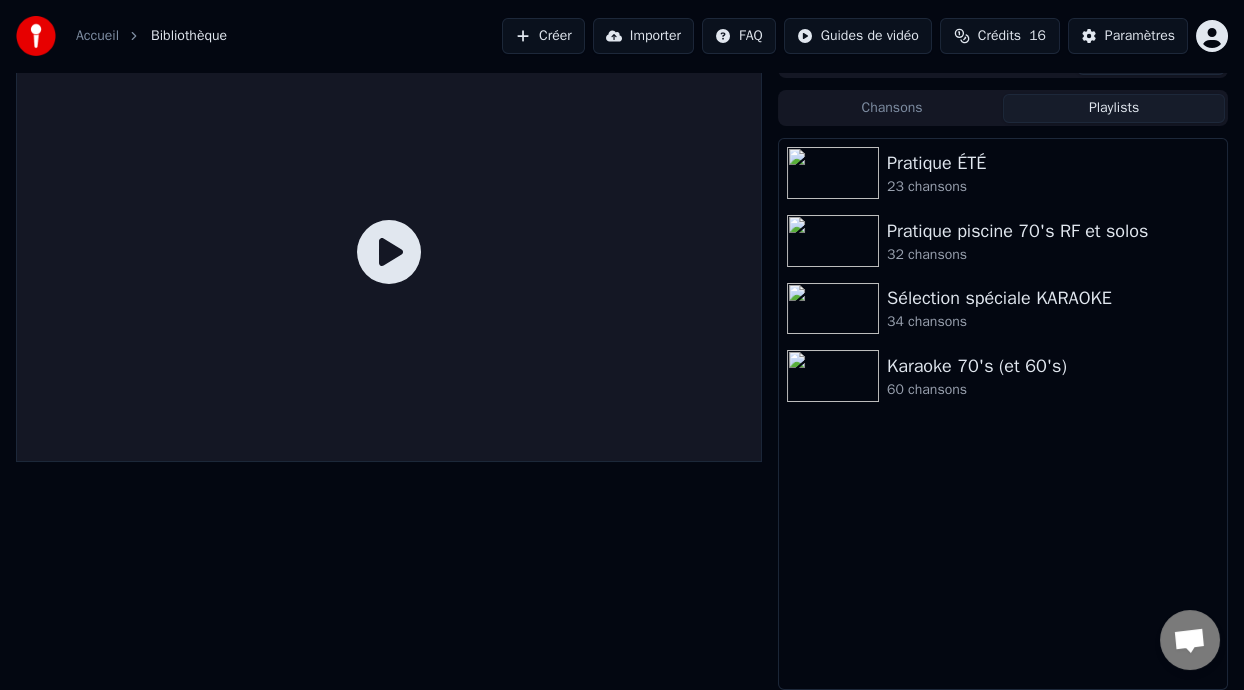 click on "Playlists" at bounding box center (1114, 108) 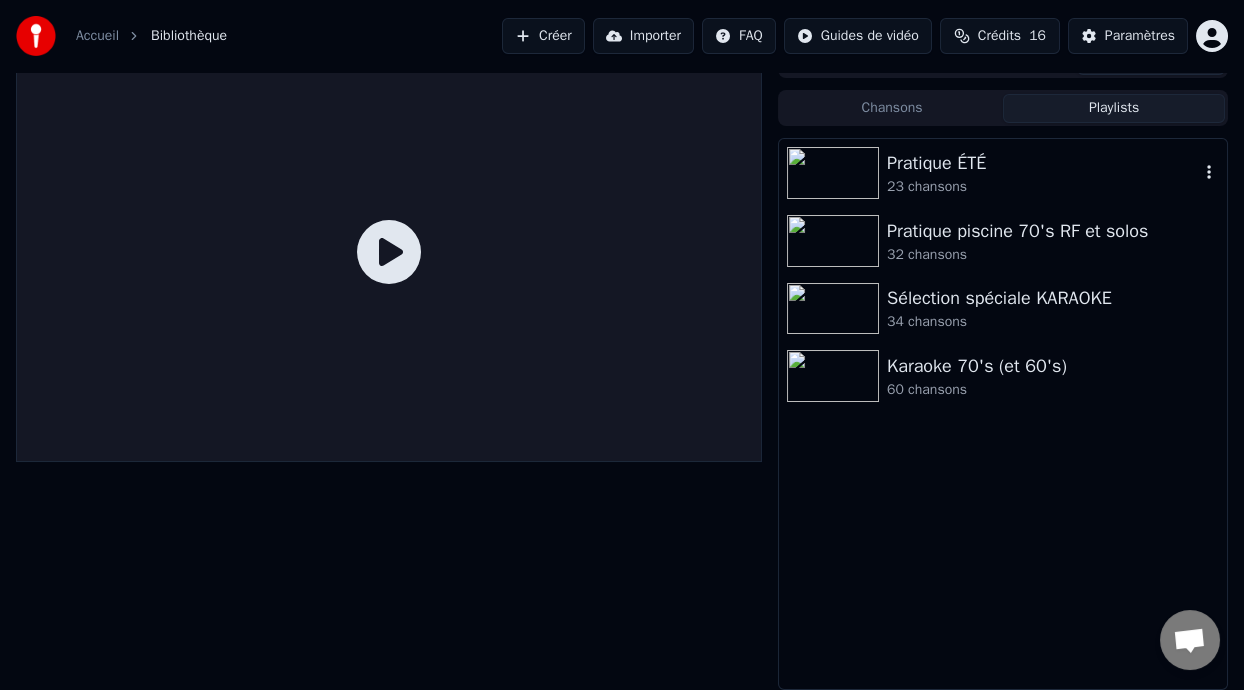 click on "Pratique ÉTÉ" at bounding box center [1043, 163] 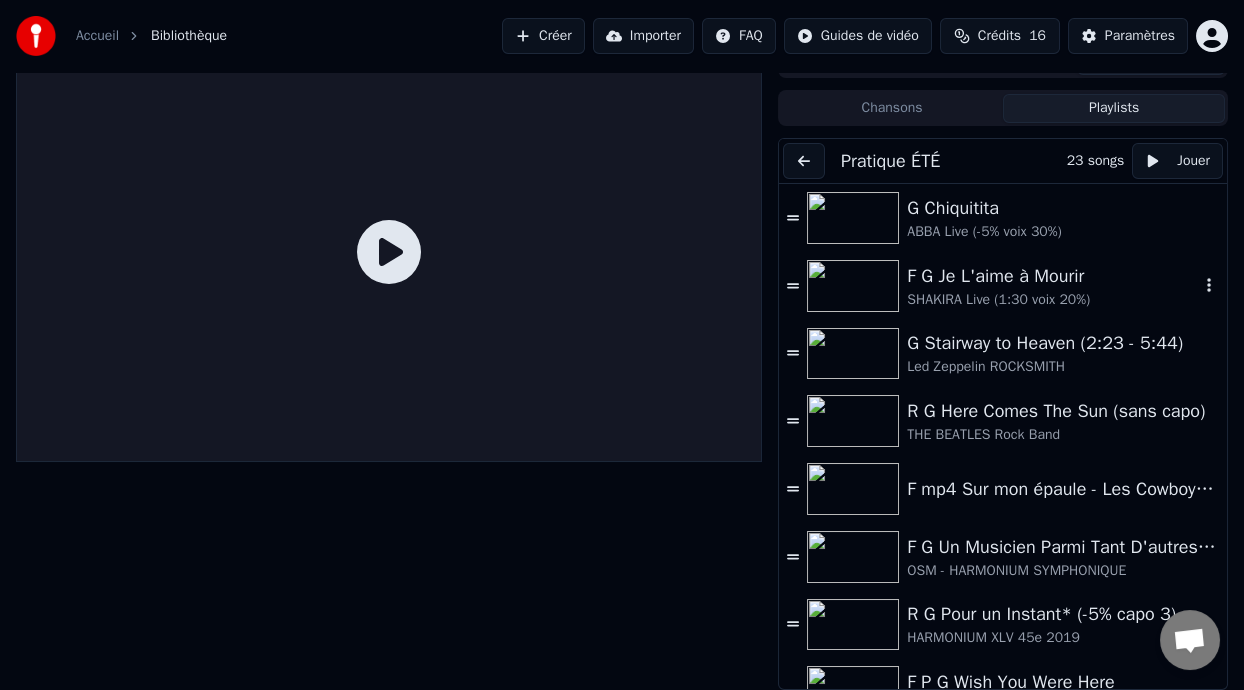 click on "SHAKIRA Live (1:30 voix 20%)" at bounding box center [1053, 300] 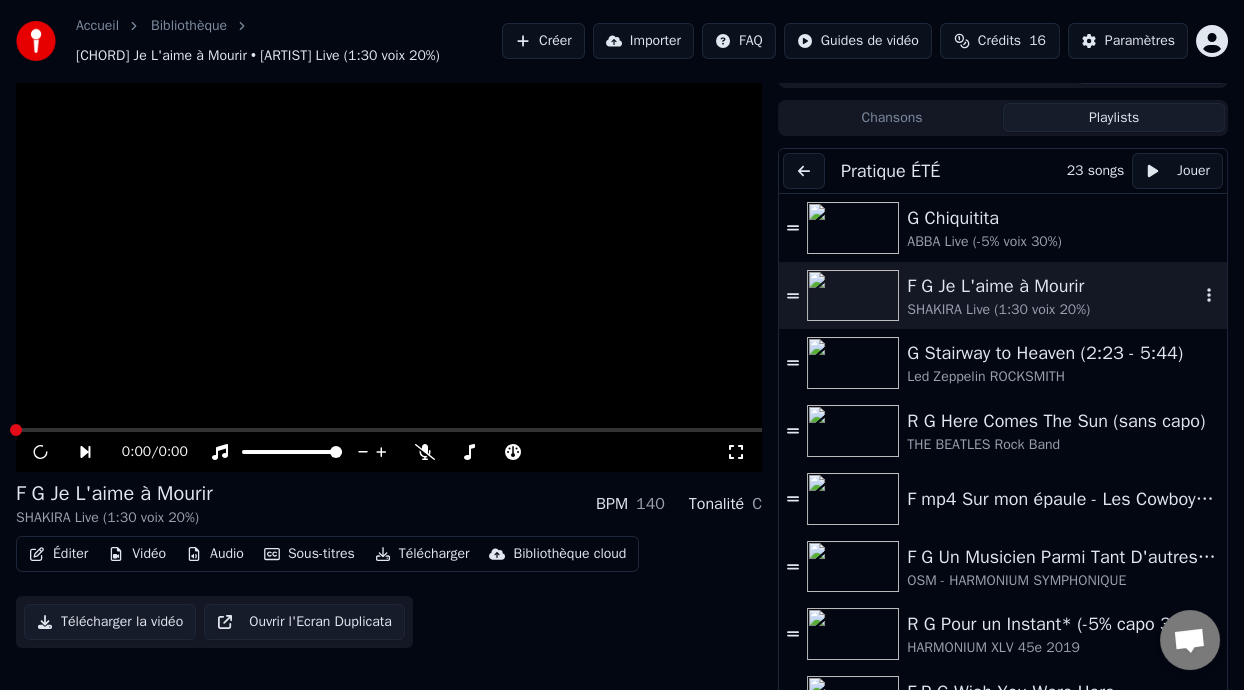 scroll, scrollTop: 39, scrollLeft: 0, axis: vertical 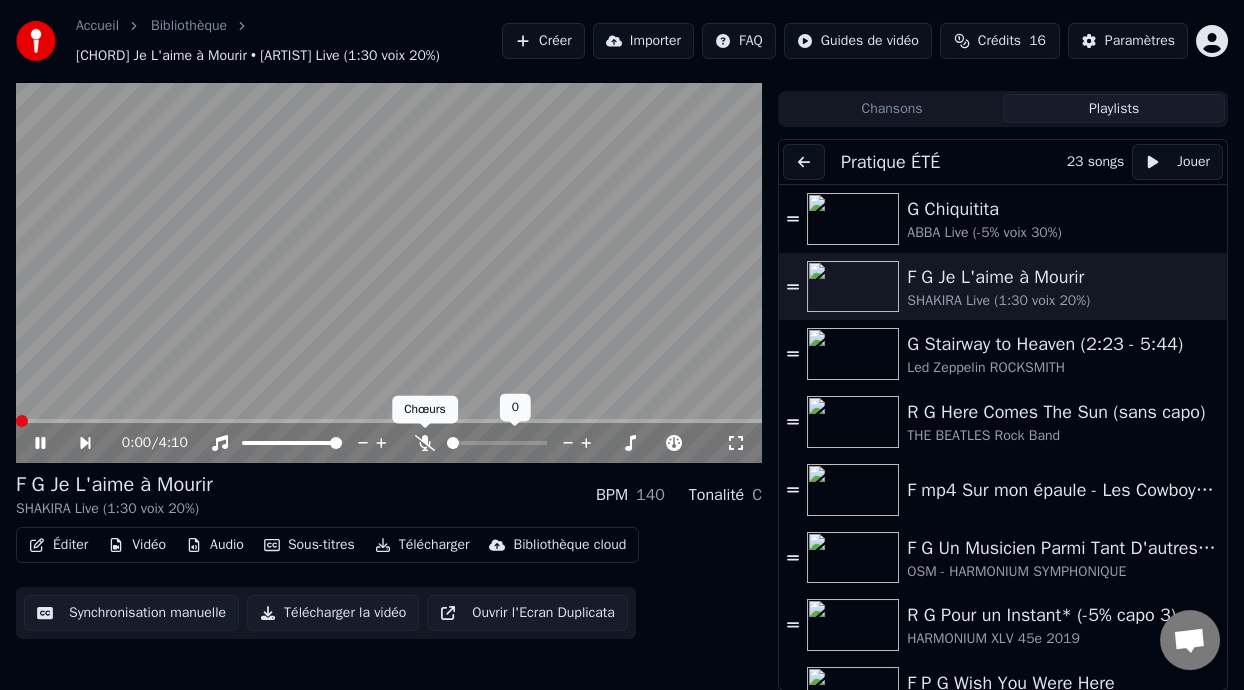 click at bounding box center (425, 428) 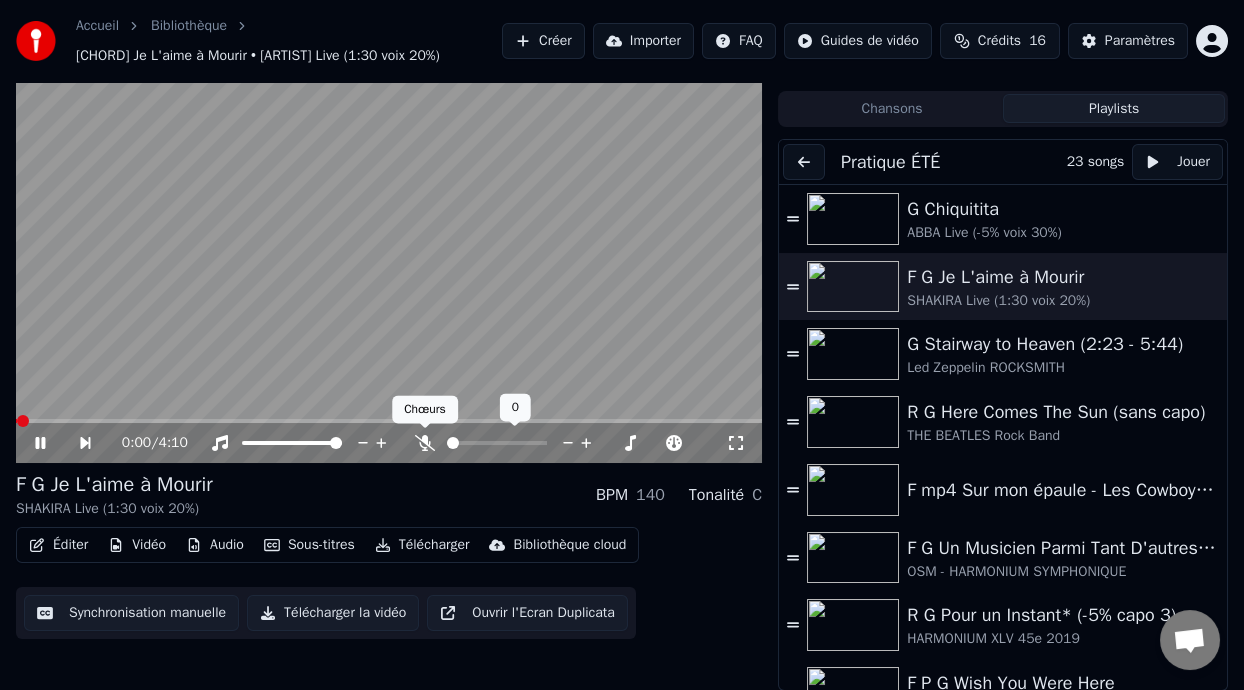 click 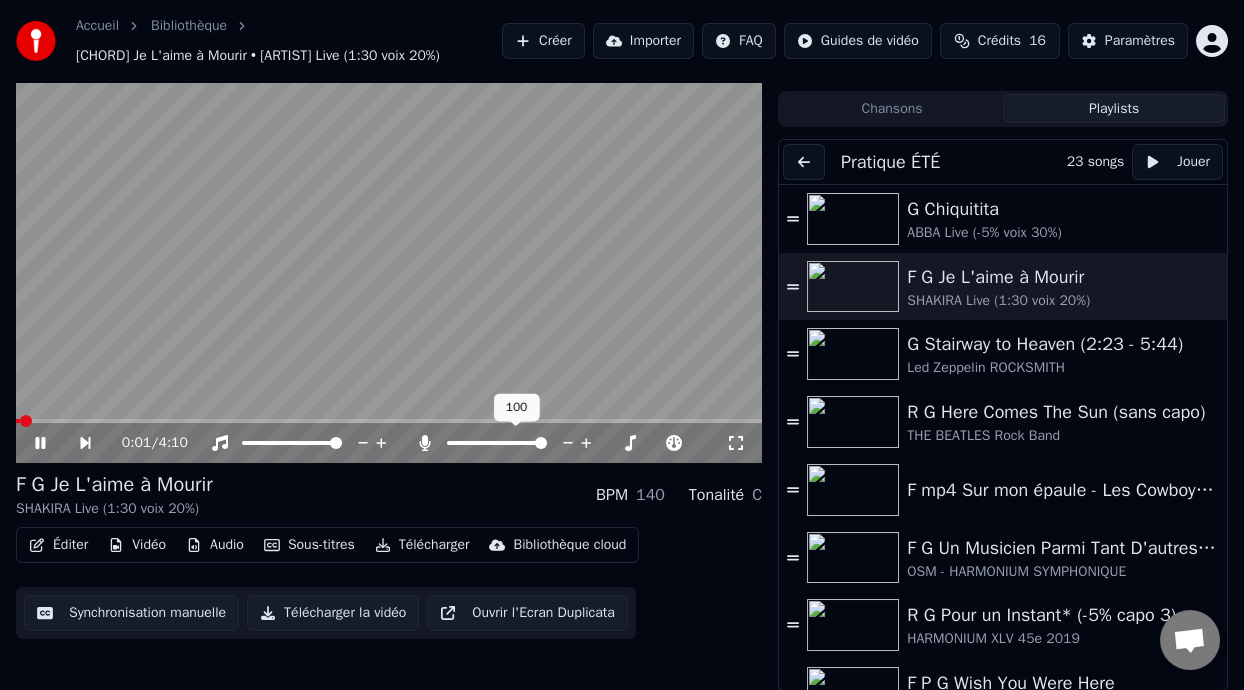 click 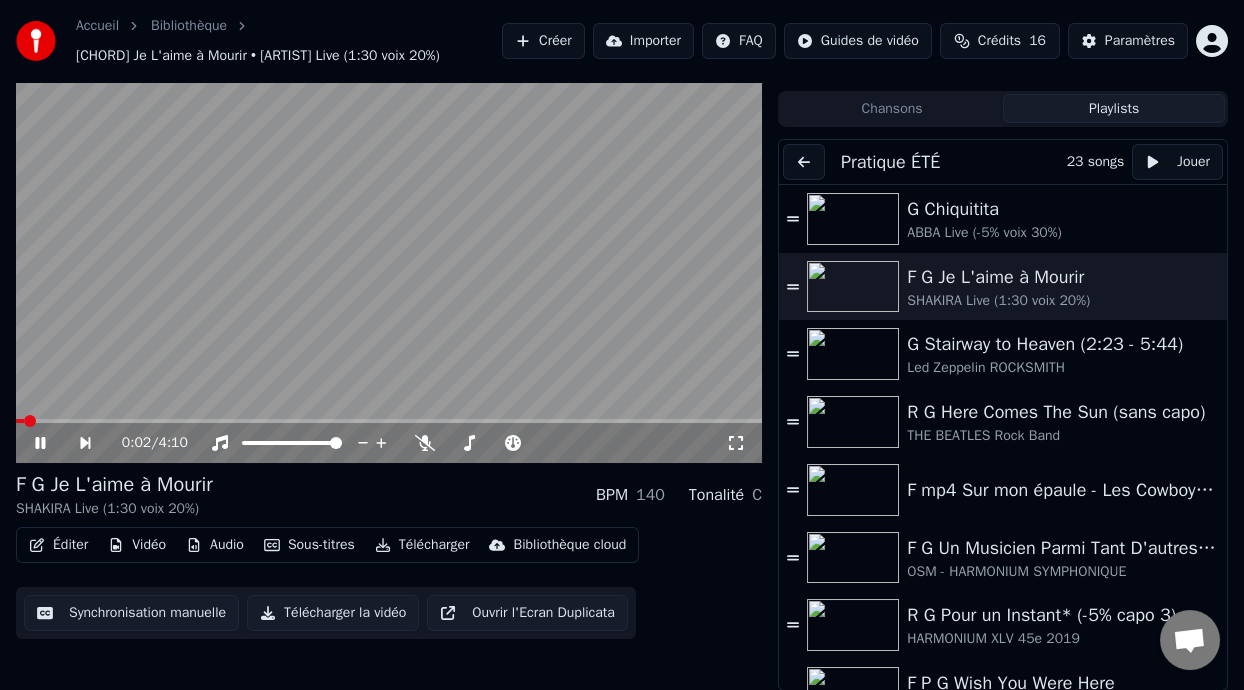 click on "0:02  /  4:10" at bounding box center [389, 443] 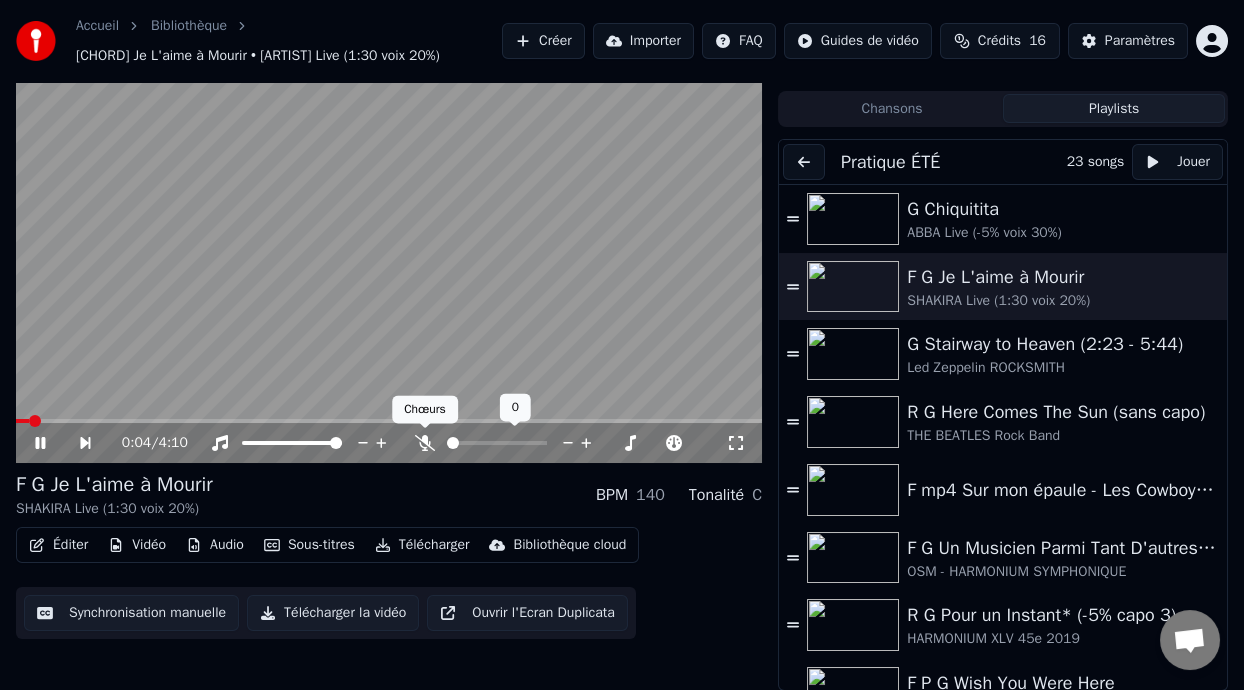 click 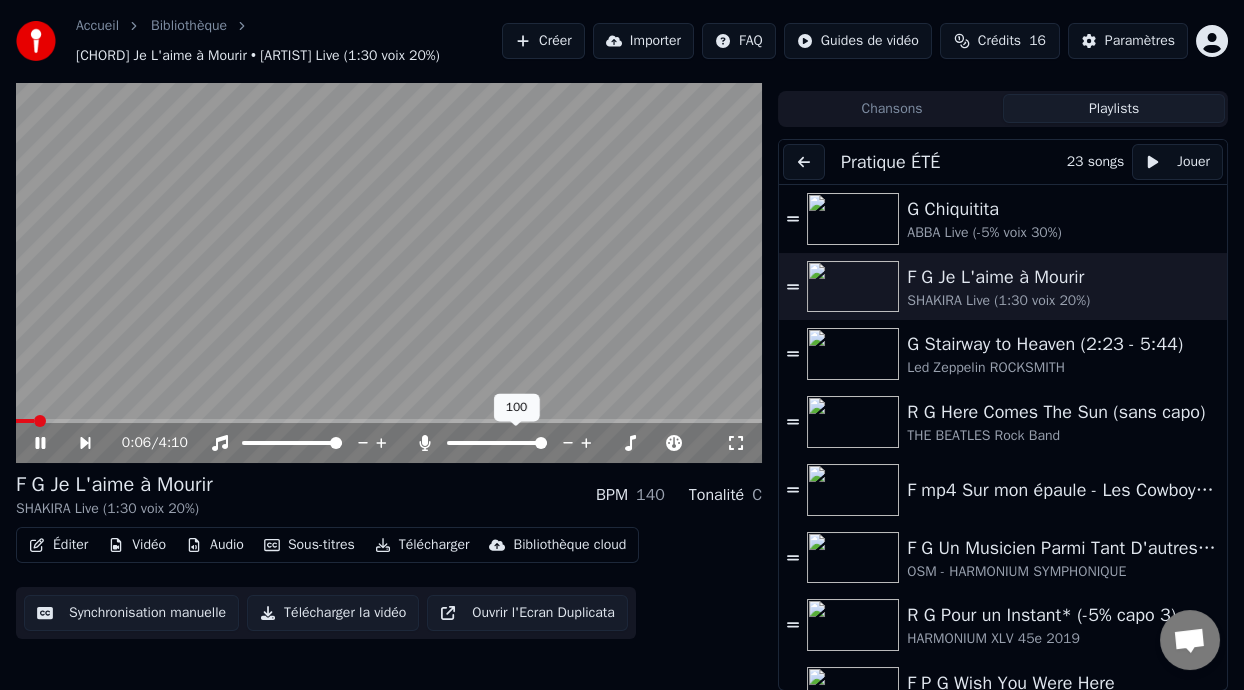 click 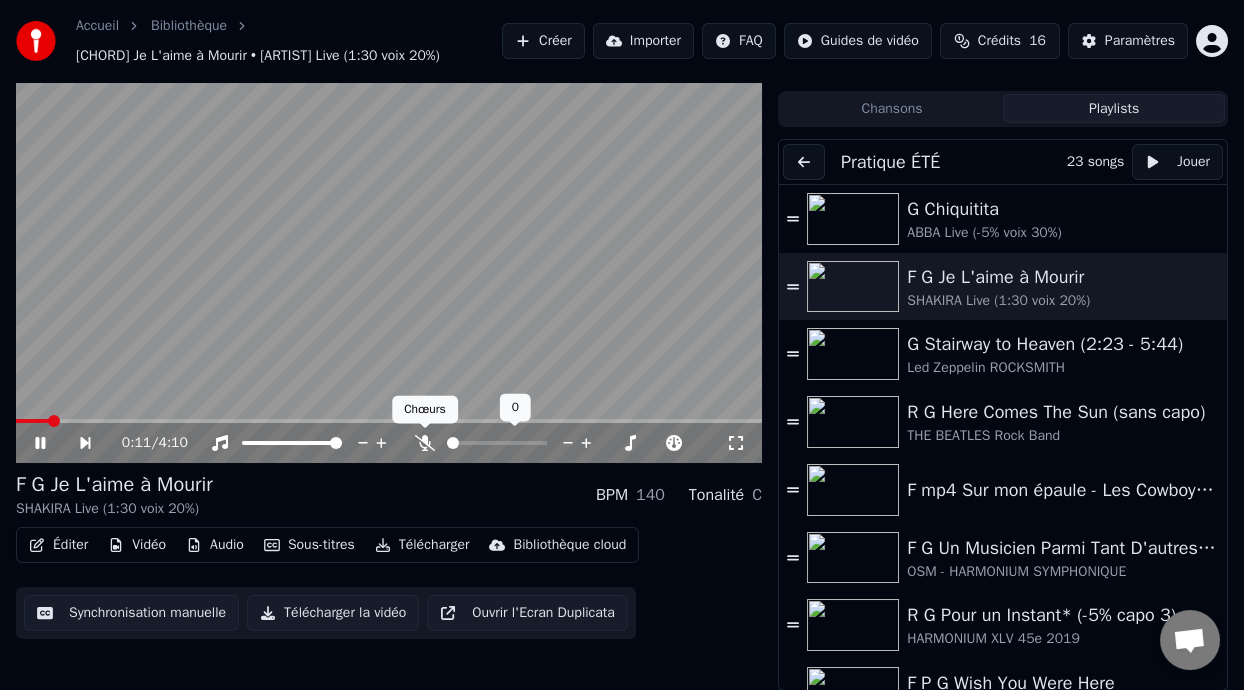 click at bounding box center [425, 428] 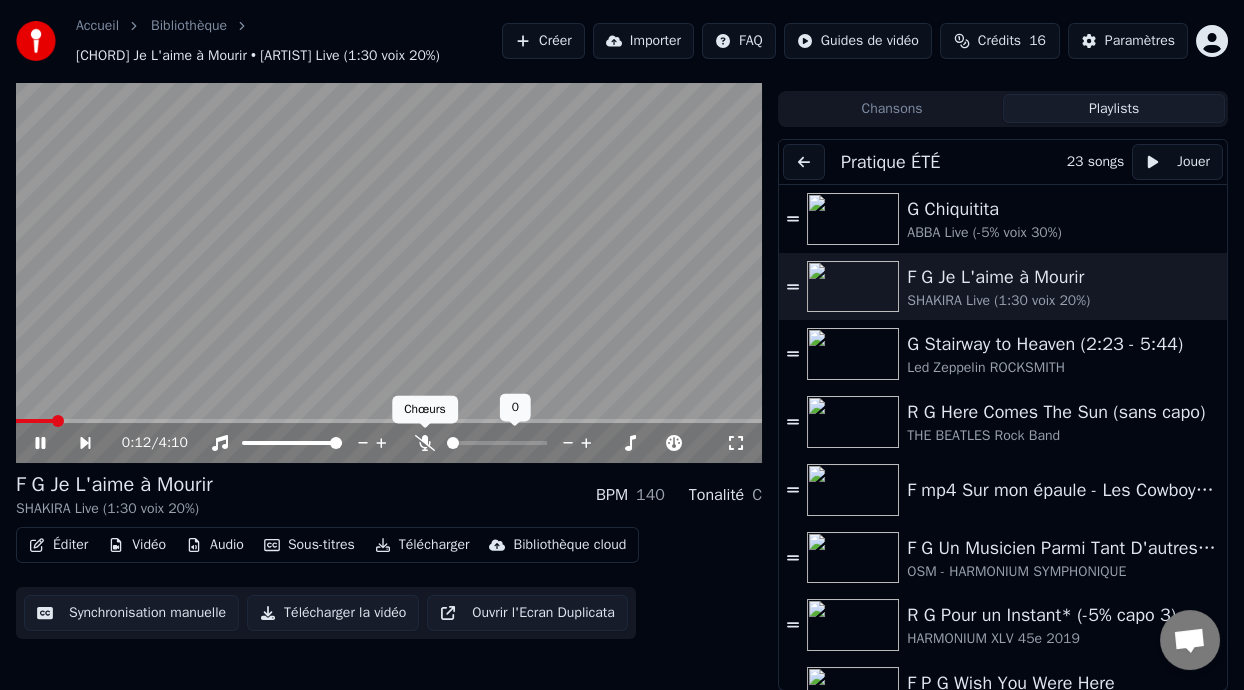 click 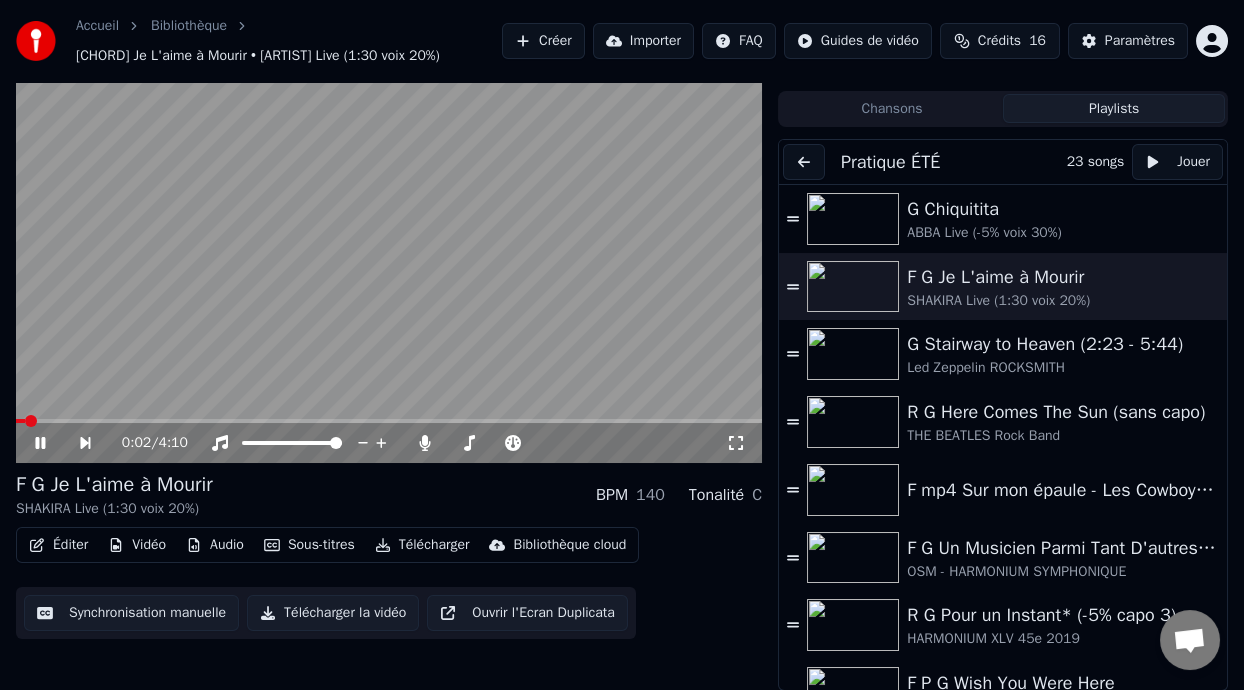 click 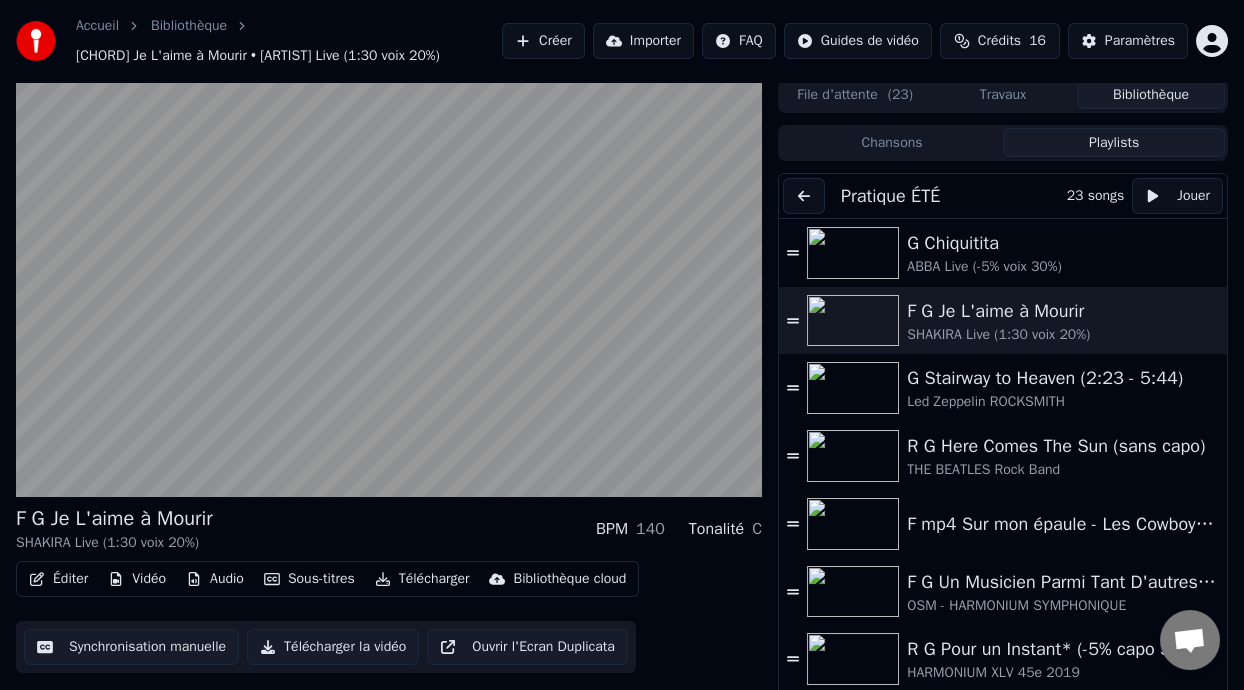 scroll, scrollTop: 39, scrollLeft: 0, axis: vertical 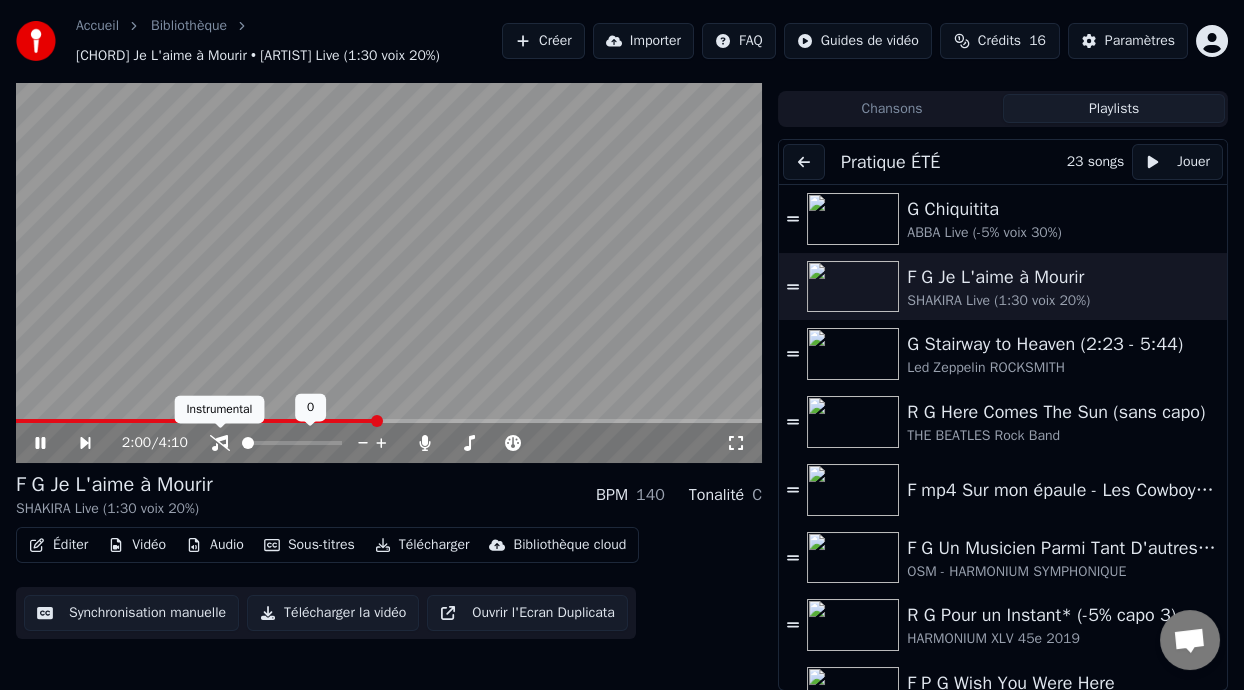 click 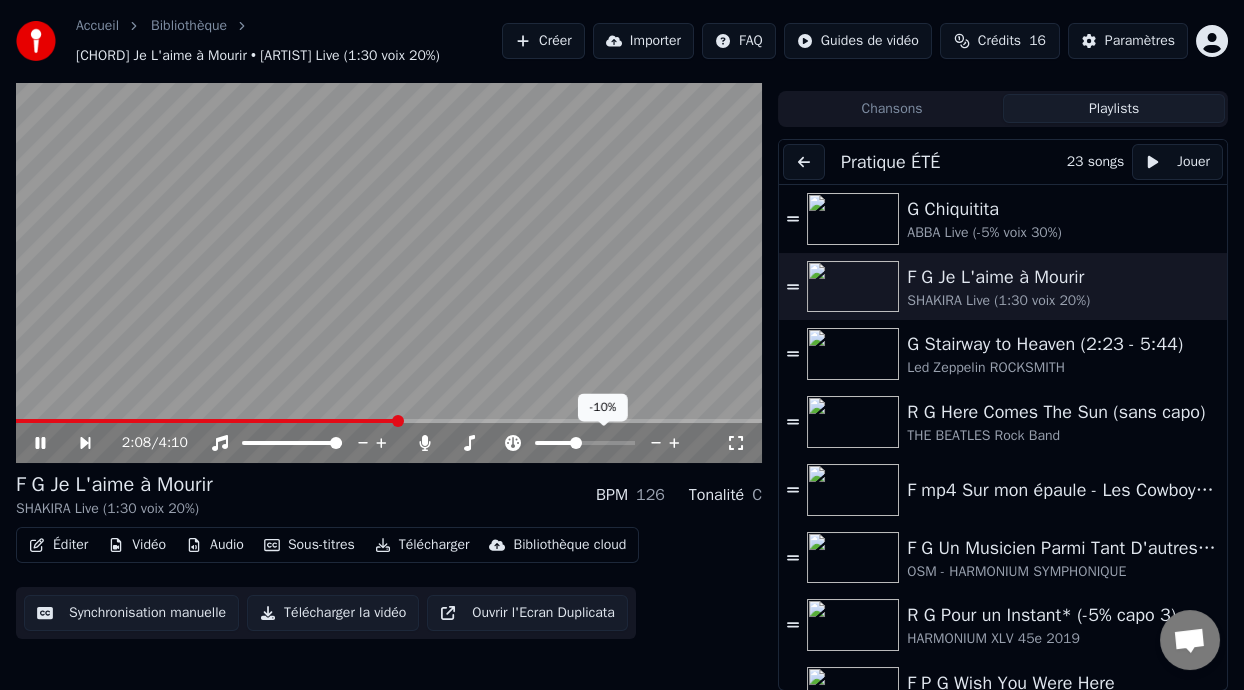 click at bounding box center (555, 443) 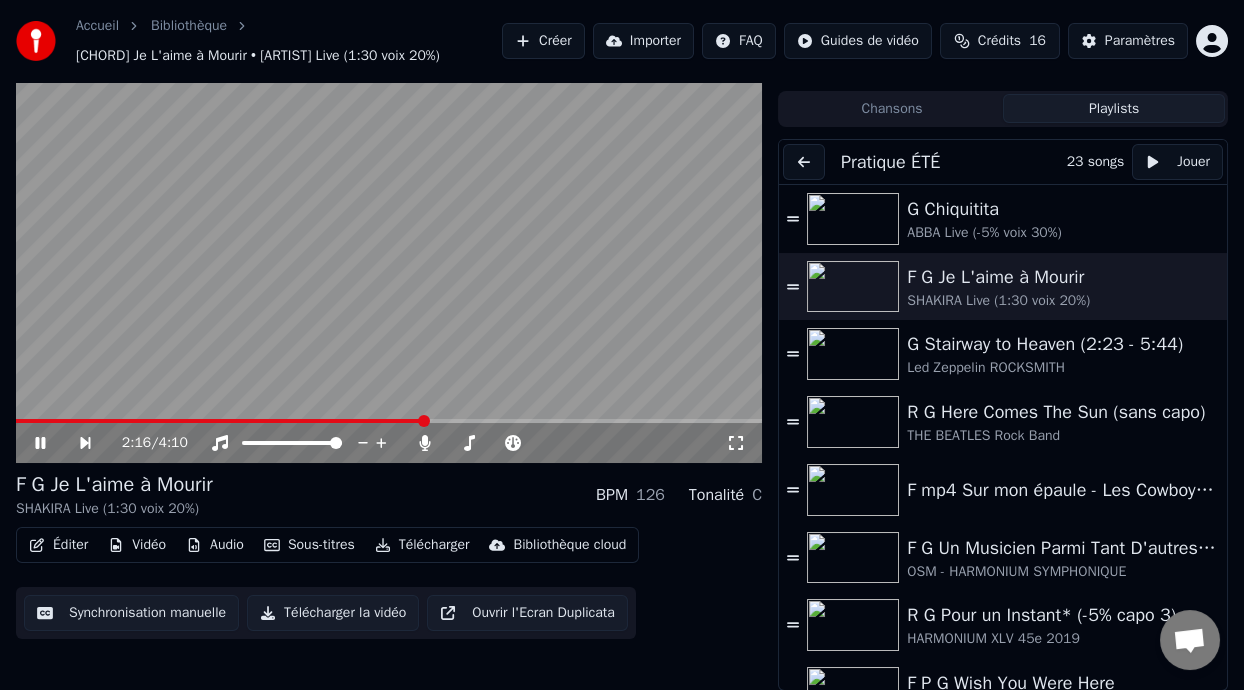 click at bounding box center (220, 421) 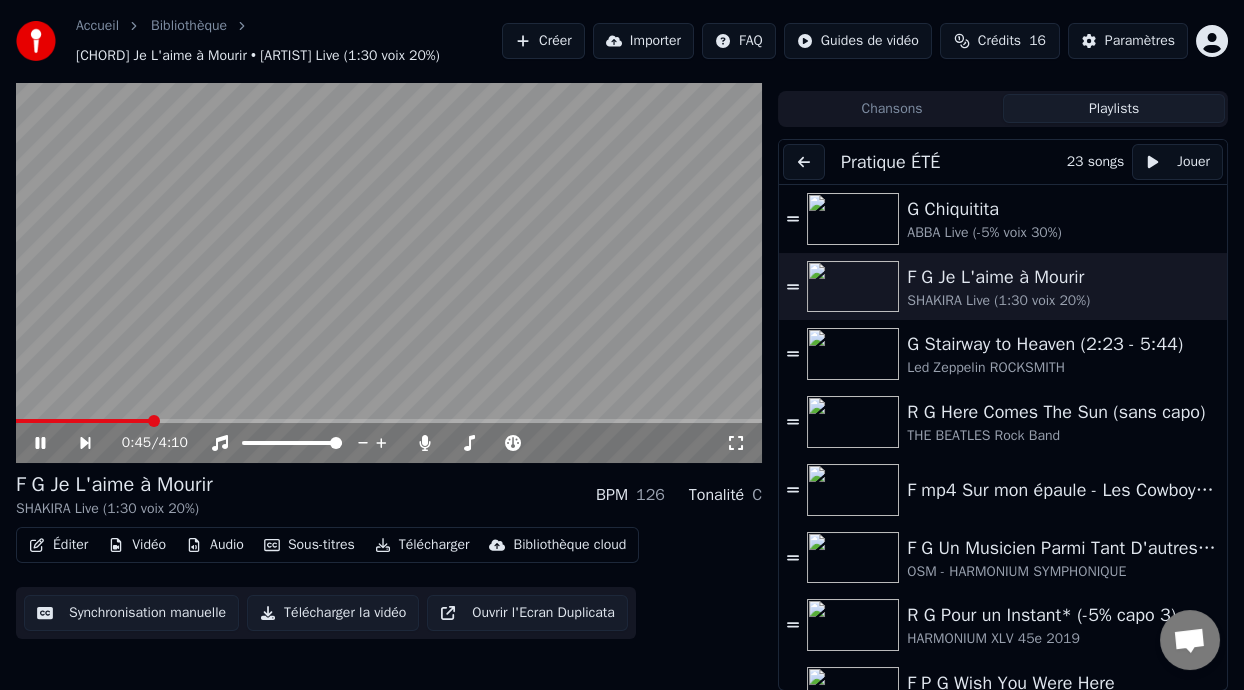 click at bounding box center [154, 421] 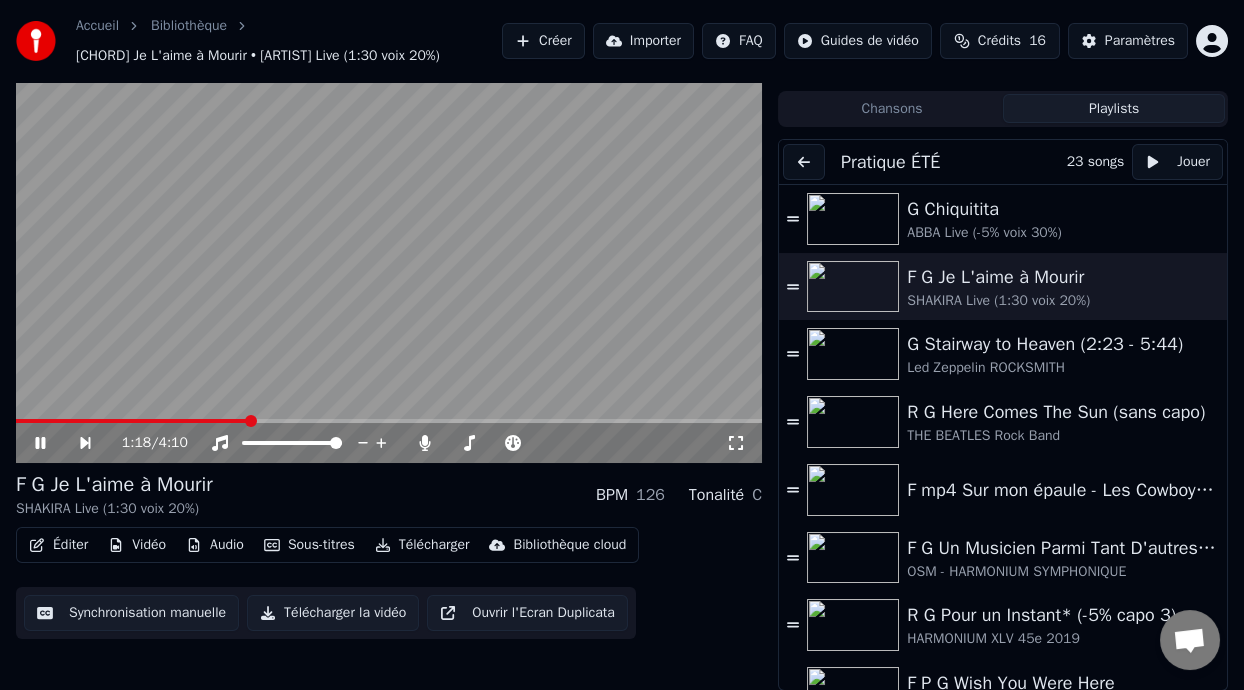 click at bounding box center (389, 421) 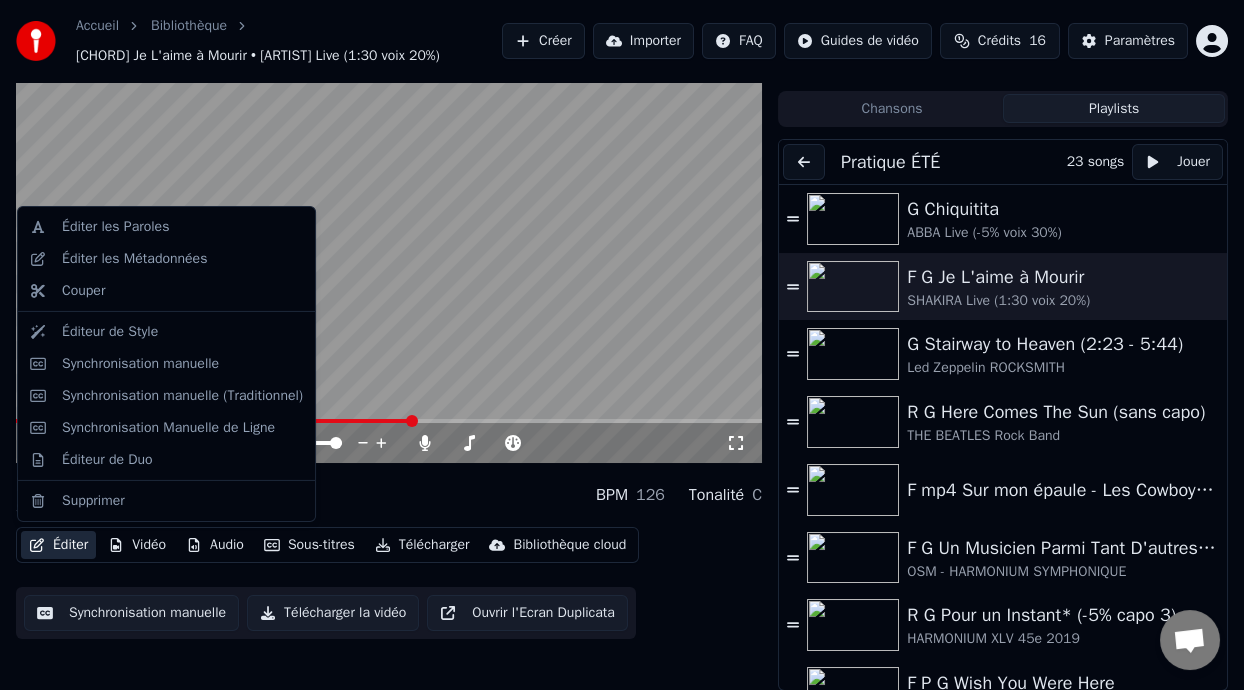 click on "Éditer" at bounding box center [58, 545] 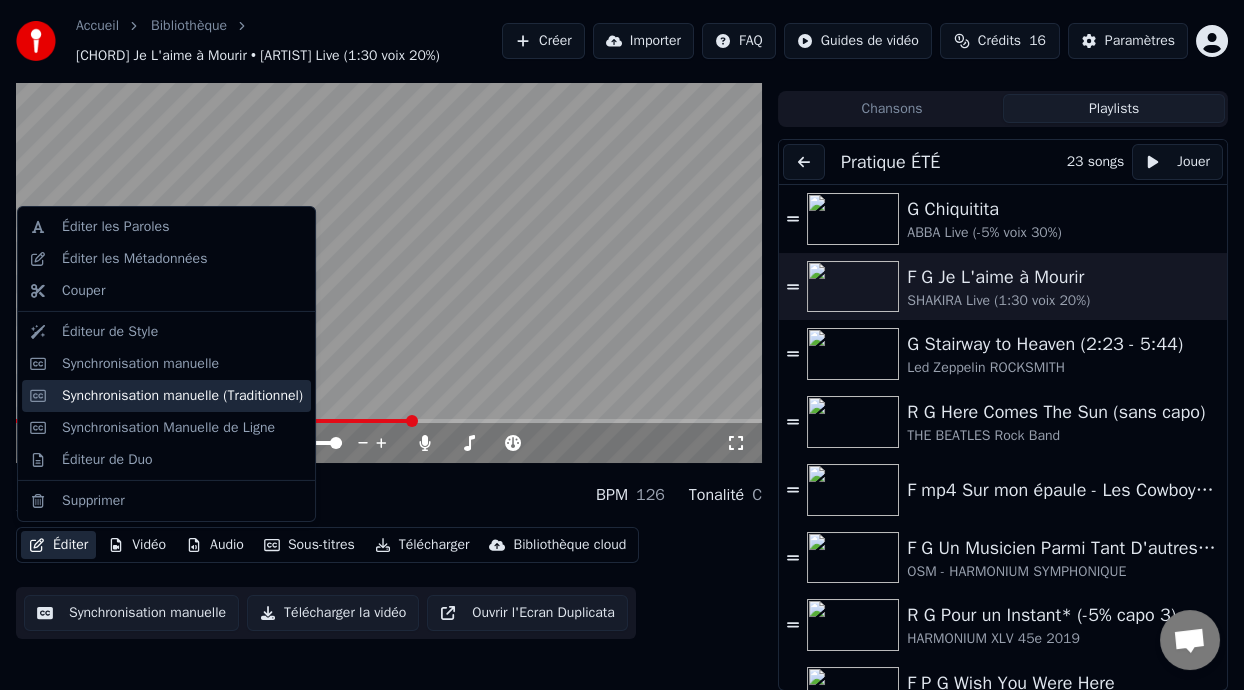 click on "Synchronisation manuelle (Traditionnel)" at bounding box center (182, 396) 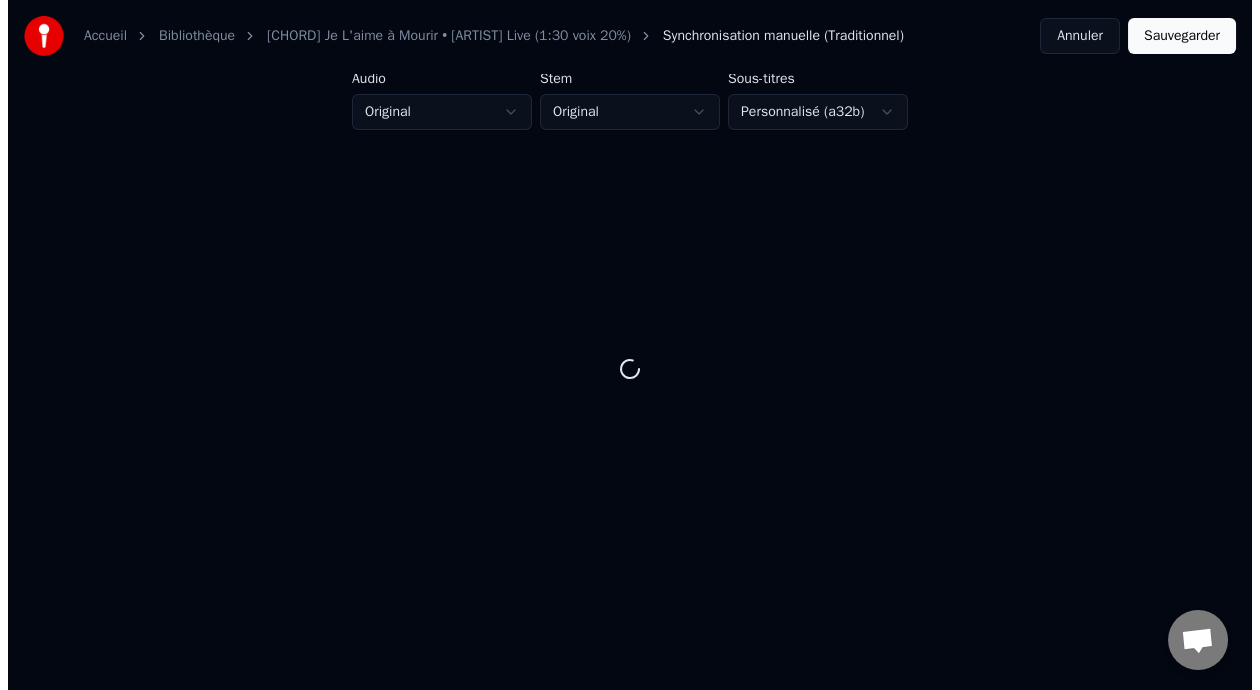 scroll, scrollTop: 0, scrollLeft: 0, axis: both 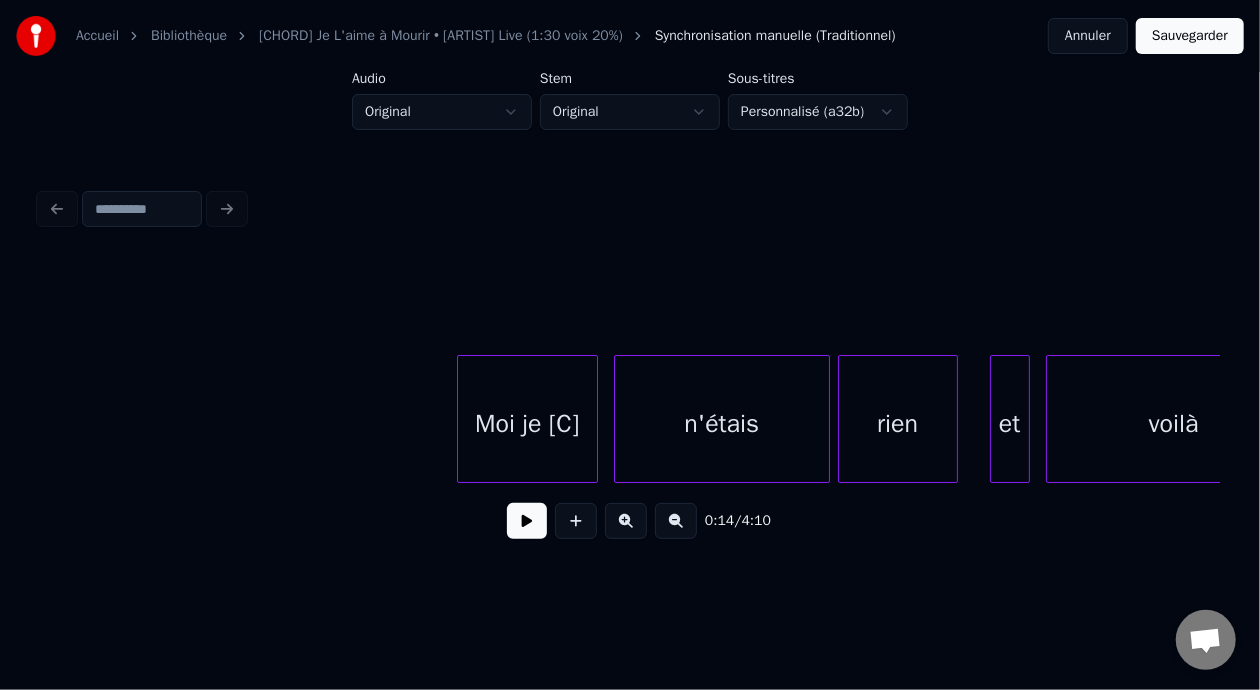click at bounding box center (527, 521) 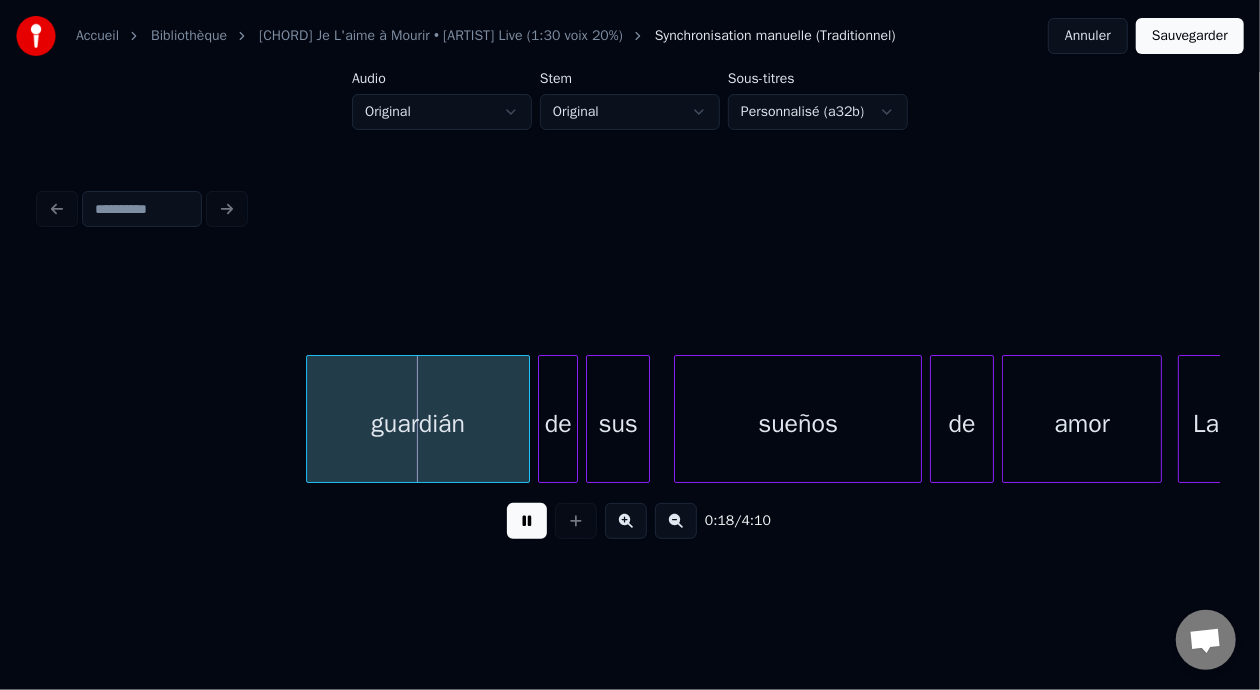 scroll, scrollTop: 0, scrollLeft: 7514, axis: horizontal 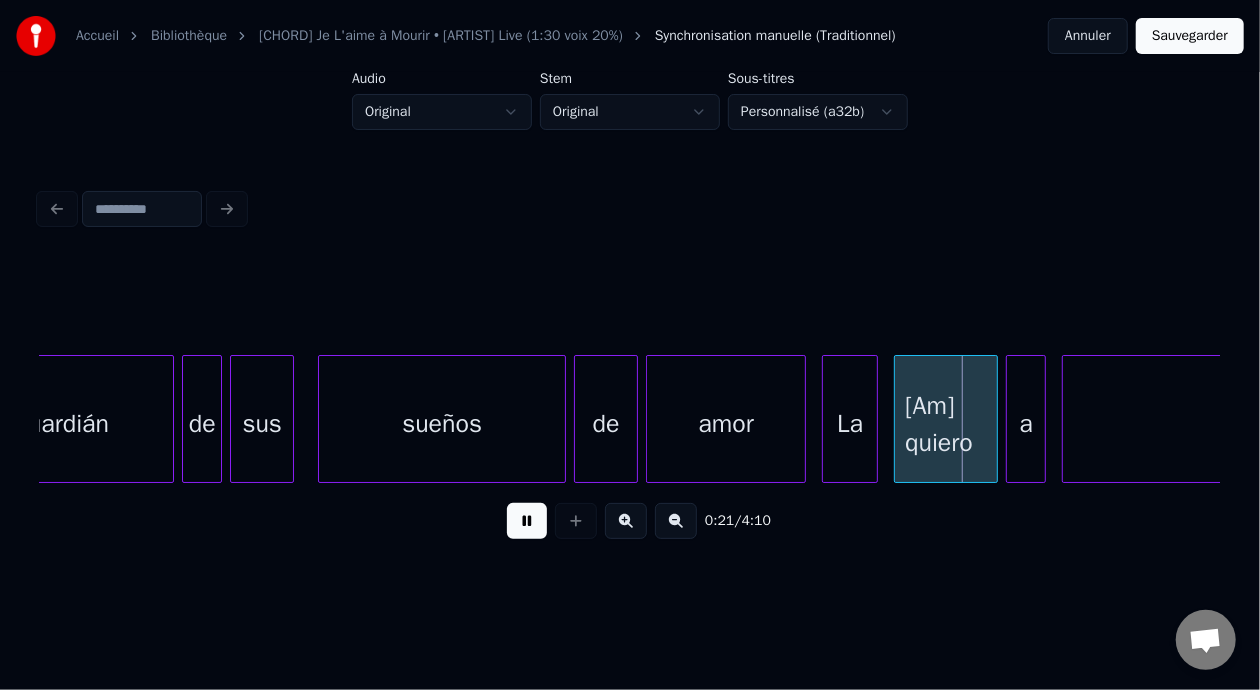 click at bounding box center (527, 521) 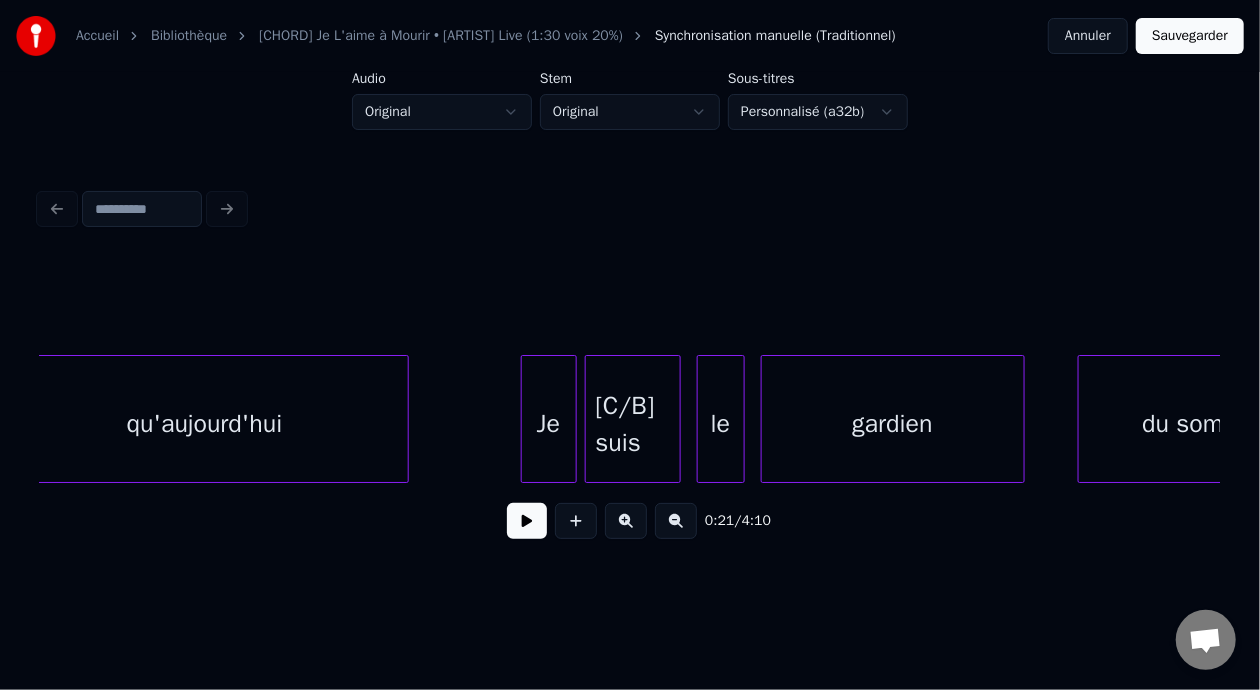 scroll, scrollTop: 0, scrollLeft: 39149, axis: horizontal 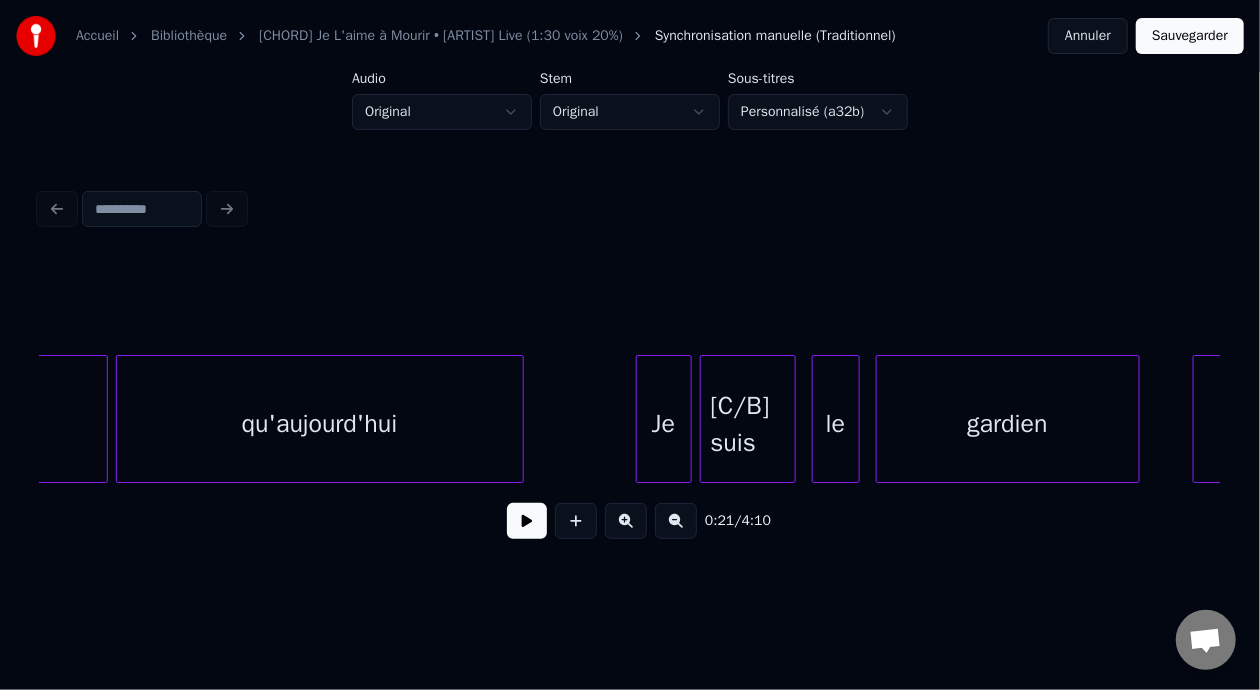 click on "qu'aujourd'hui" at bounding box center [320, 424] 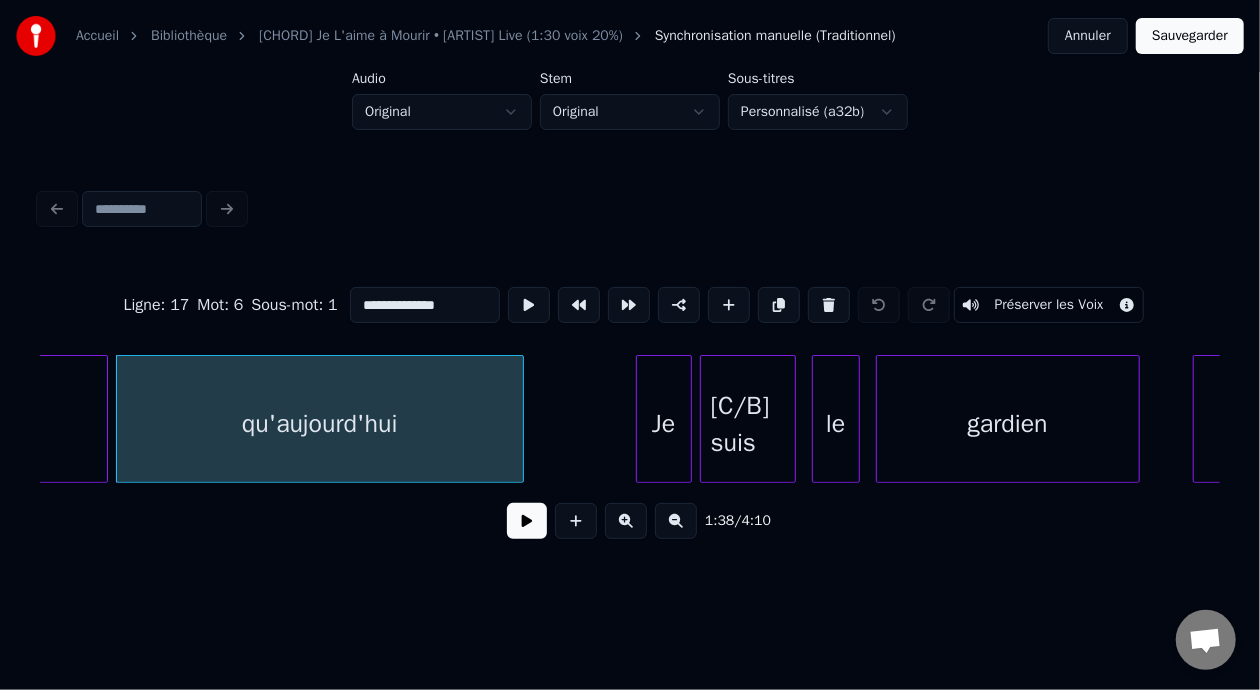 click at bounding box center [527, 521] 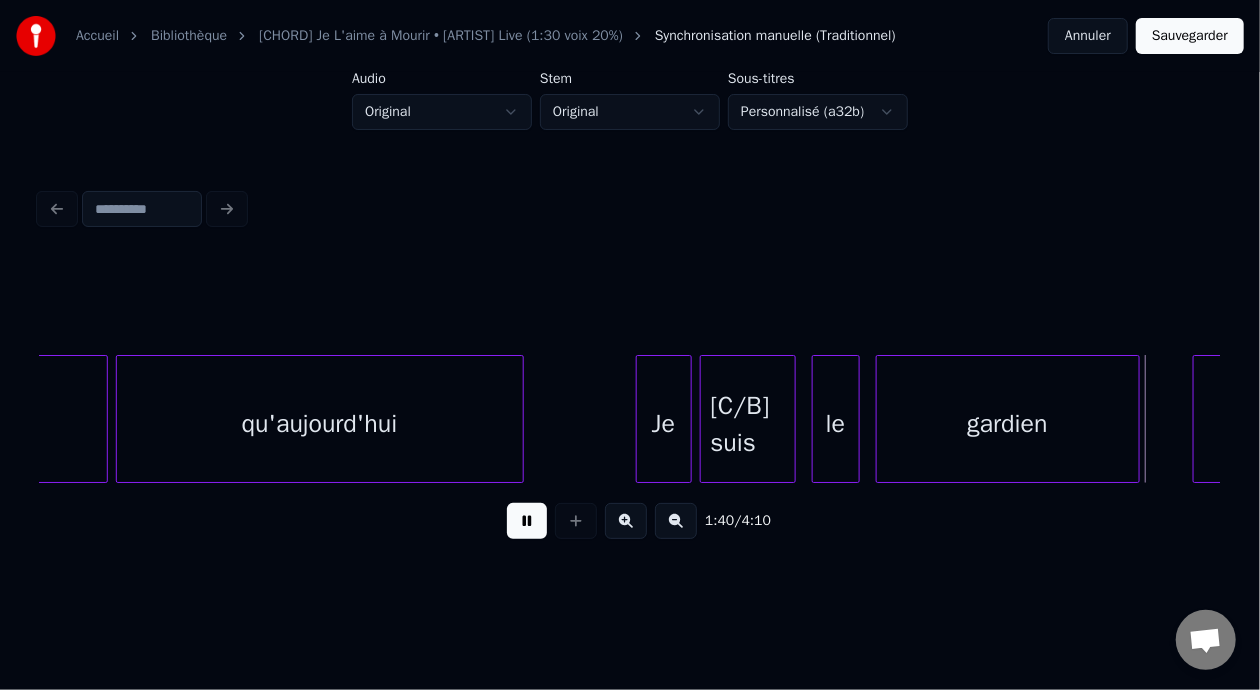 click at bounding box center (527, 521) 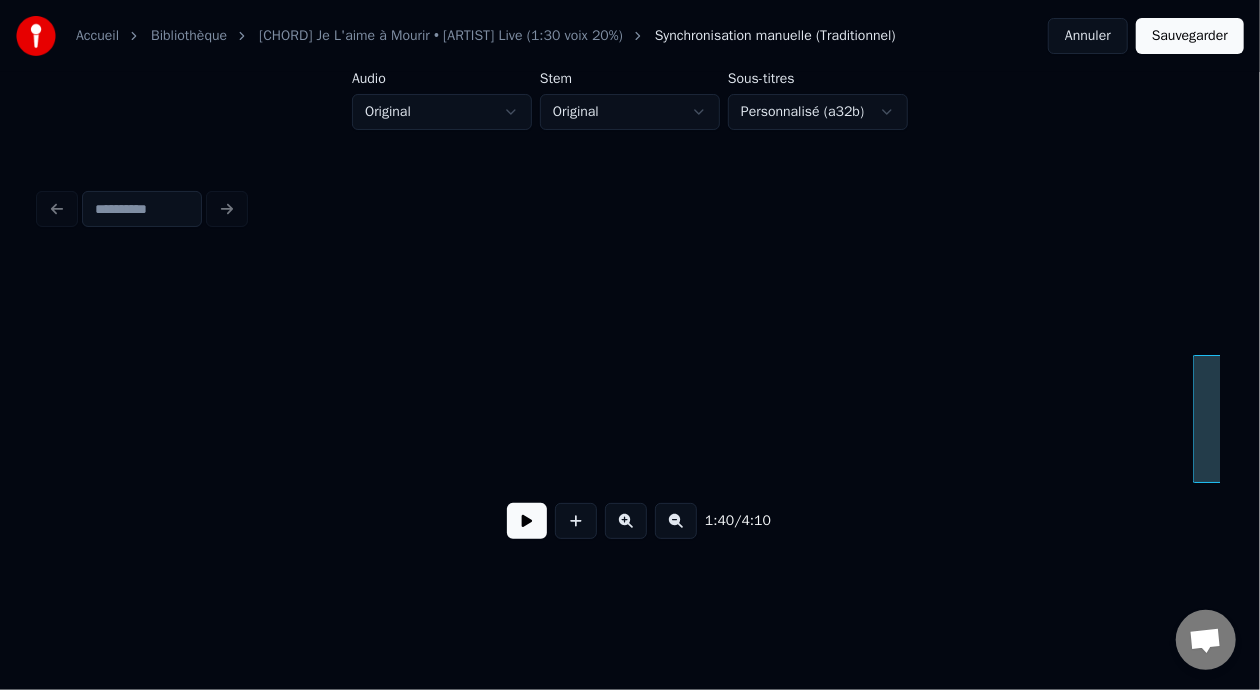 scroll, scrollTop: 0, scrollLeft: 40331, axis: horizontal 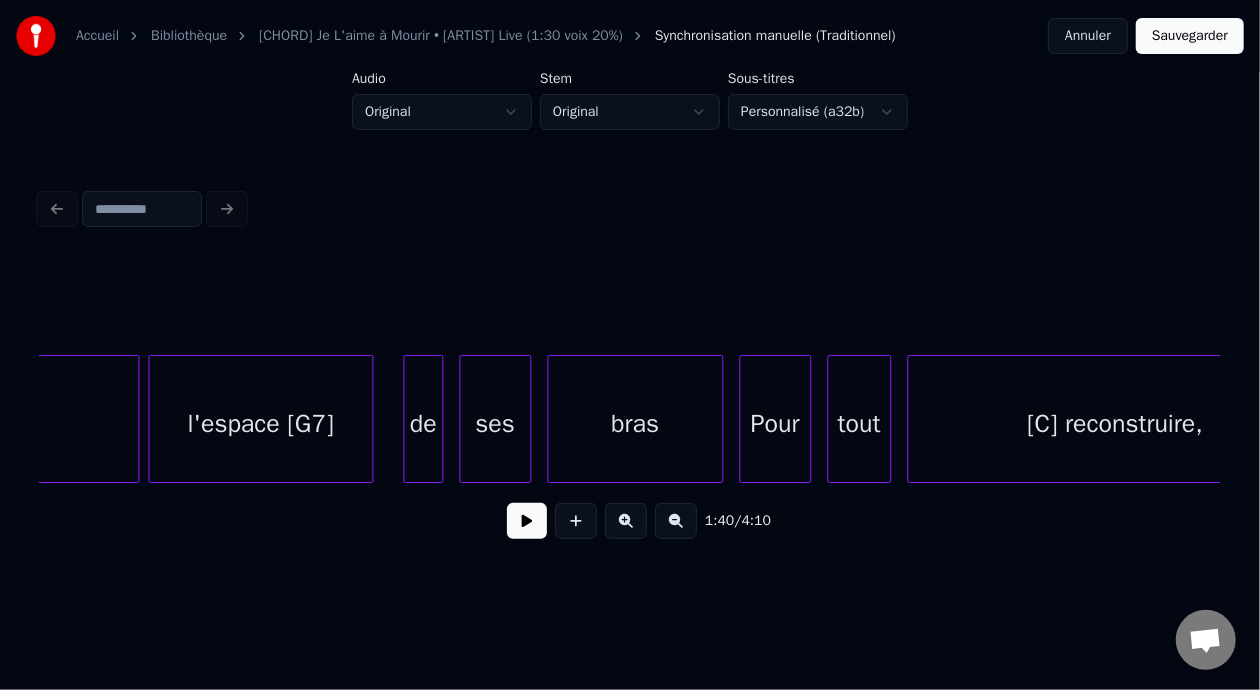 click on "l'espace [G7]" at bounding box center (260, 424) 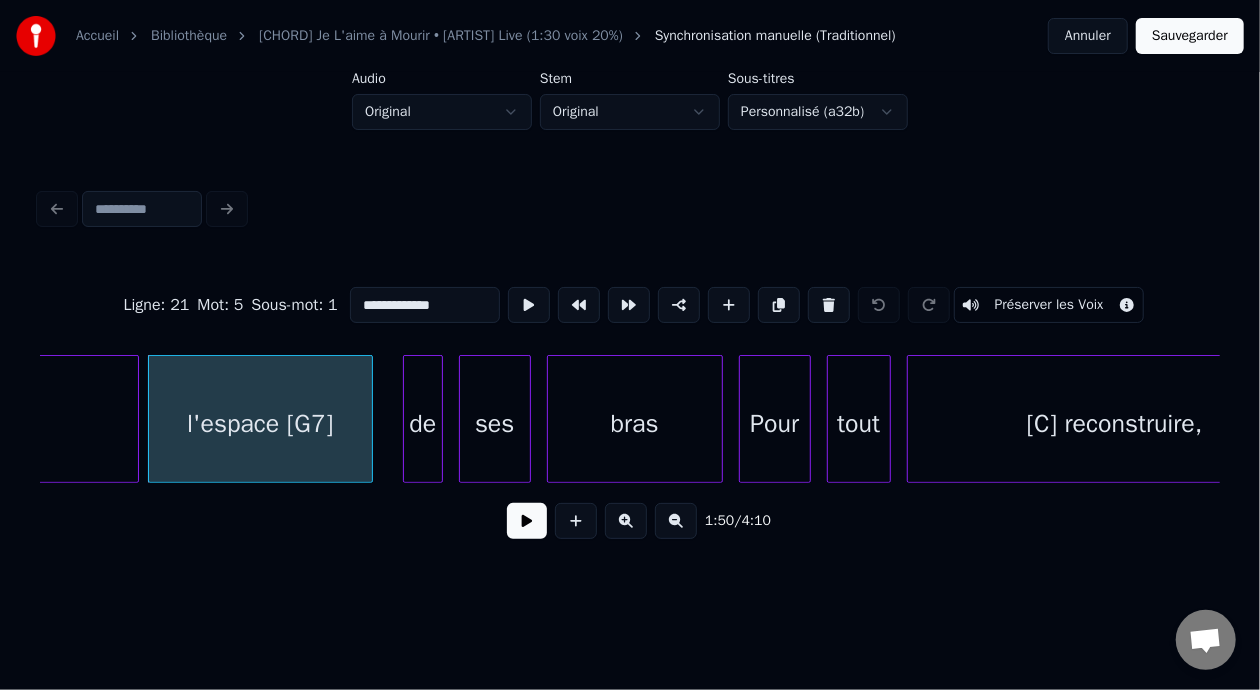 click on "**********" at bounding box center [425, 305] 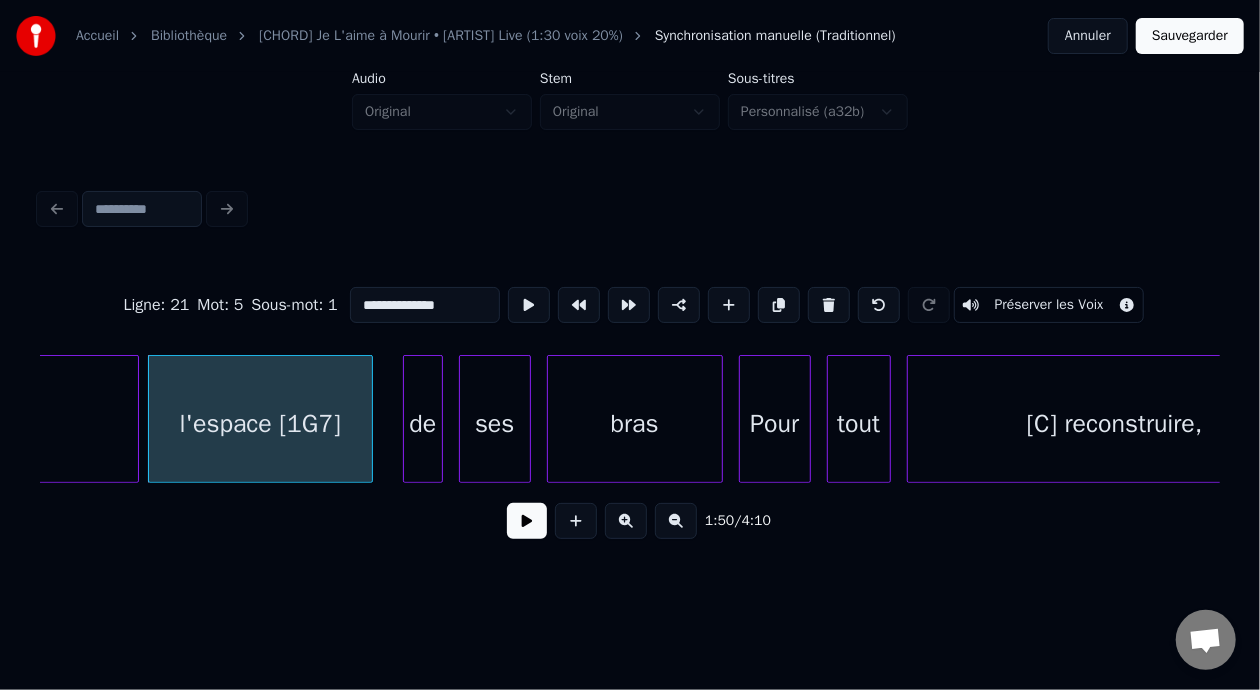 type on "**********" 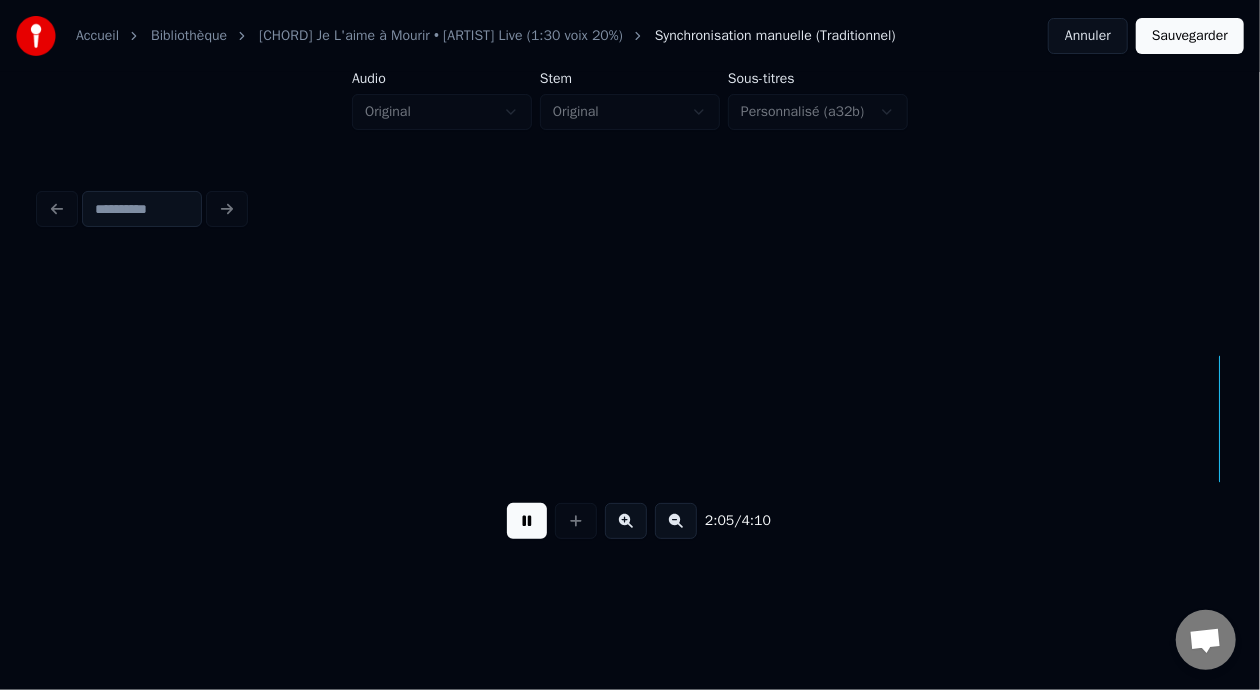 scroll, scrollTop: 0, scrollLeft: 50212, axis: horizontal 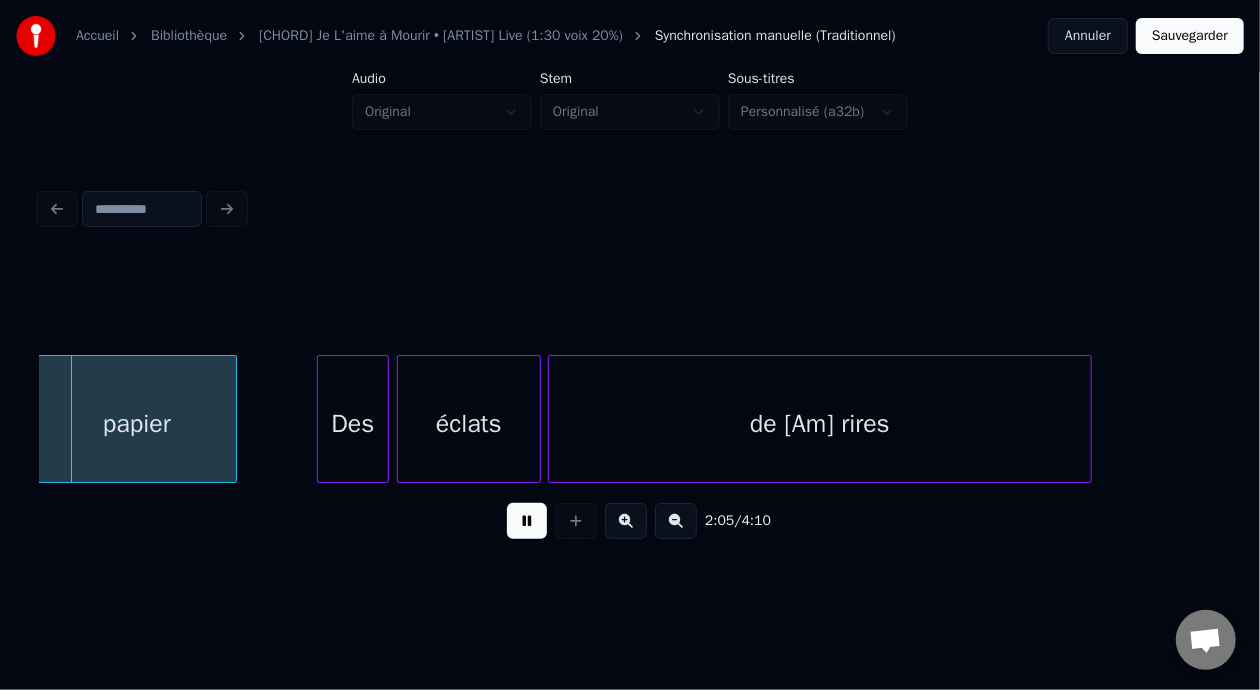 type 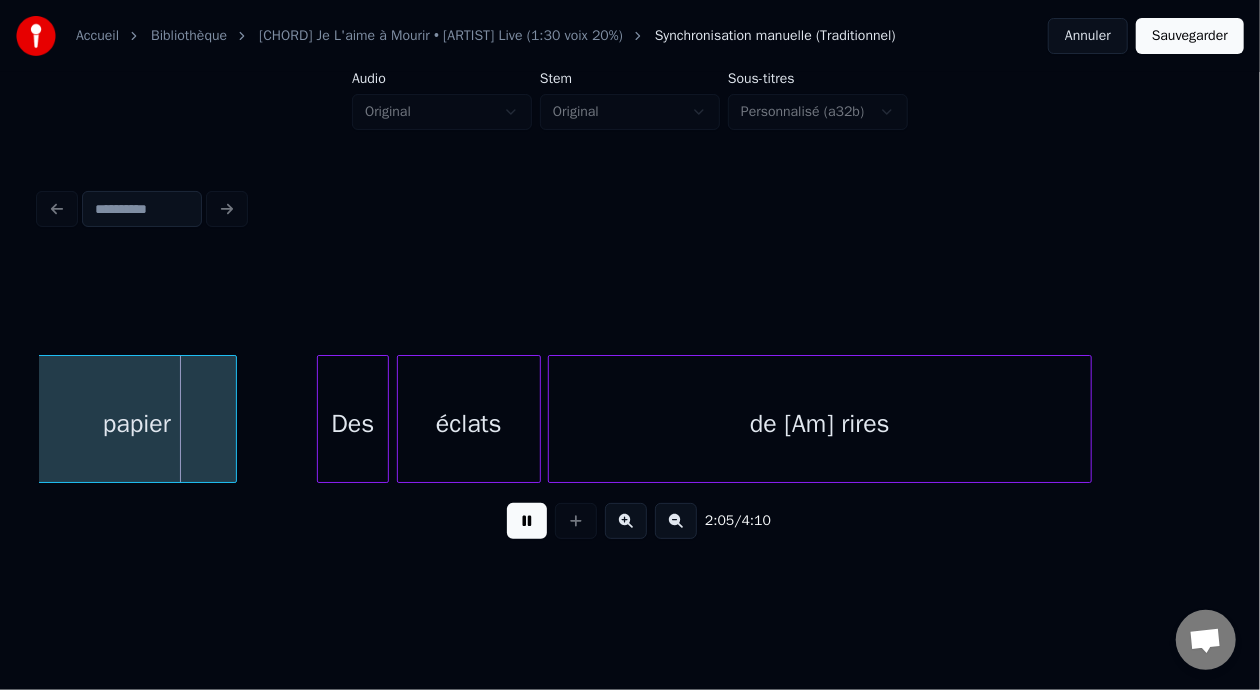 click at bounding box center (527, 521) 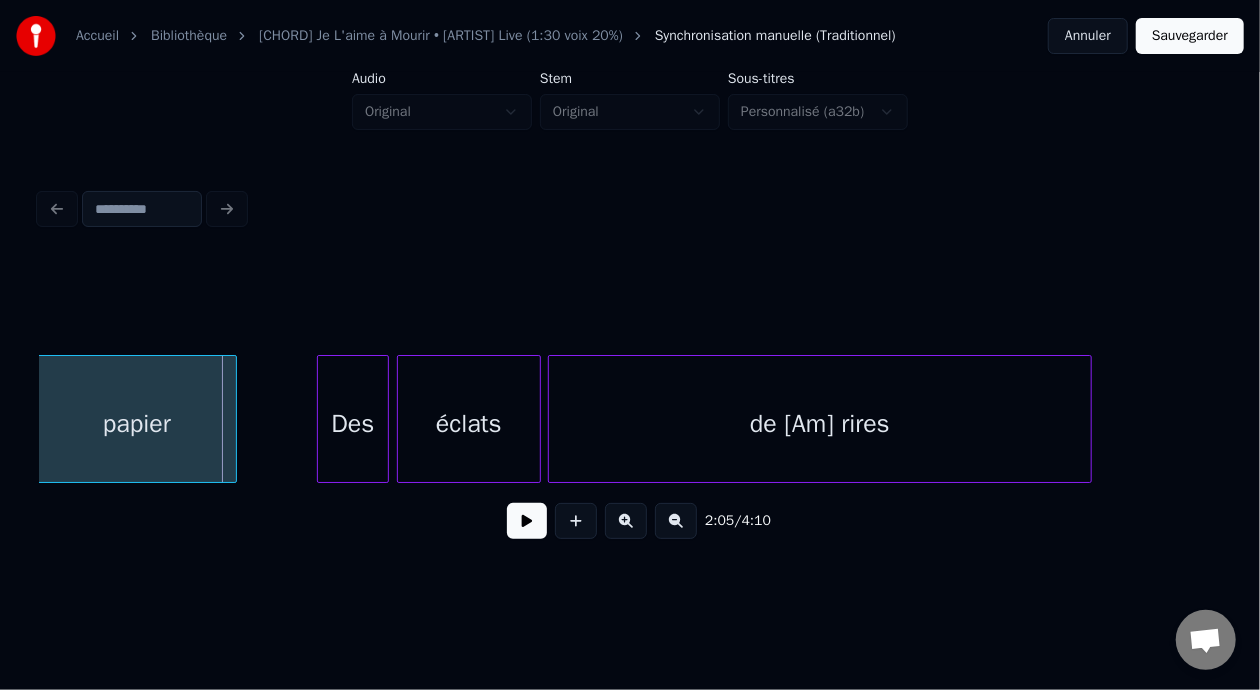click at bounding box center (527, 521) 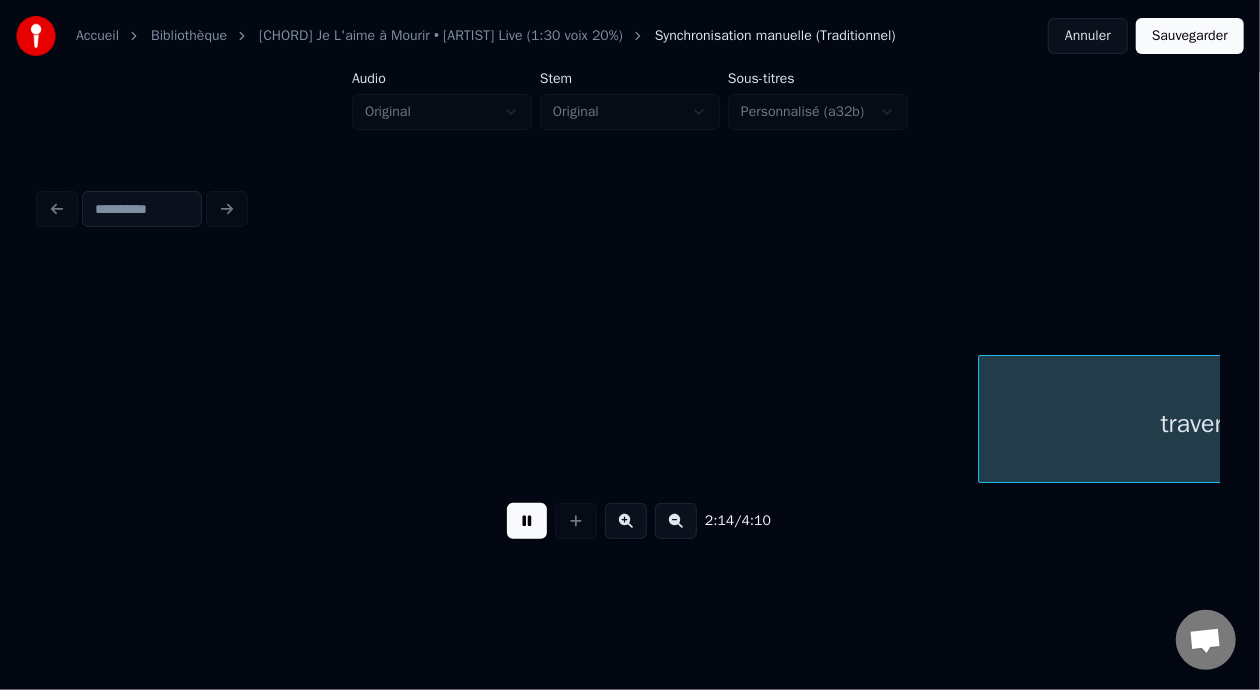 scroll, scrollTop: 0, scrollLeft: 53765, axis: horizontal 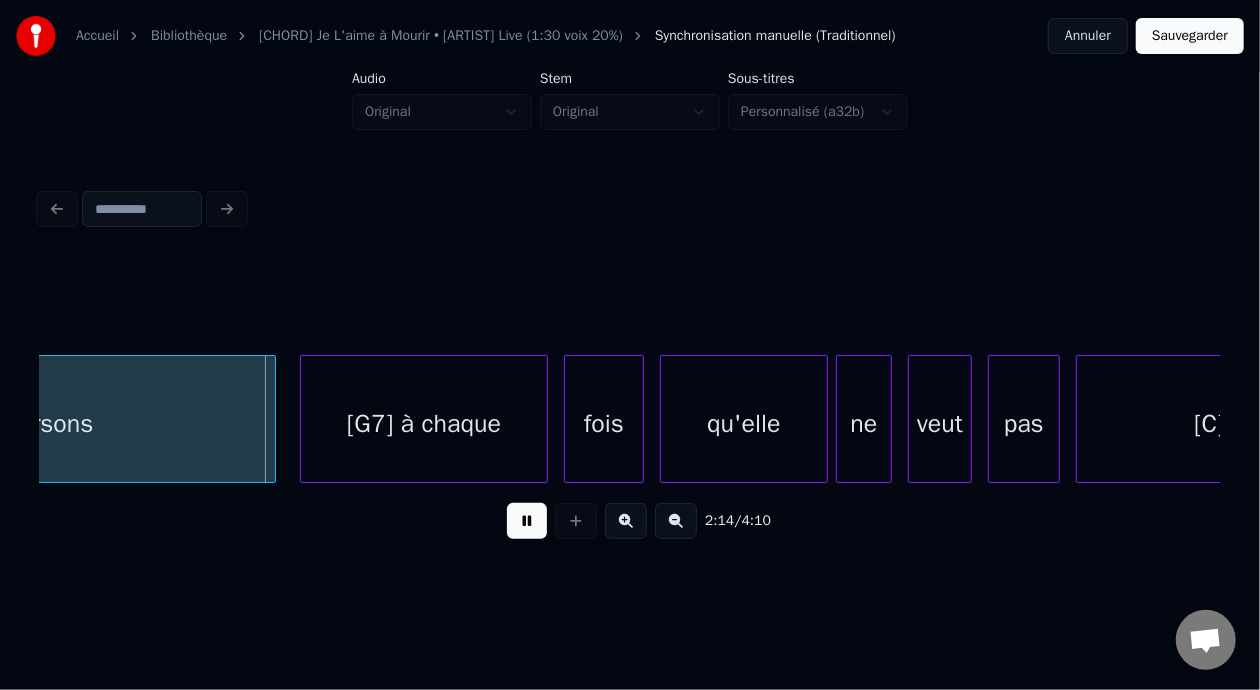 click at bounding box center (527, 521) 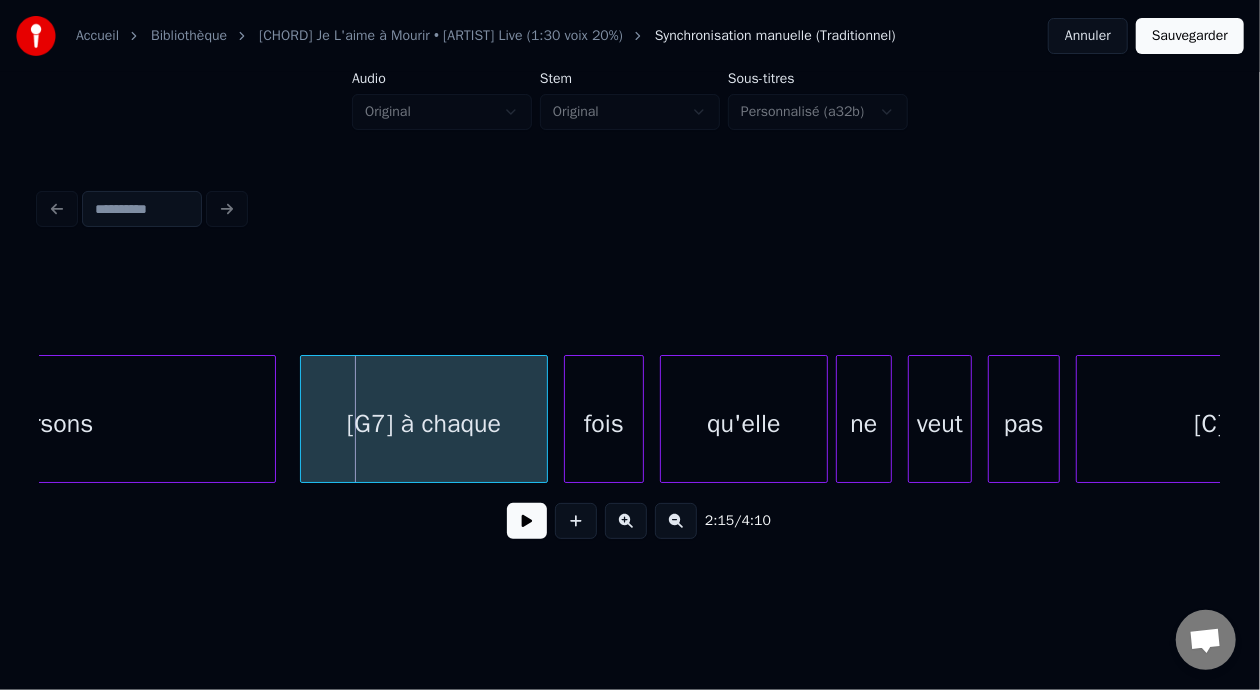 click on "[G7] à chaque" at bounding box center [424, 424] 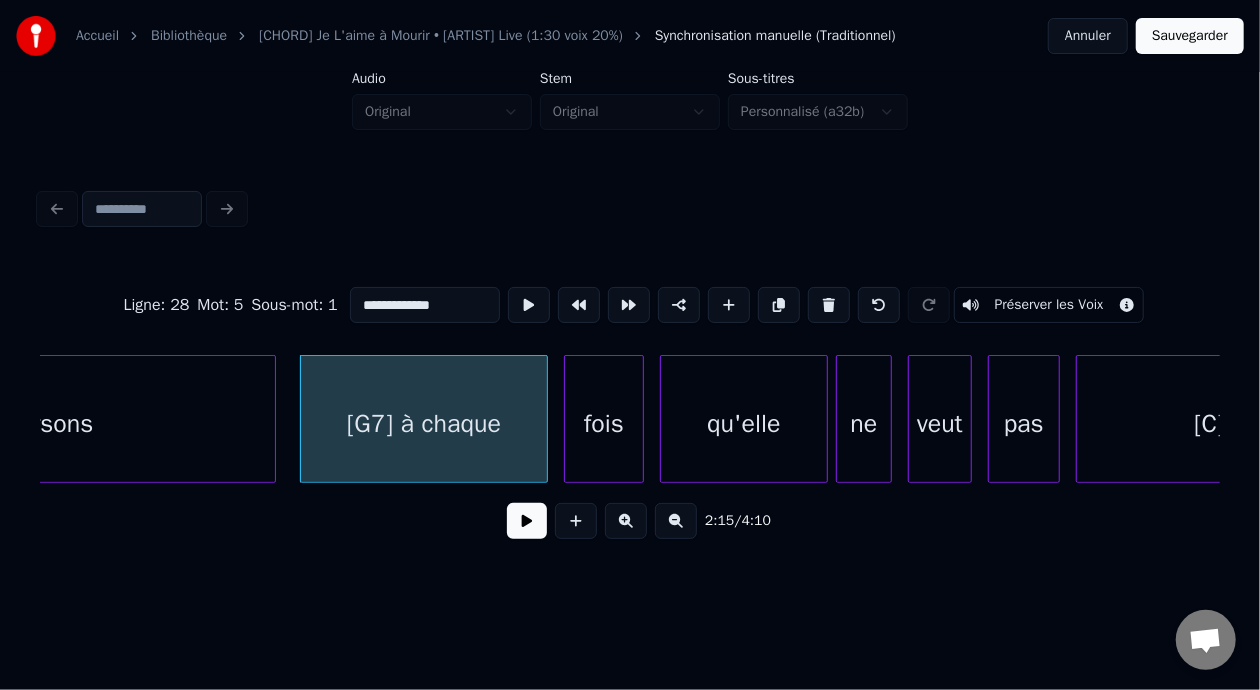 click on "**********" at bounding box center (425, 305) 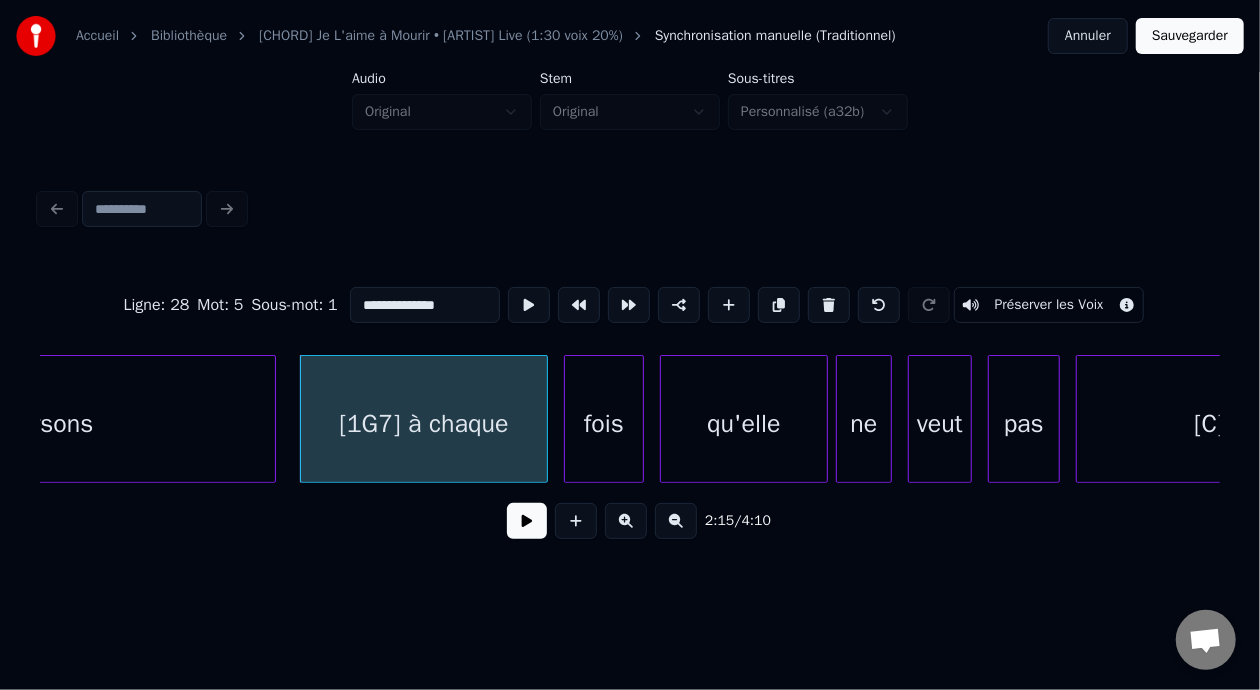 type on "**********" 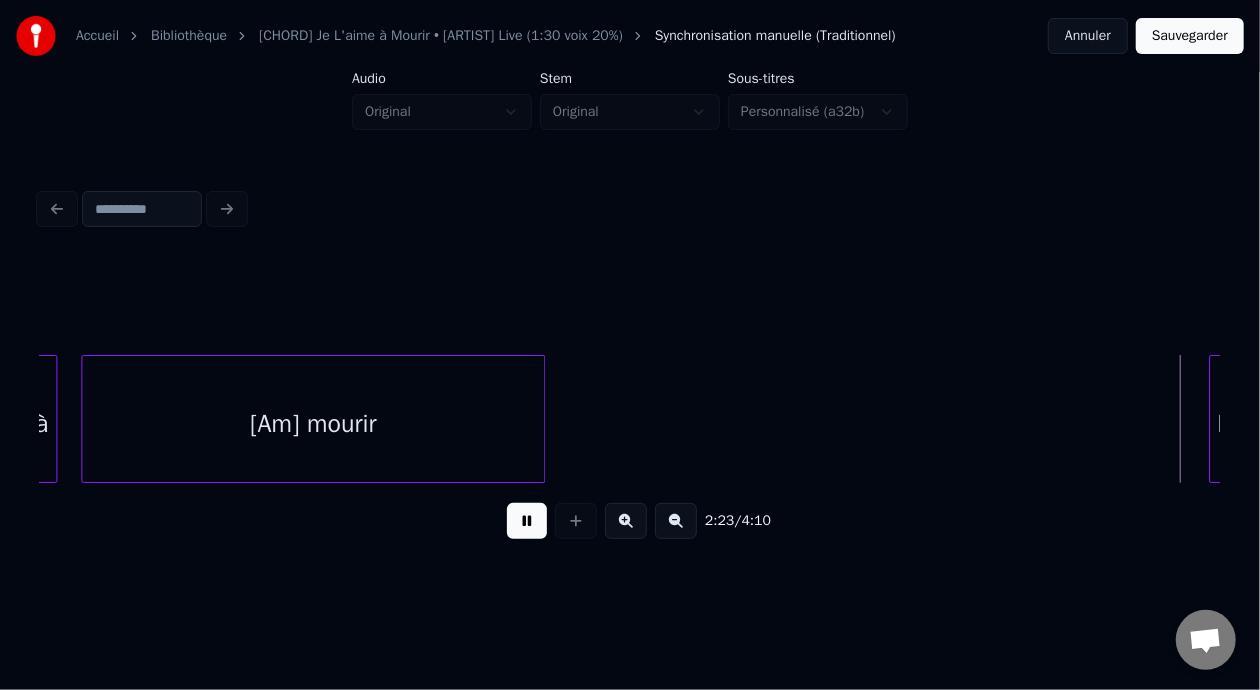 scroll, scrollTop: 0, scrollLeft: 57316, axis: horizontal 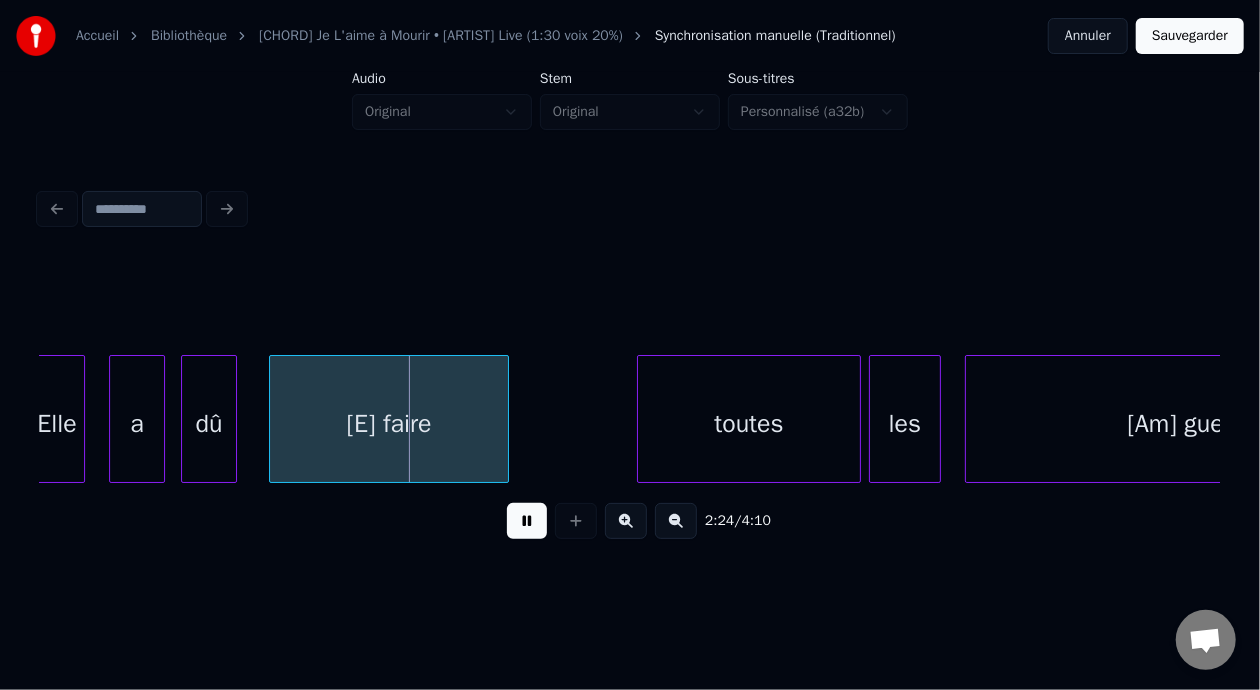 click at bounding box center (527, 521) 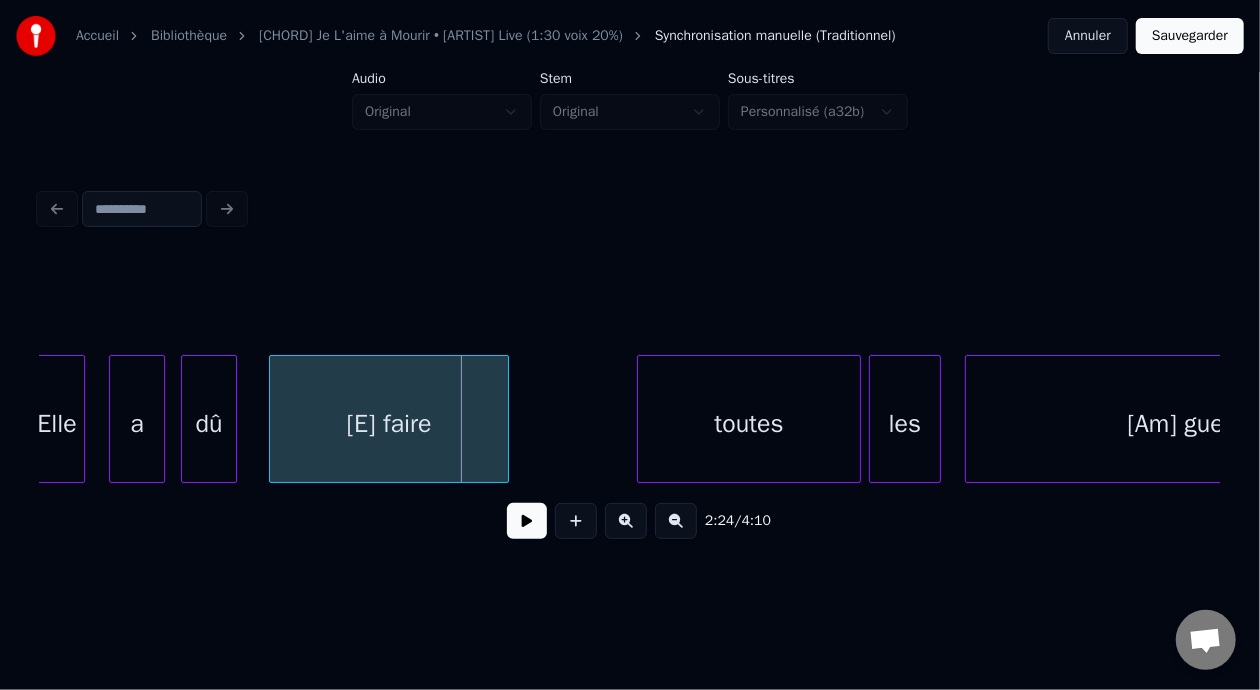 click at bounding box center [527, 521] 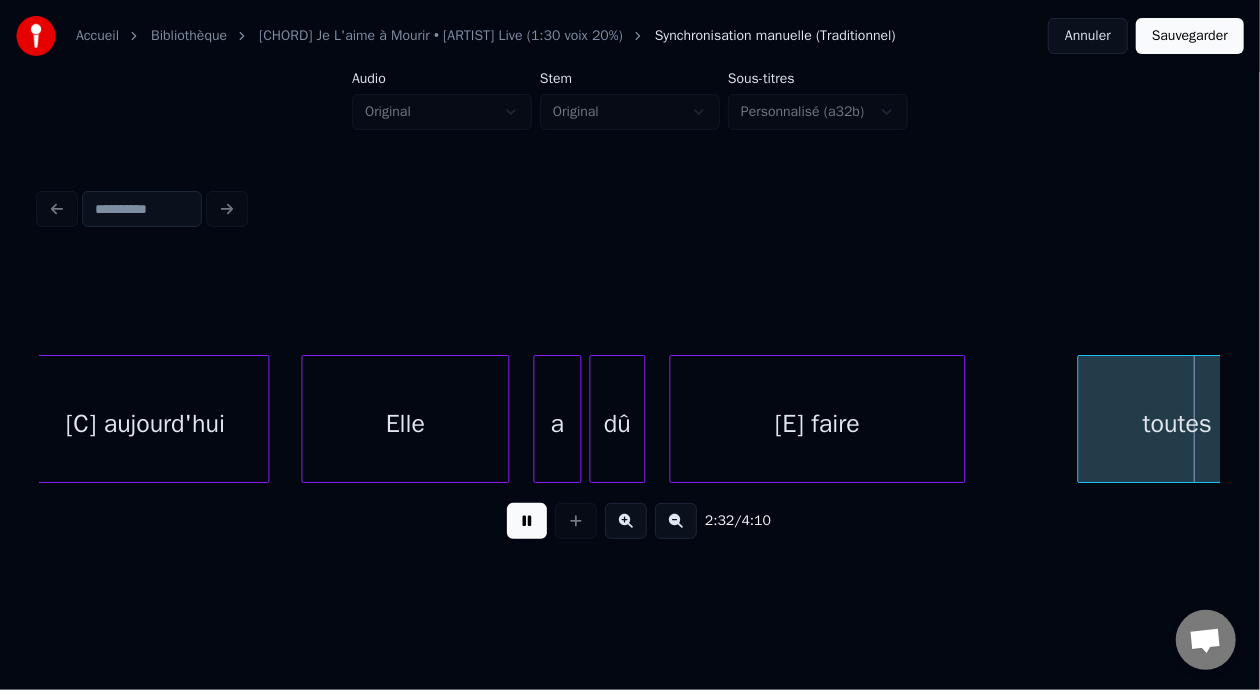 scroll, scrollTop: 0, scrollLeft: 60869, axis: horizontal 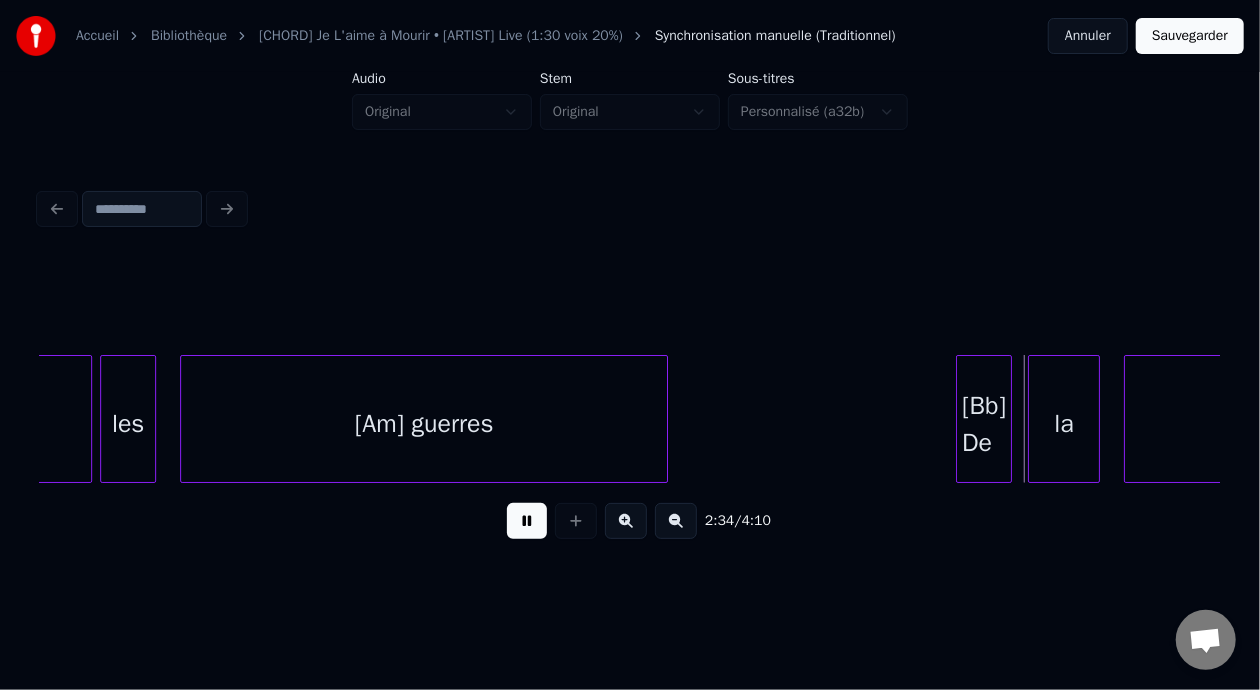 click at bounding box center (527, 521) 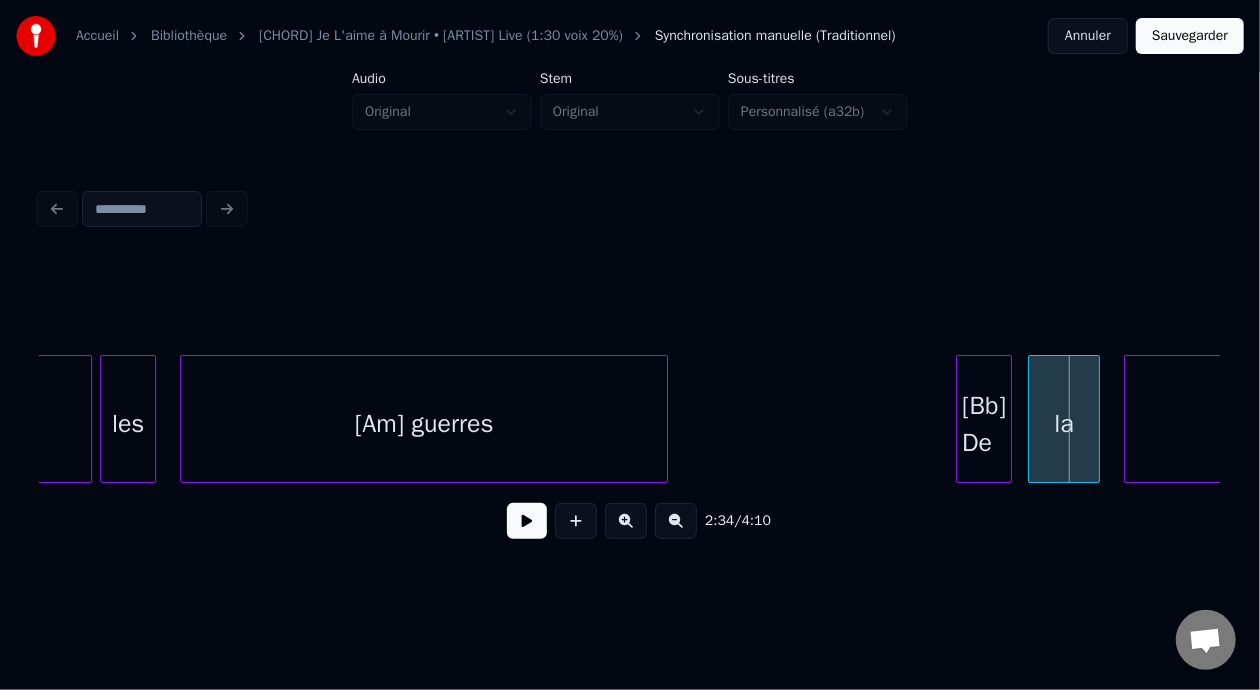 click at bounding box center [527, 521] 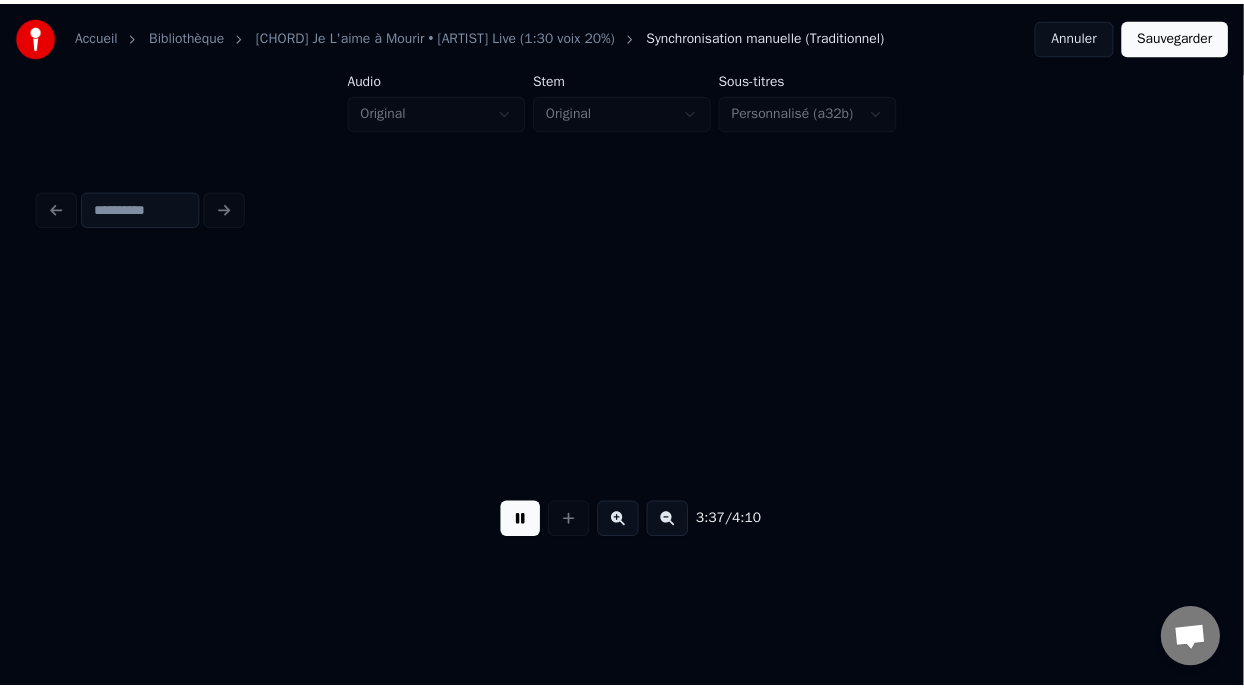 scroll, scrollTop: 0, scrollLeft: 86902, axis: horizontal 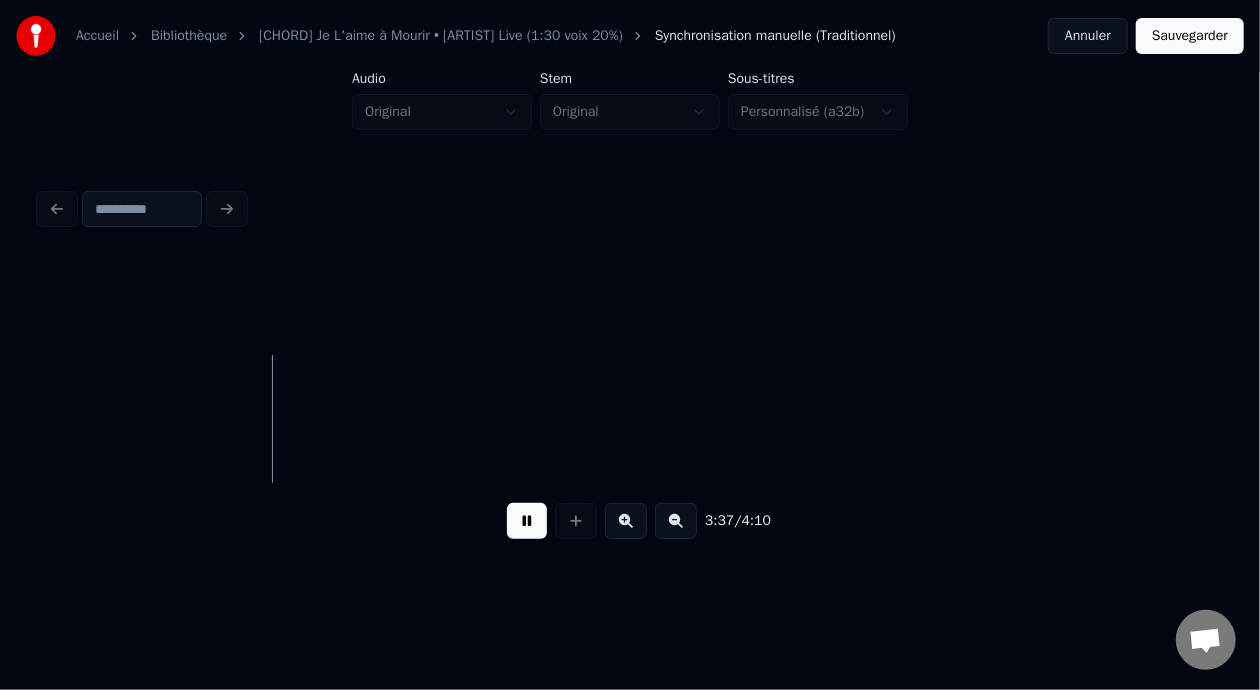 click on "Sauvegarder" at bounding box center (1190, 36) 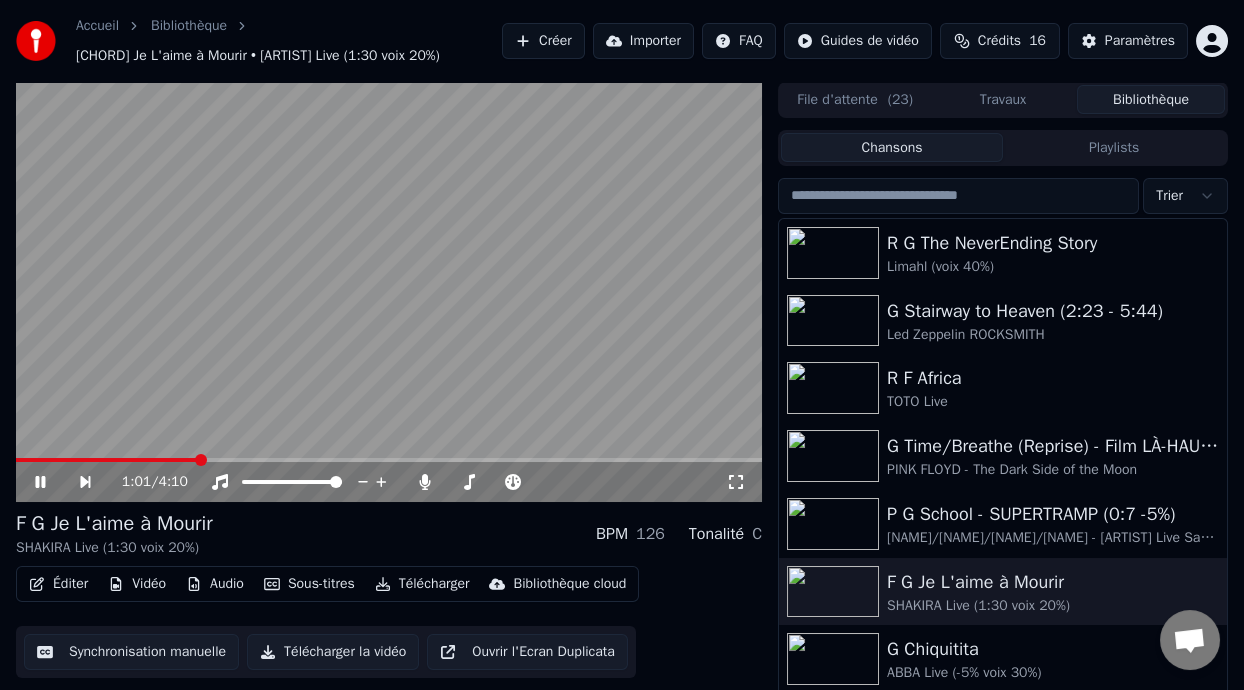 click at bounding box center (201, 460) 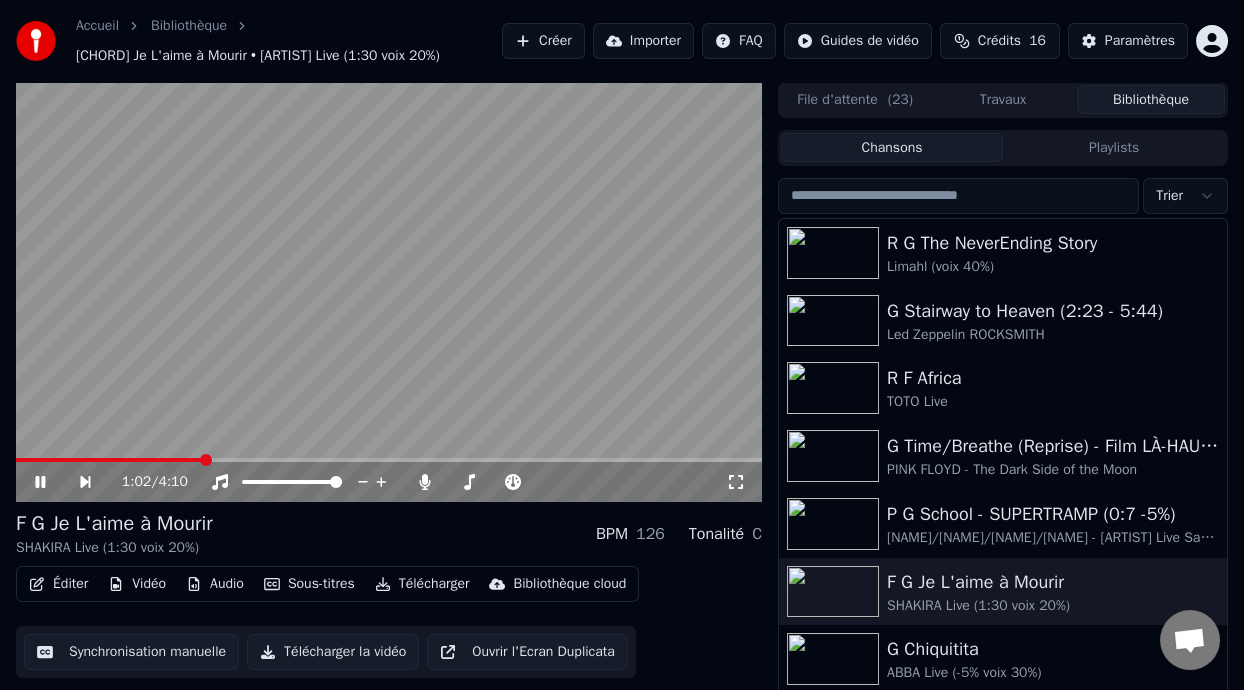 drag, startPoint x: 198, startPoint y: 455, endPoint x: 251, endPoint y: 455, distance: 53 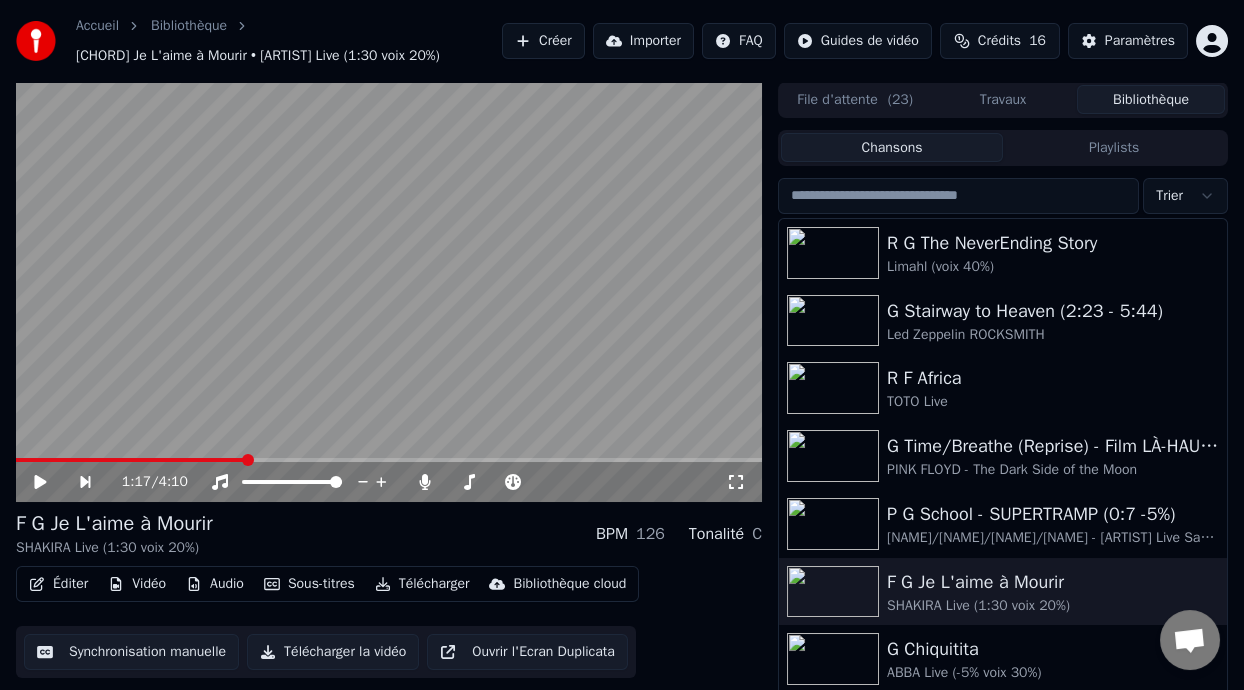click at bounding box center [389, 460] 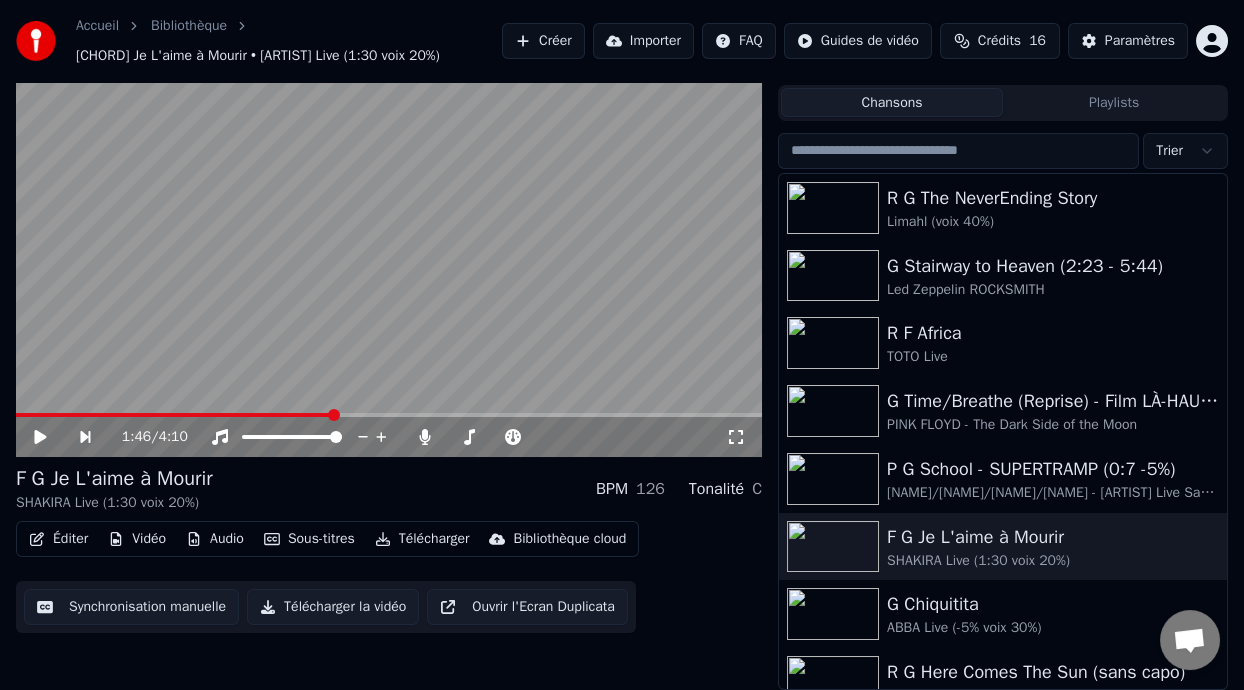 click on "Éditer" at bounding box center [58, 539] 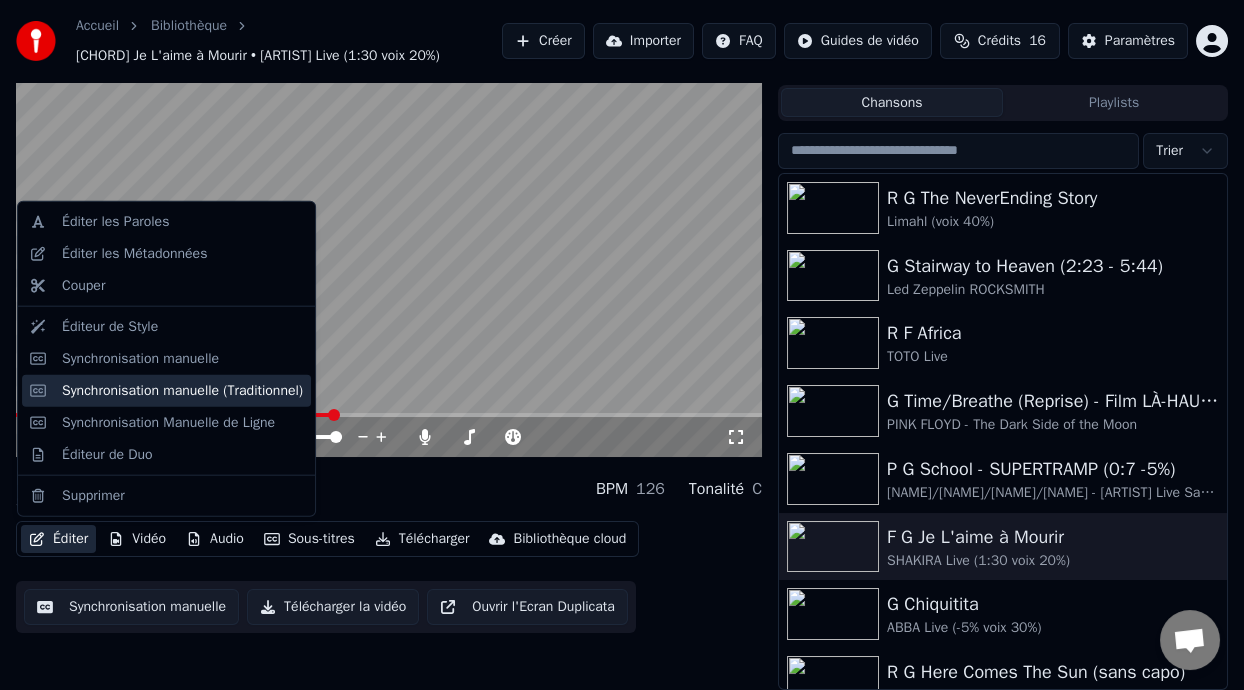 click on "Synchronisation manuelle (Traditionnel)" at bounding box center (182, 391) 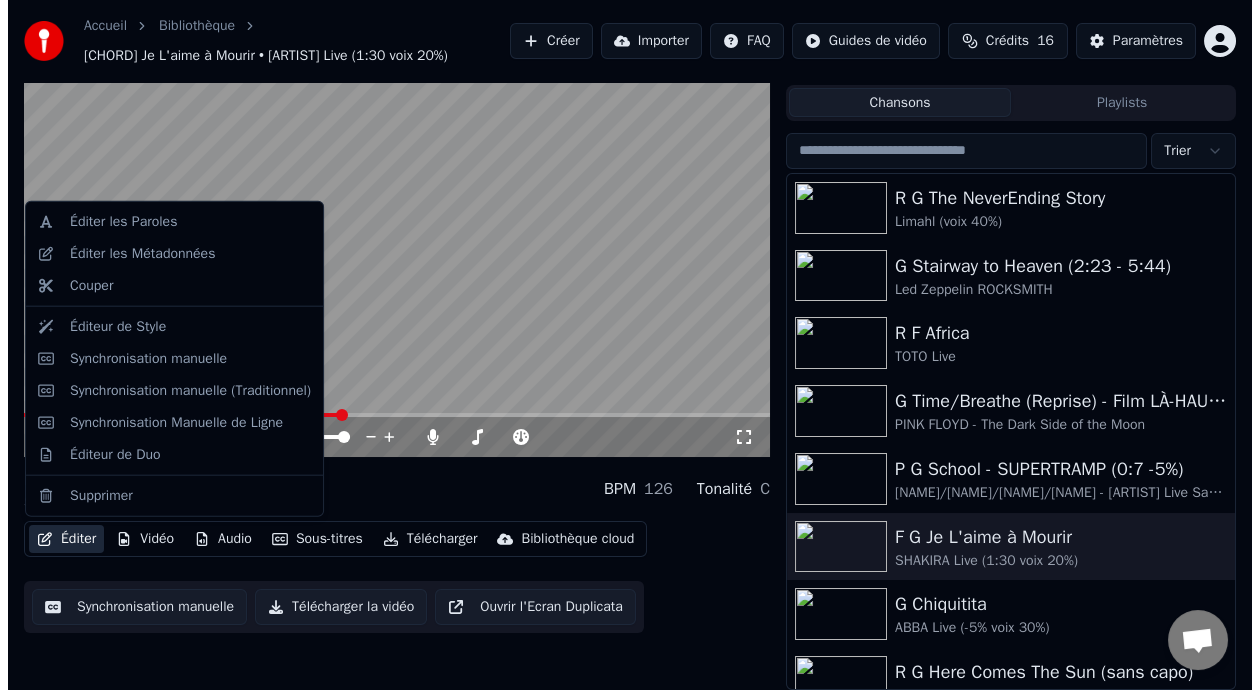 scroll, scrollTop: 0, scrollLeft: 0, axis: both 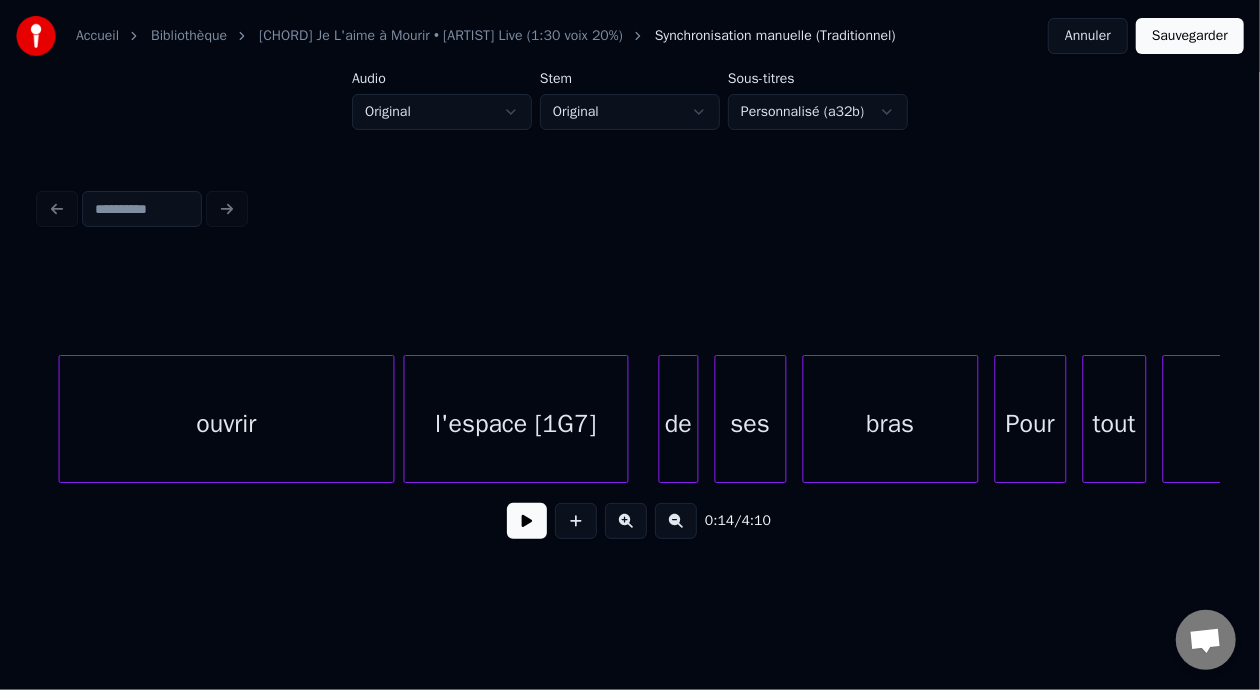 click on "l'espace [1G7]" at bounding box center [516, 424] 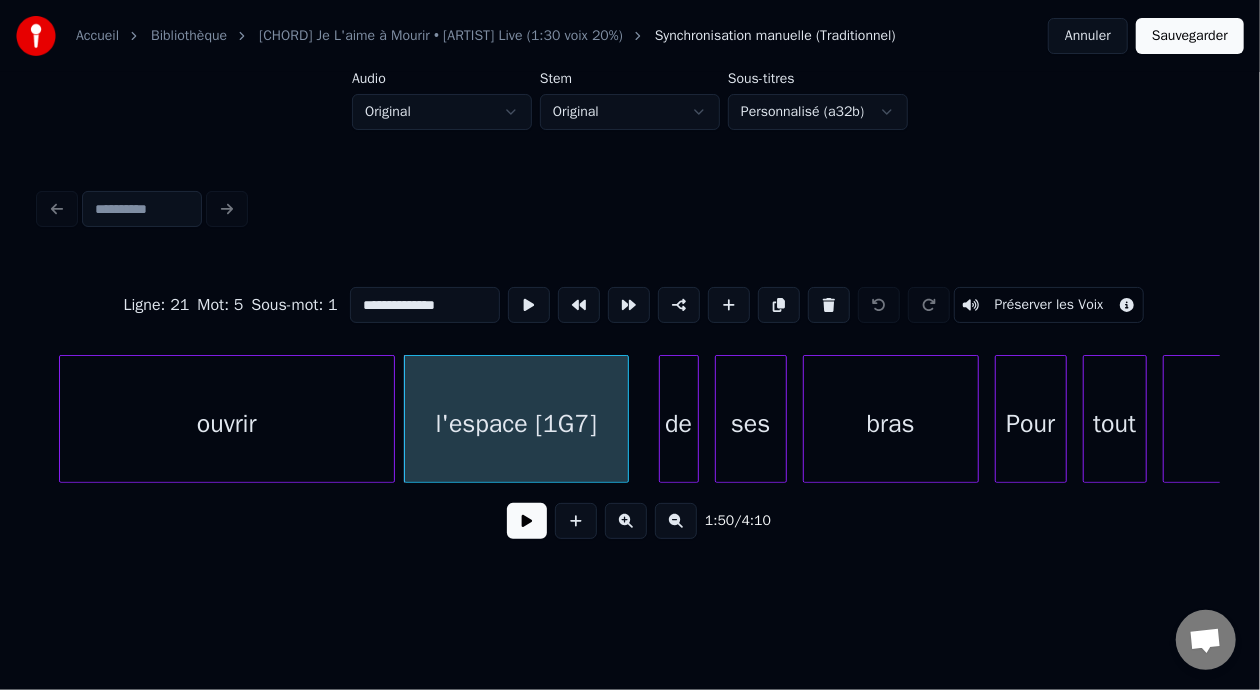 click on "**********" at bounding box center (425, 305) 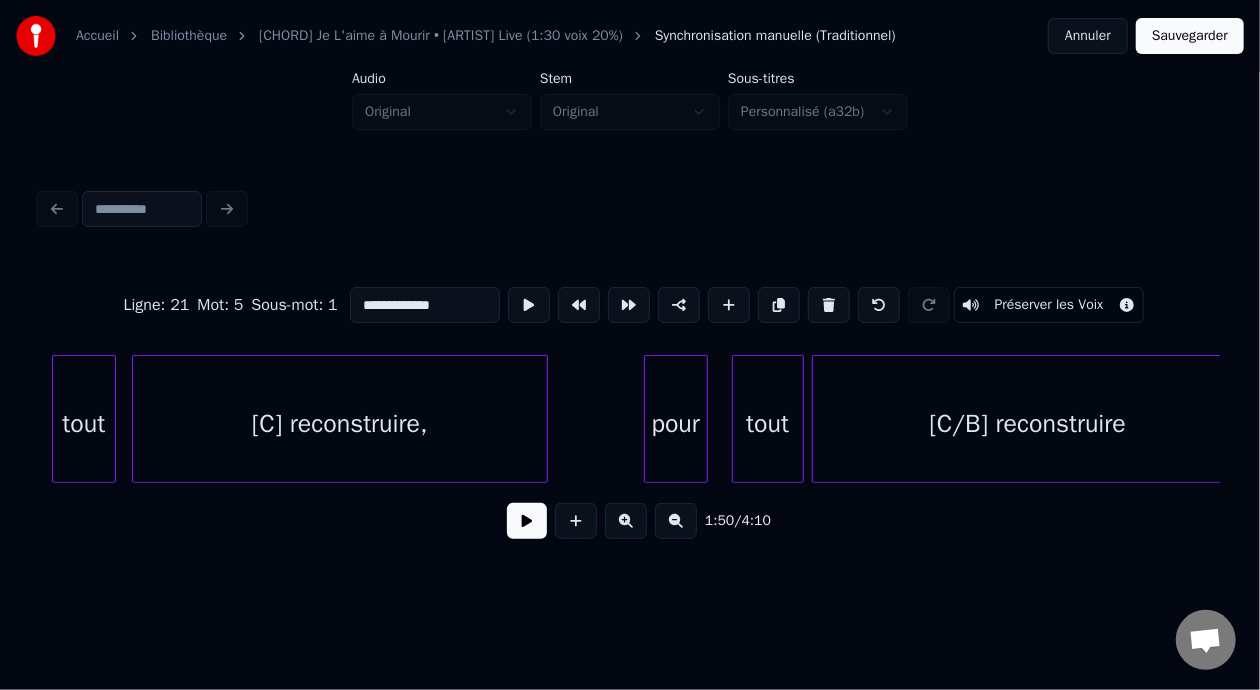 scroll, scrollTop: 0, scrollLeft: 45348, axis: horizontal 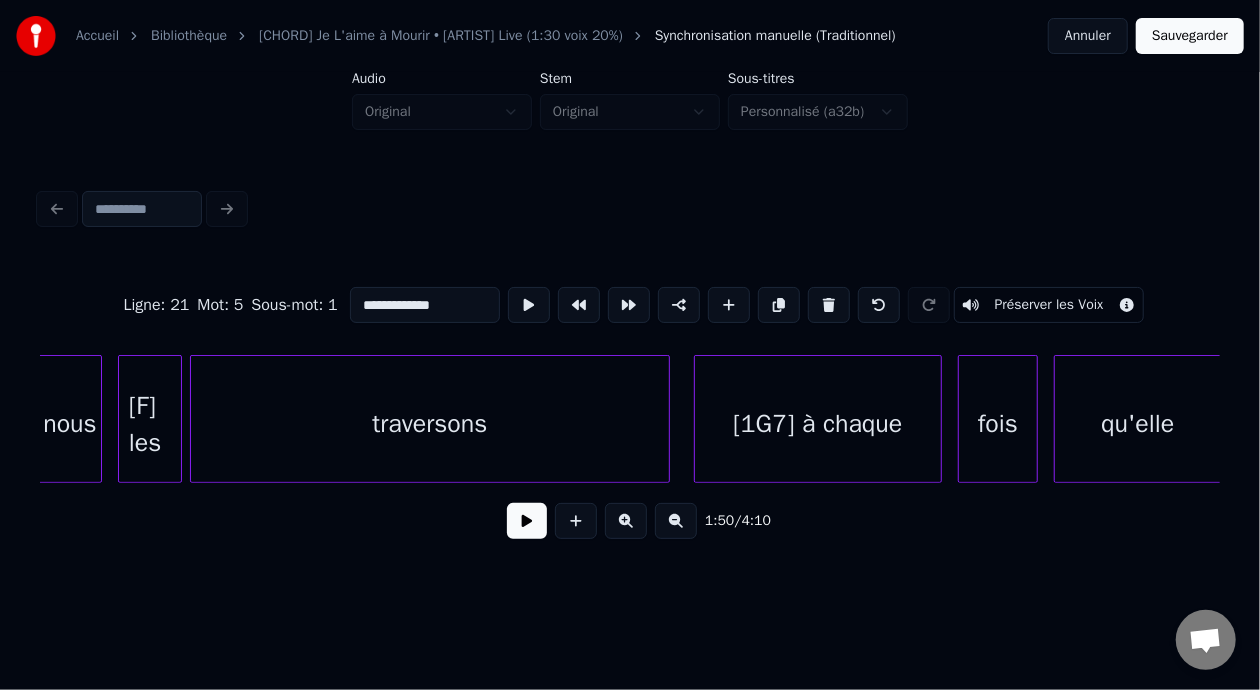 click on "[1G7] à chaque" at bounding box center (818, 424) 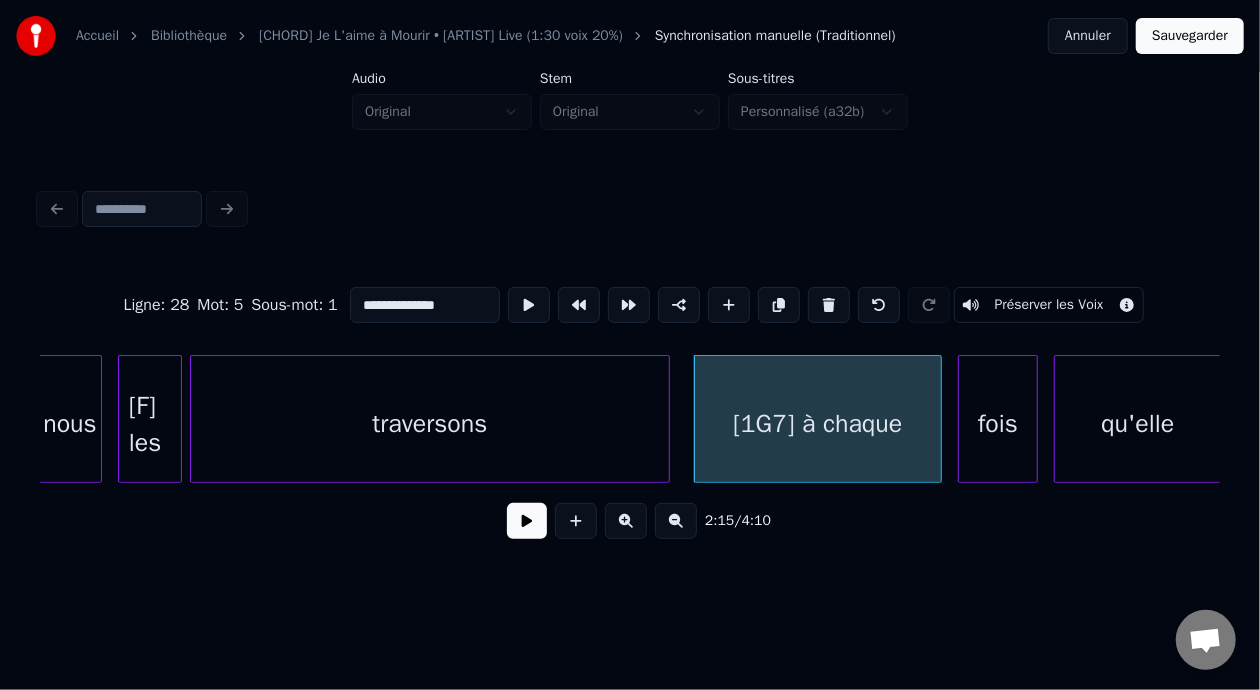 click on "**********" at bounding box center (425, 305) 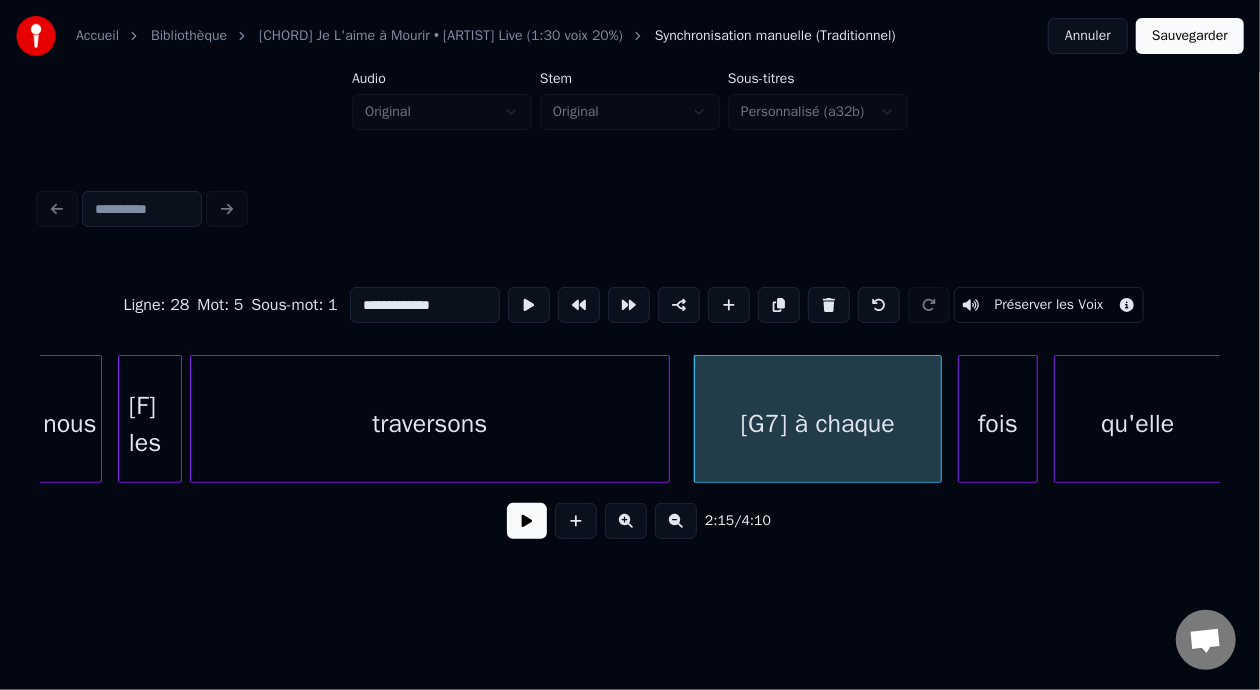 type on "**********" 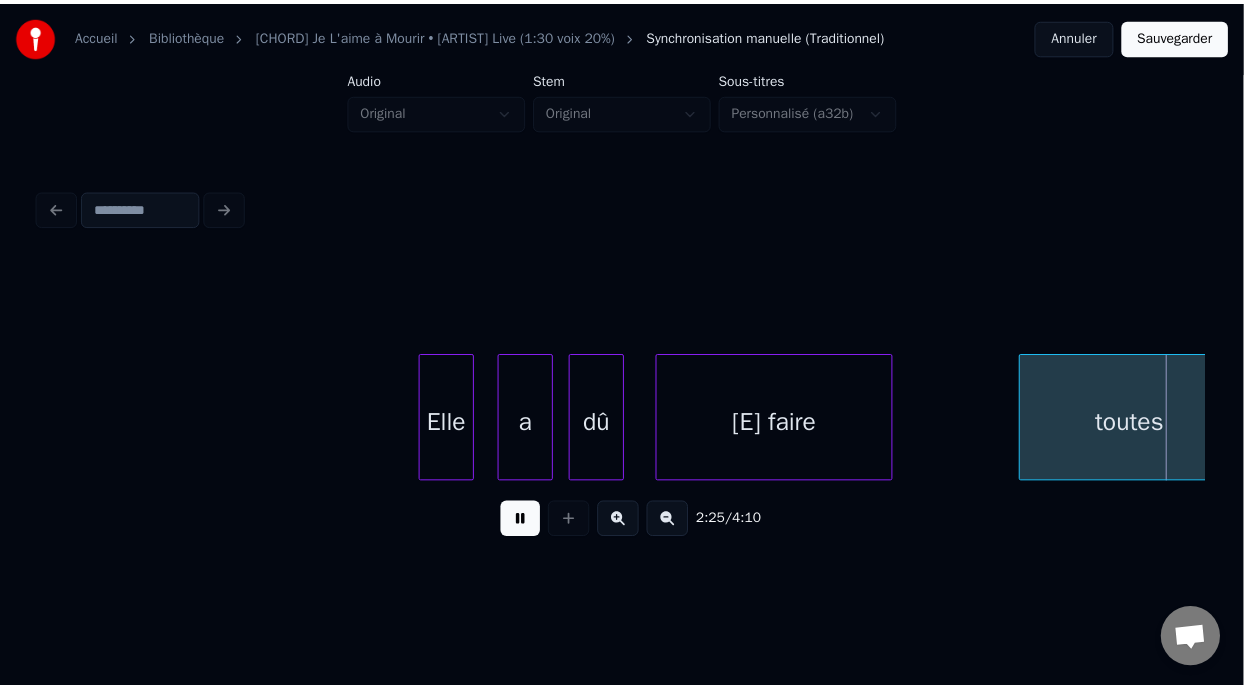 scroll, scrollTop: 0, scrollLeft: 58104, axis: horizontal 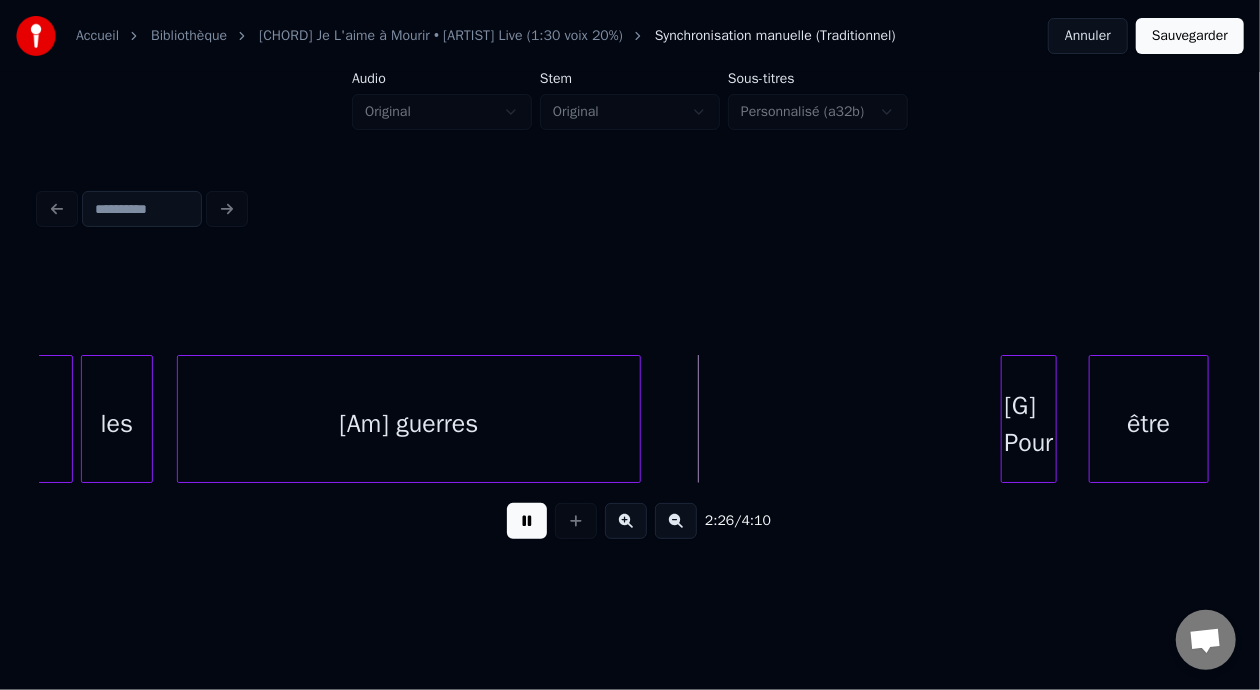 click on "Sauvegarder" at bounding box center [1190, 36] 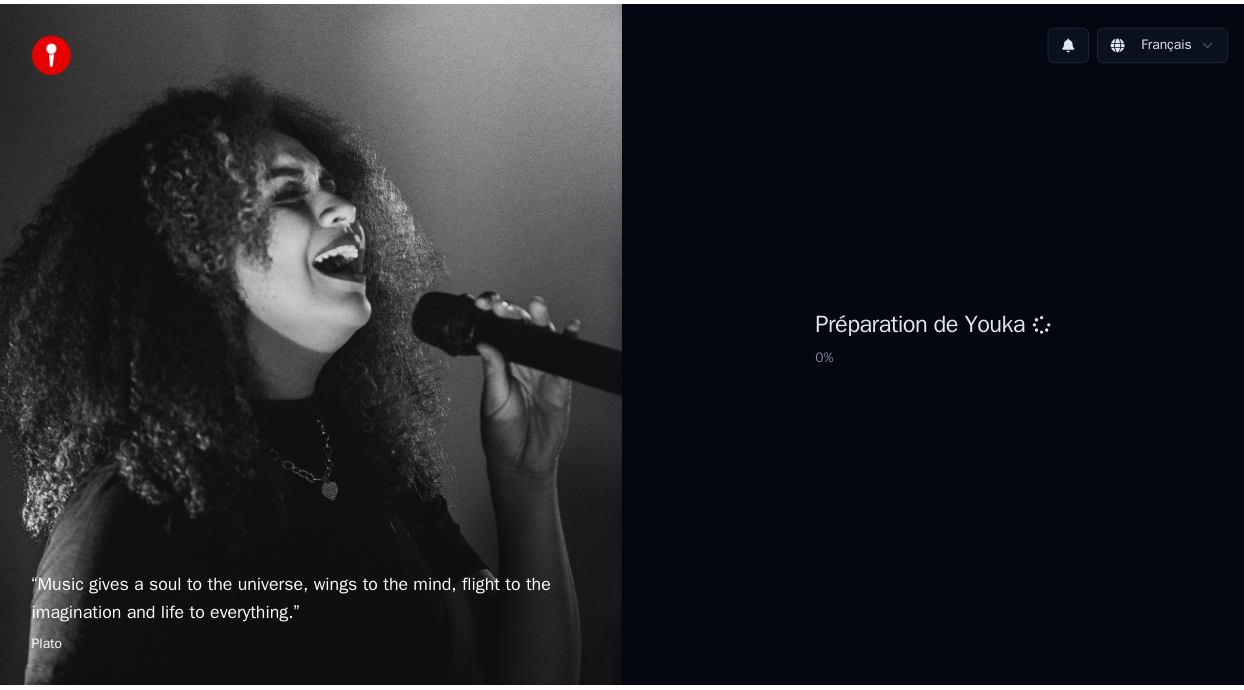 scroll, scrollTop: 0, scrollLeft: 0, axis: both 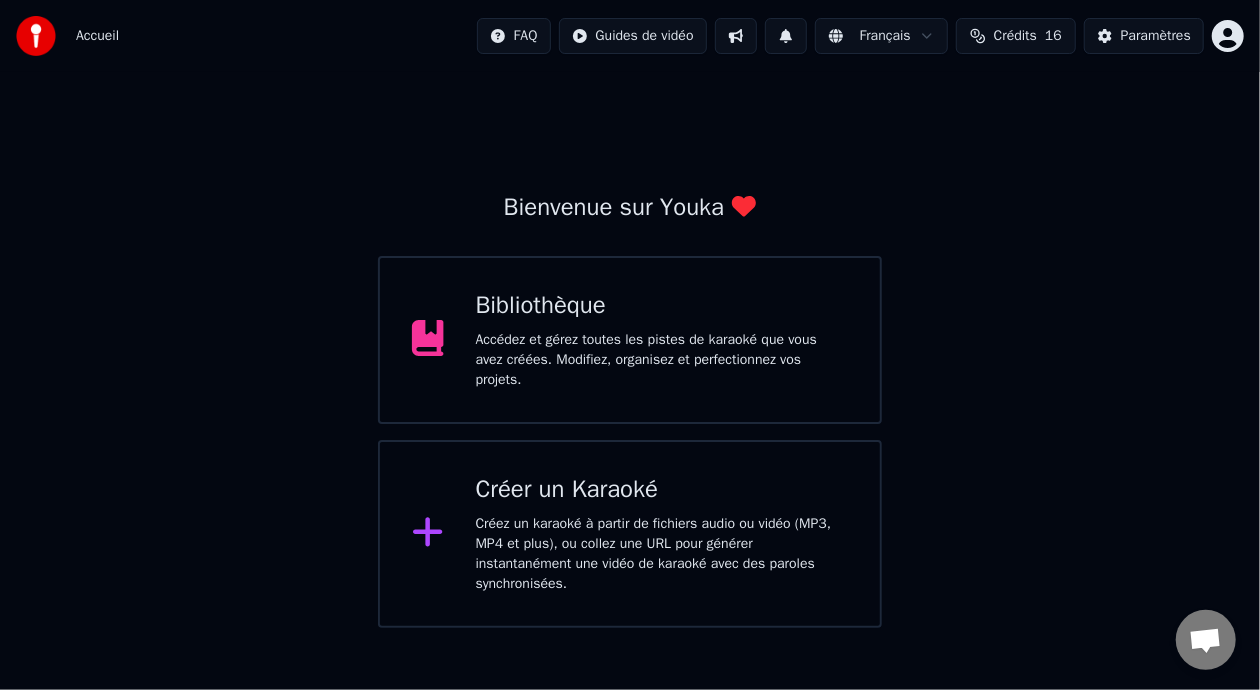 click on "Bibliothèque" at bounding box center [662, 306] 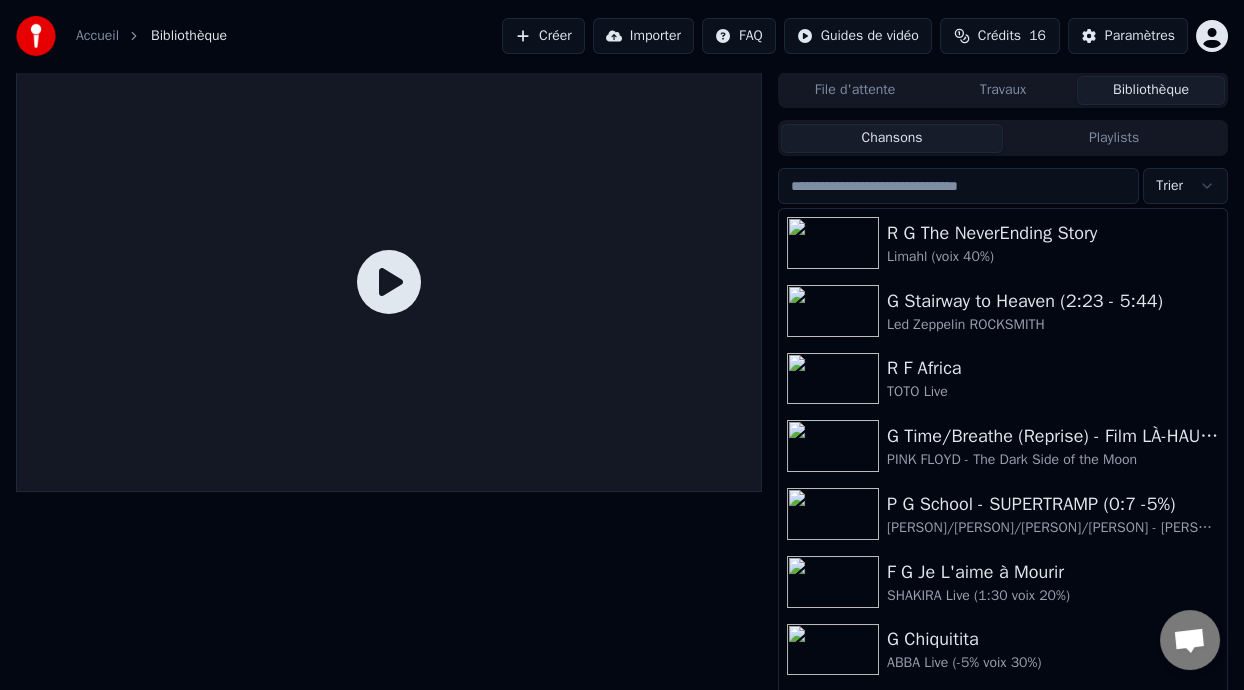 click on "Playlists" at bounding box center (1114, 138) 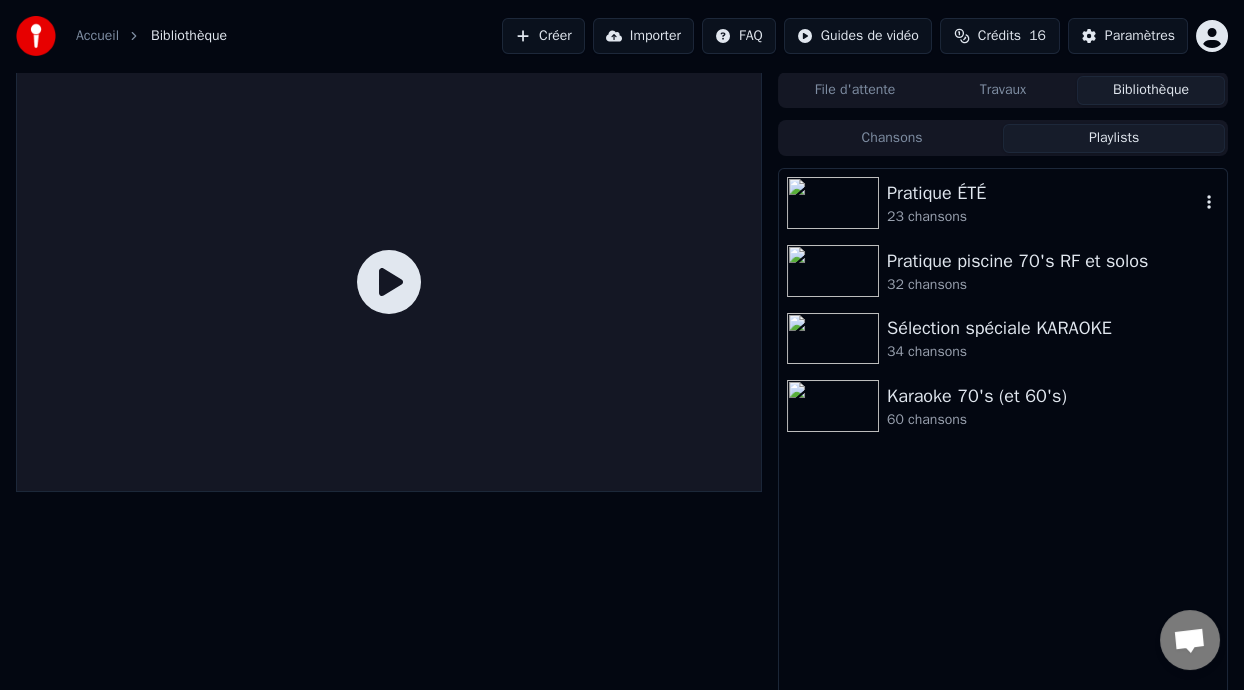 click on "Pratique ÉTÉ" at bounding box center (1043, 193) 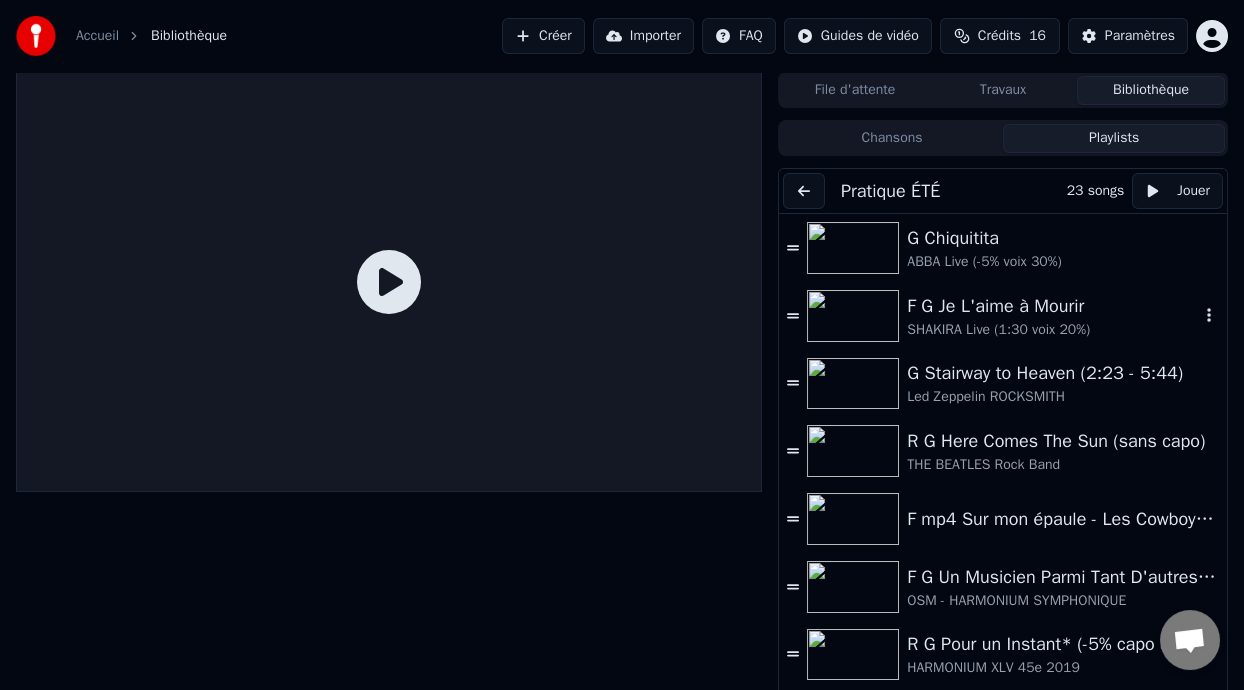 click on "F G Je L'aime à Mourir" at bounding box center [1053, 306] 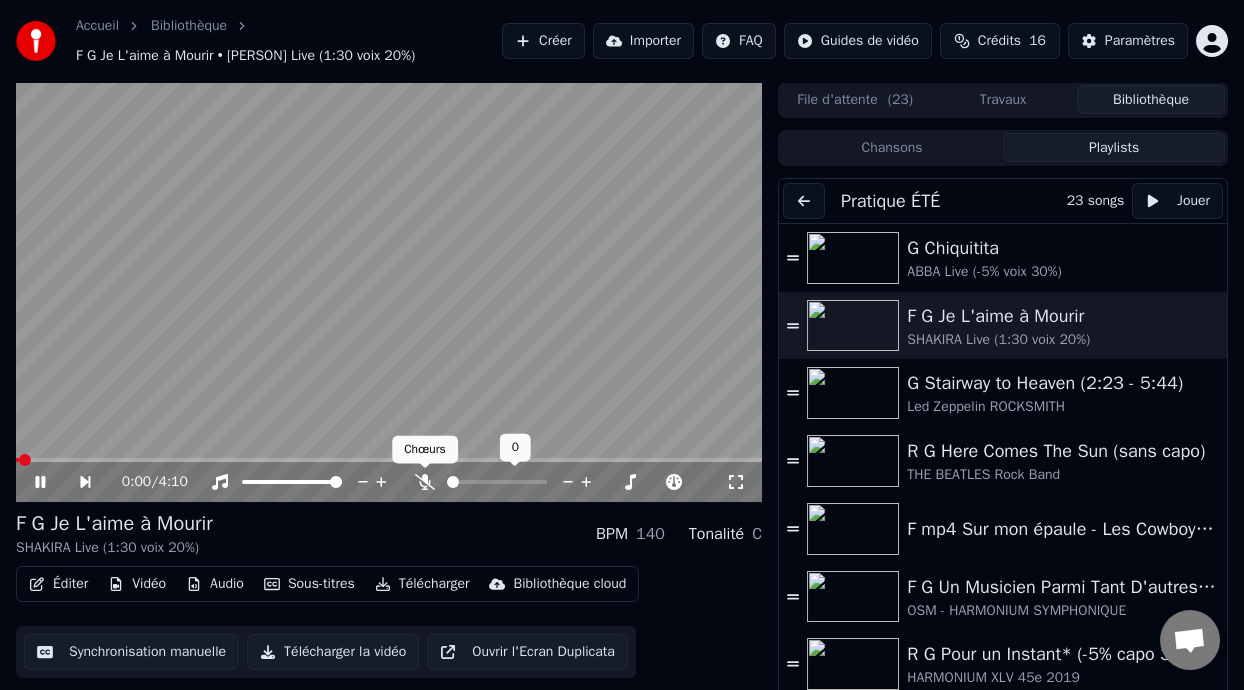 click 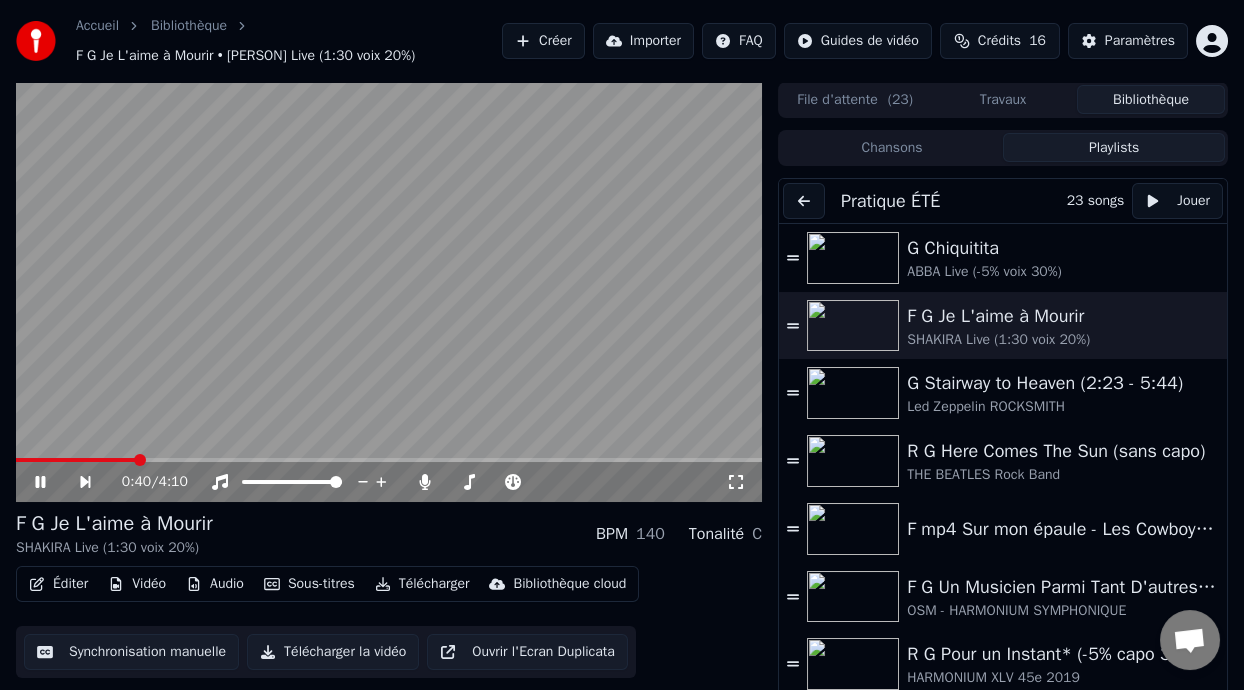 click 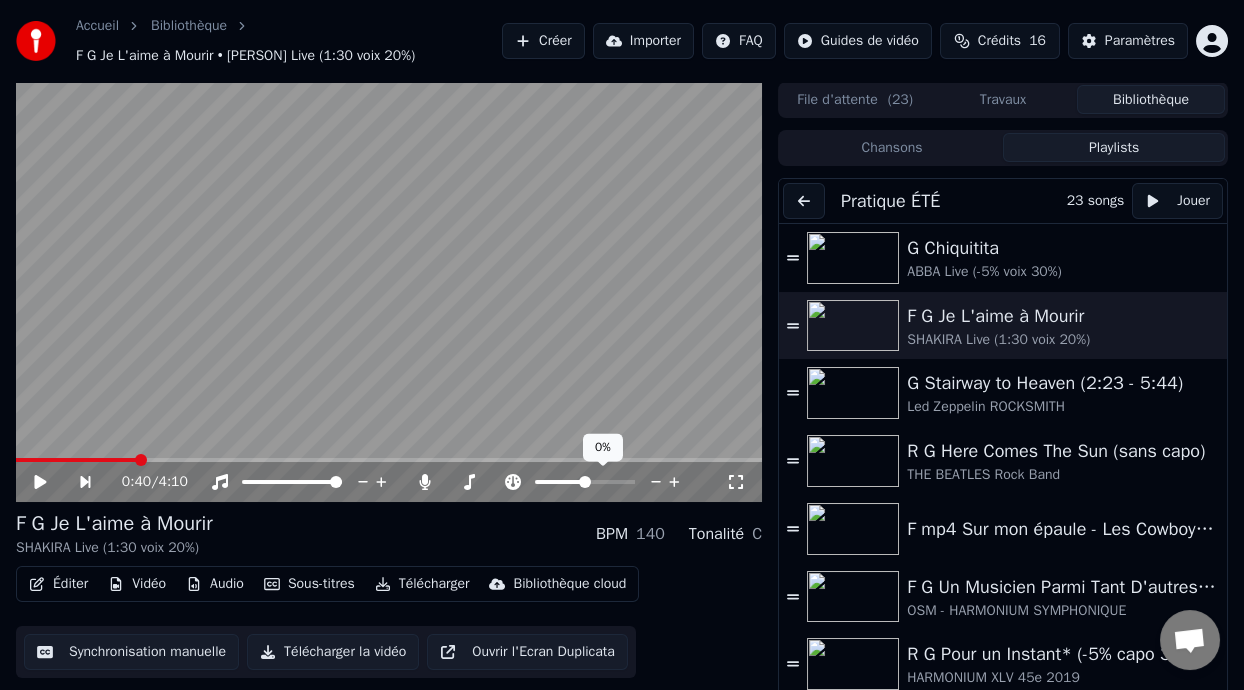 click at bounding box center [560, 482] 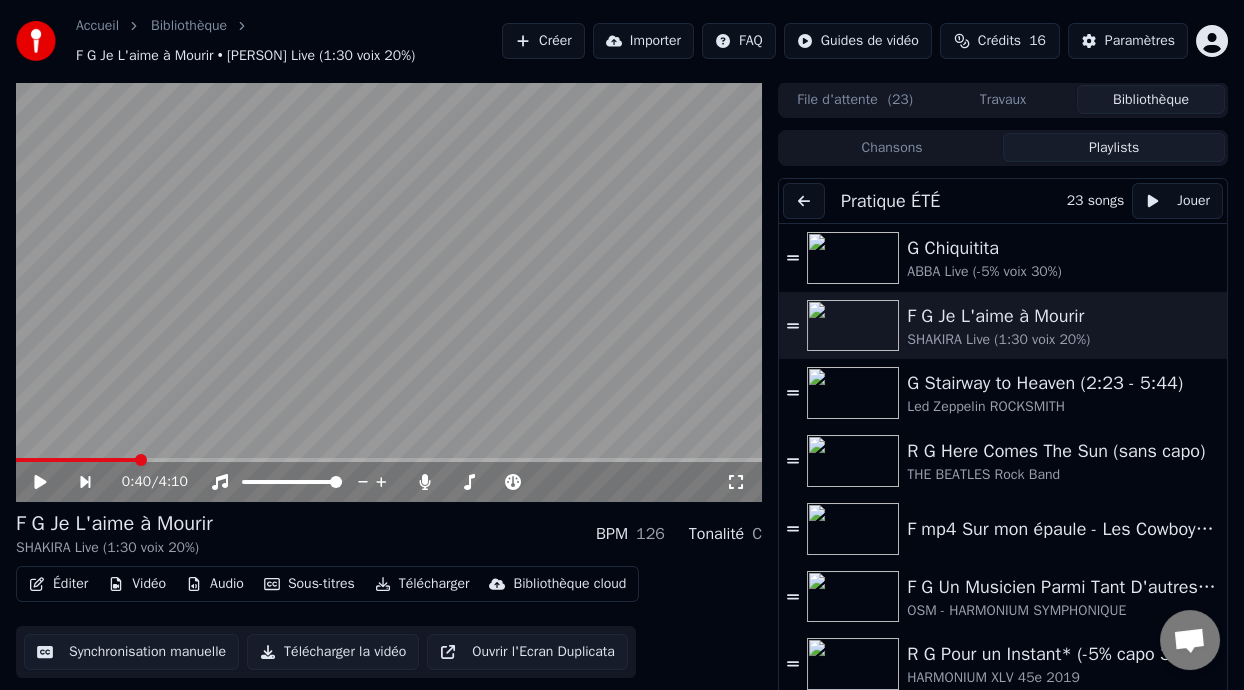 click 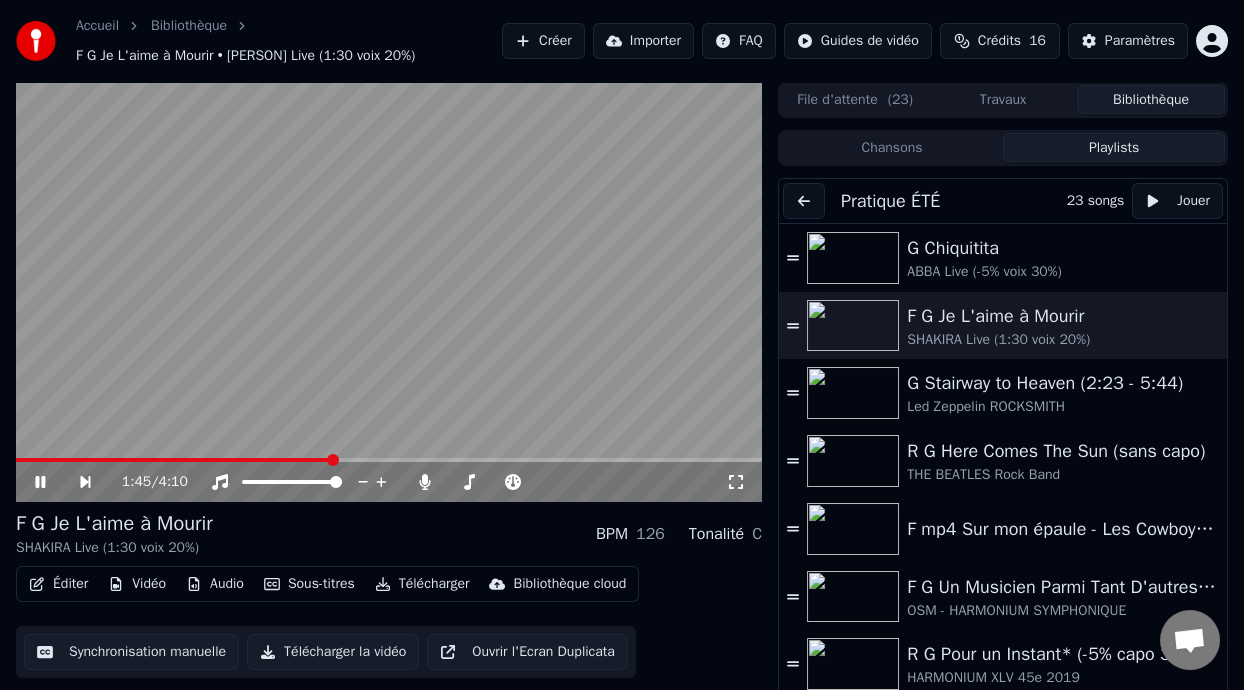 click 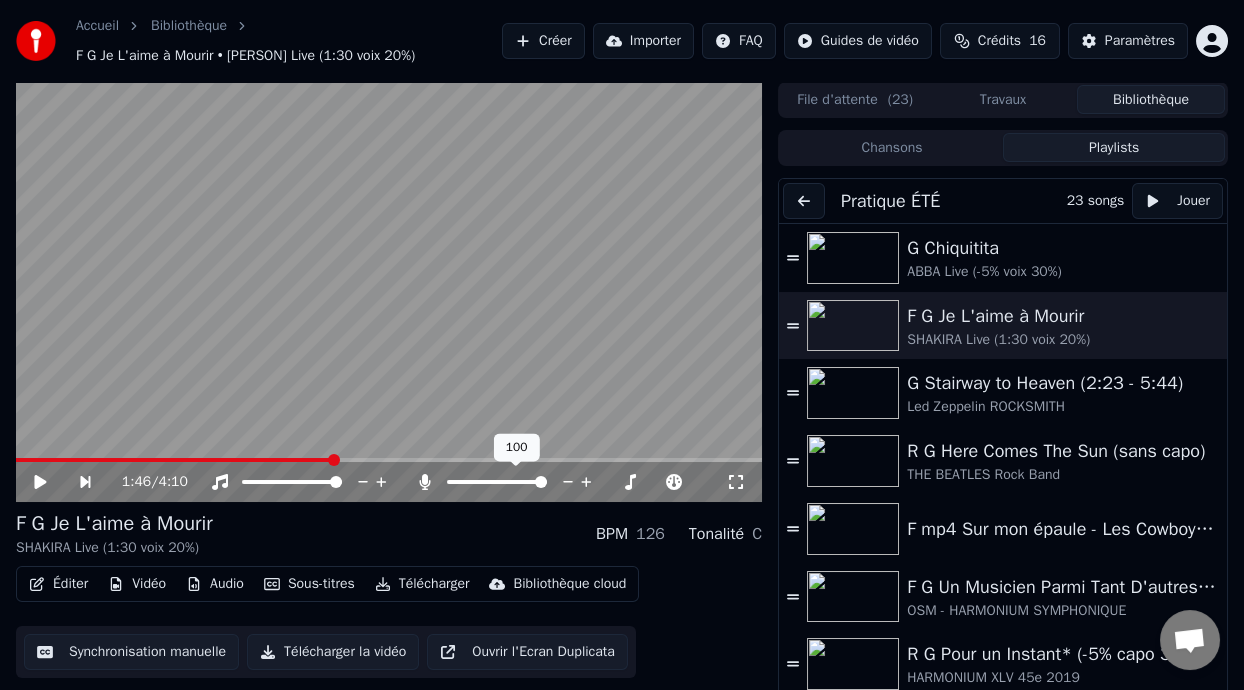 click at bounding box center (497, 482) 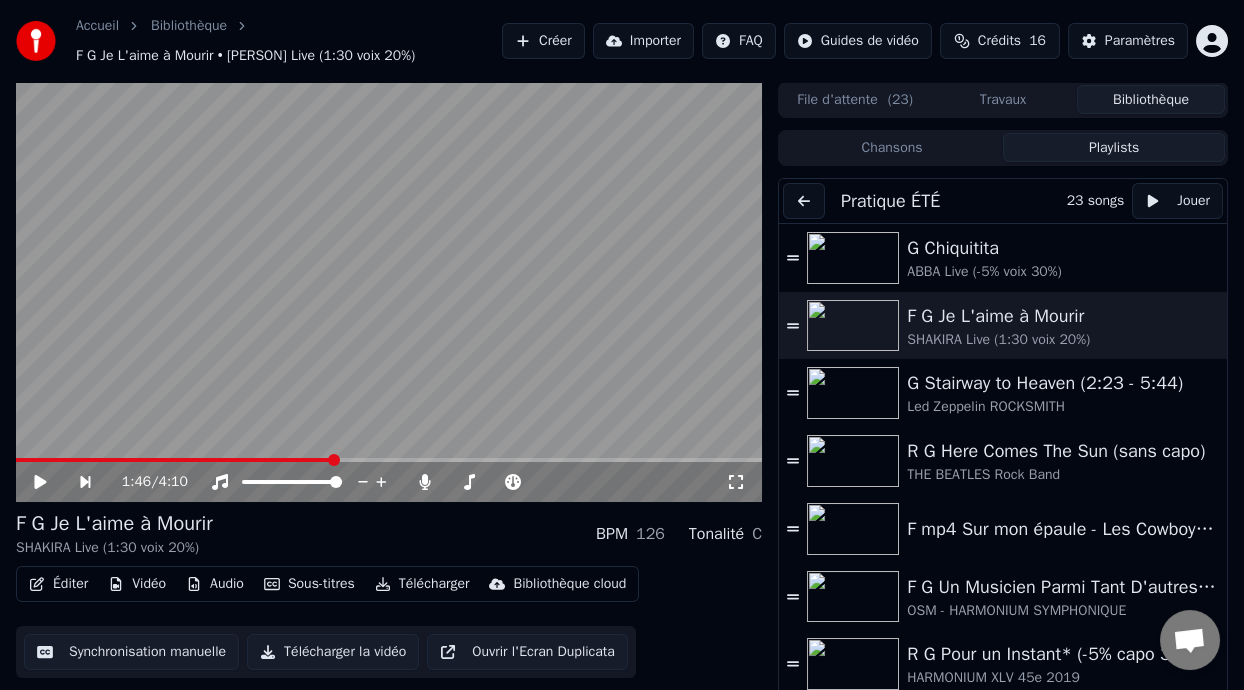 click 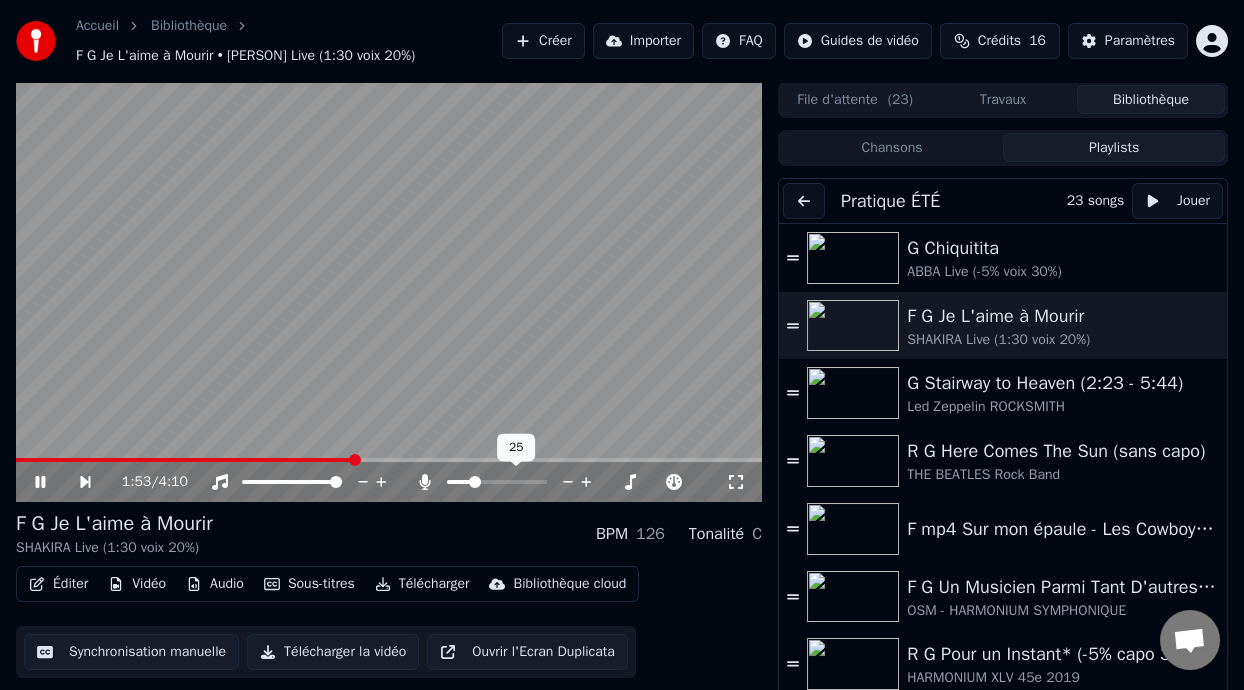 click at bounding box center (459, 482) 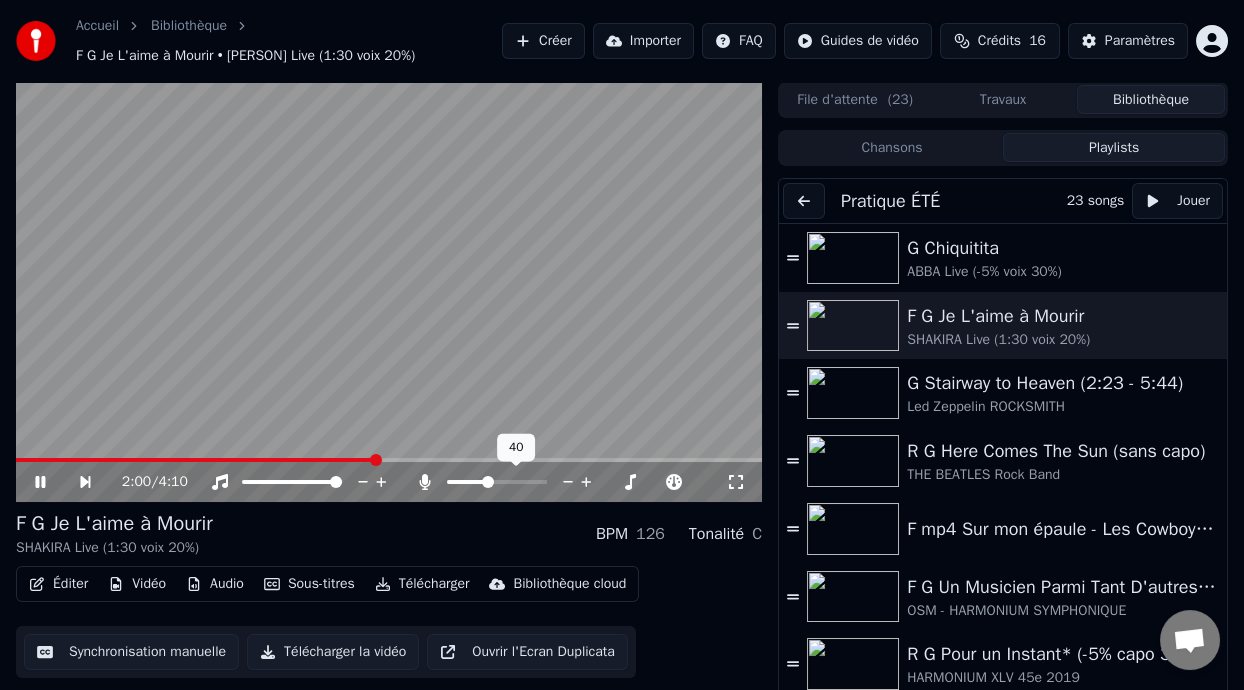 click at bounding box center (488, 482) 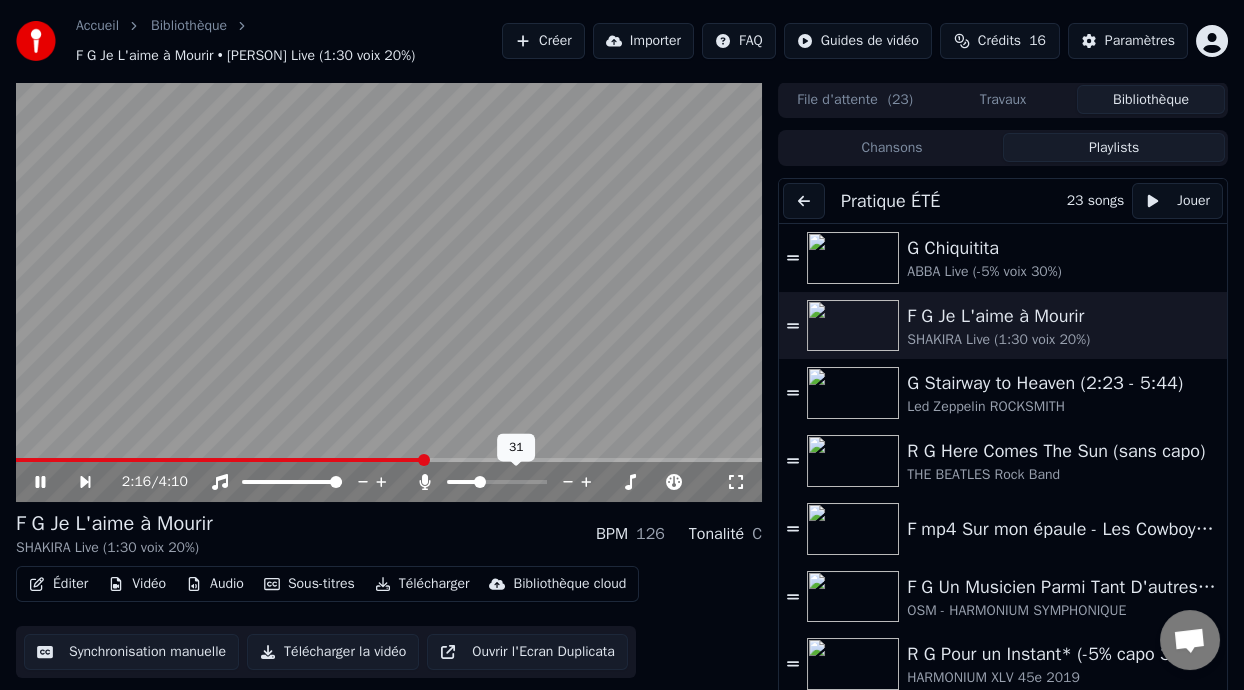 click at bounding box center (462, 482) 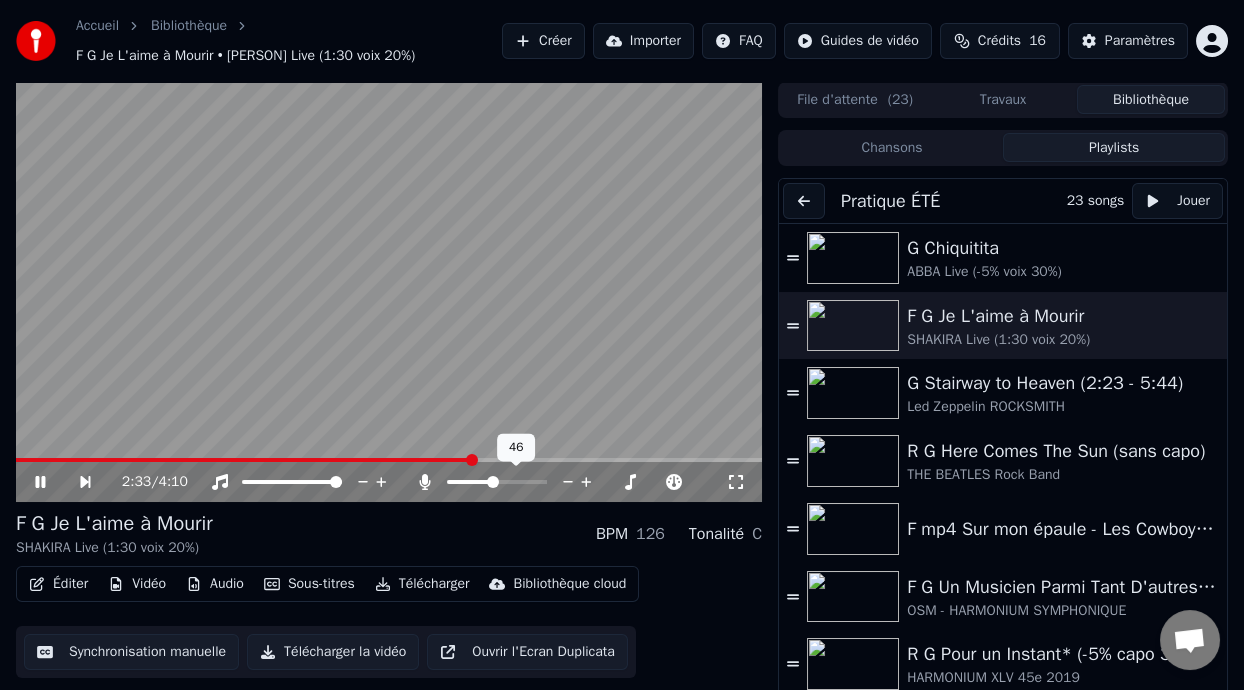 click at bounding box center (497, 482) 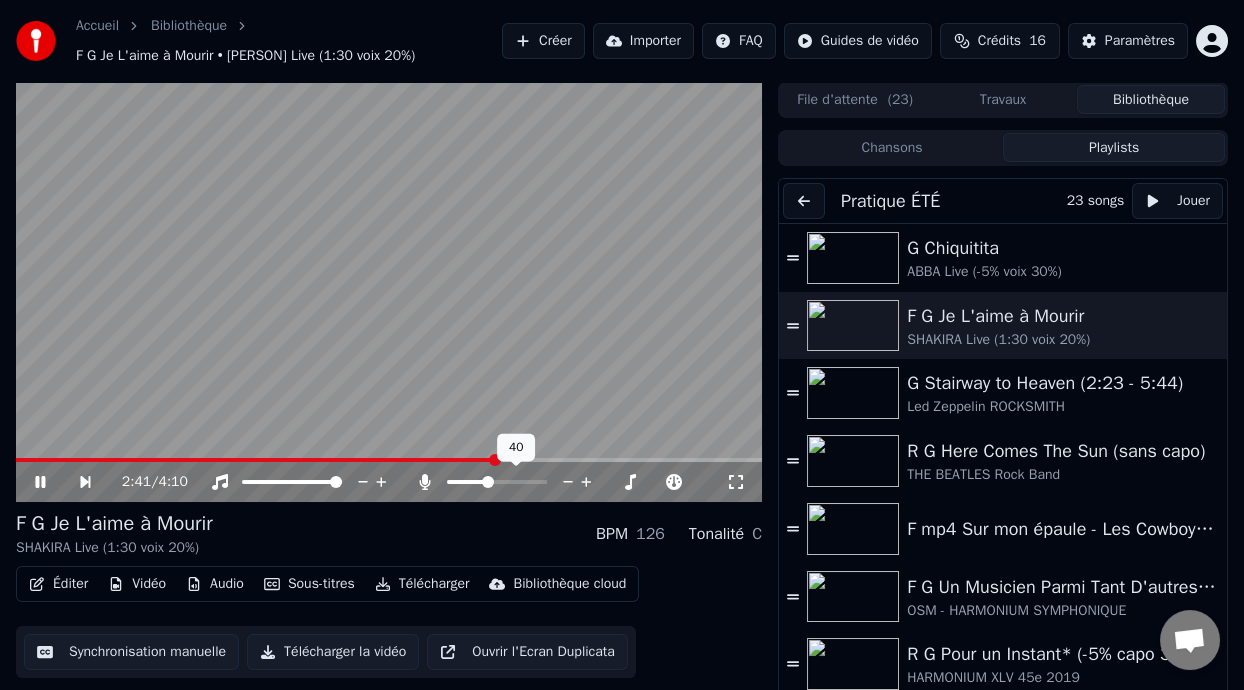 click at bounding box center (488, 482) 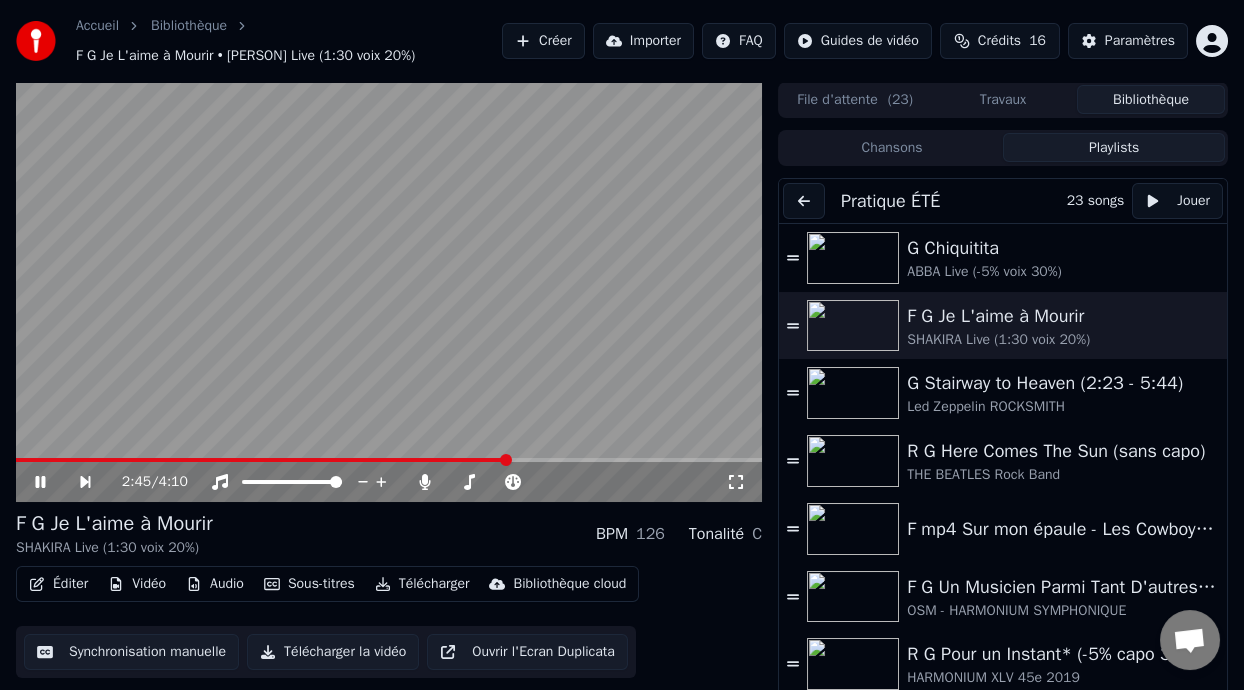 click on "Éditer" at bounding box center [58, 584] 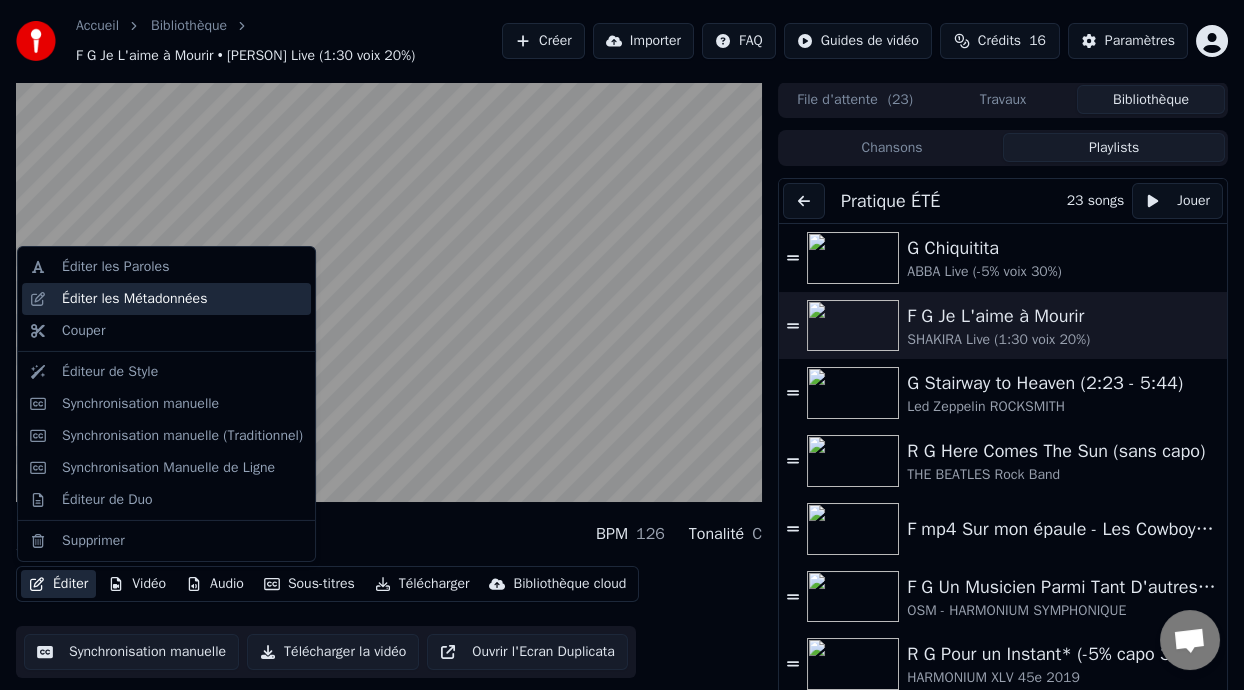 click on "Éditer les Métadonnées" at bounding box center [134, 299] 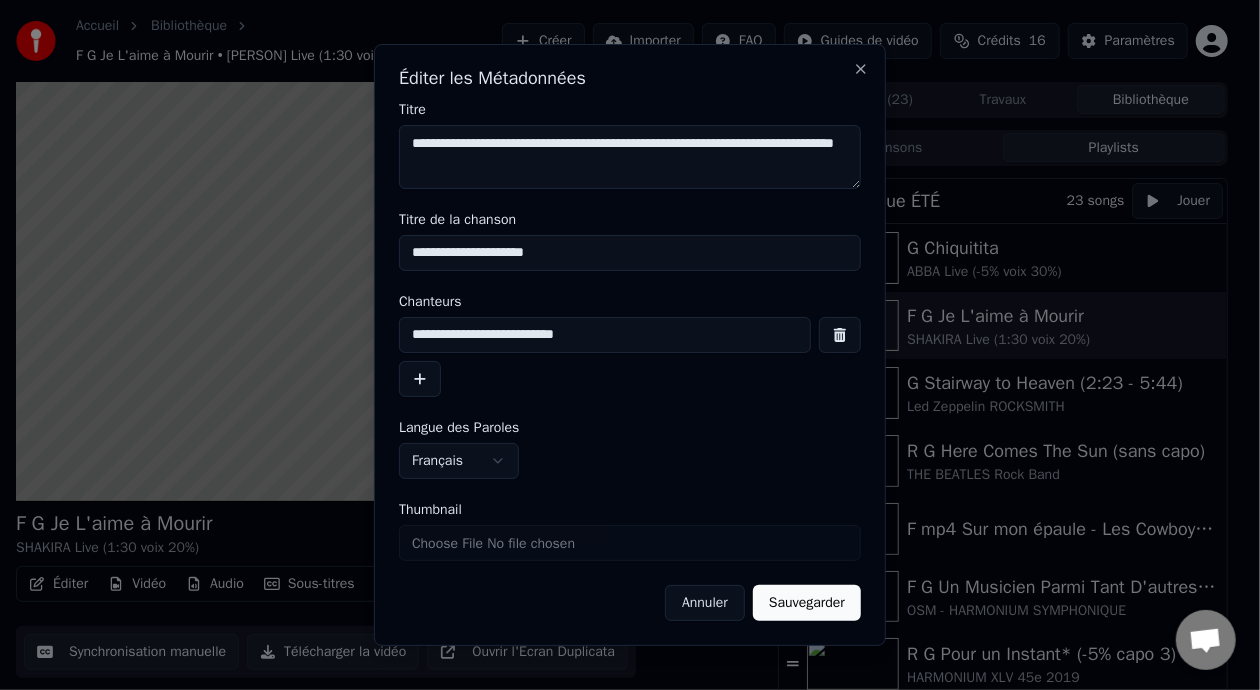 click on "**********" at bounding box center (605, 335) 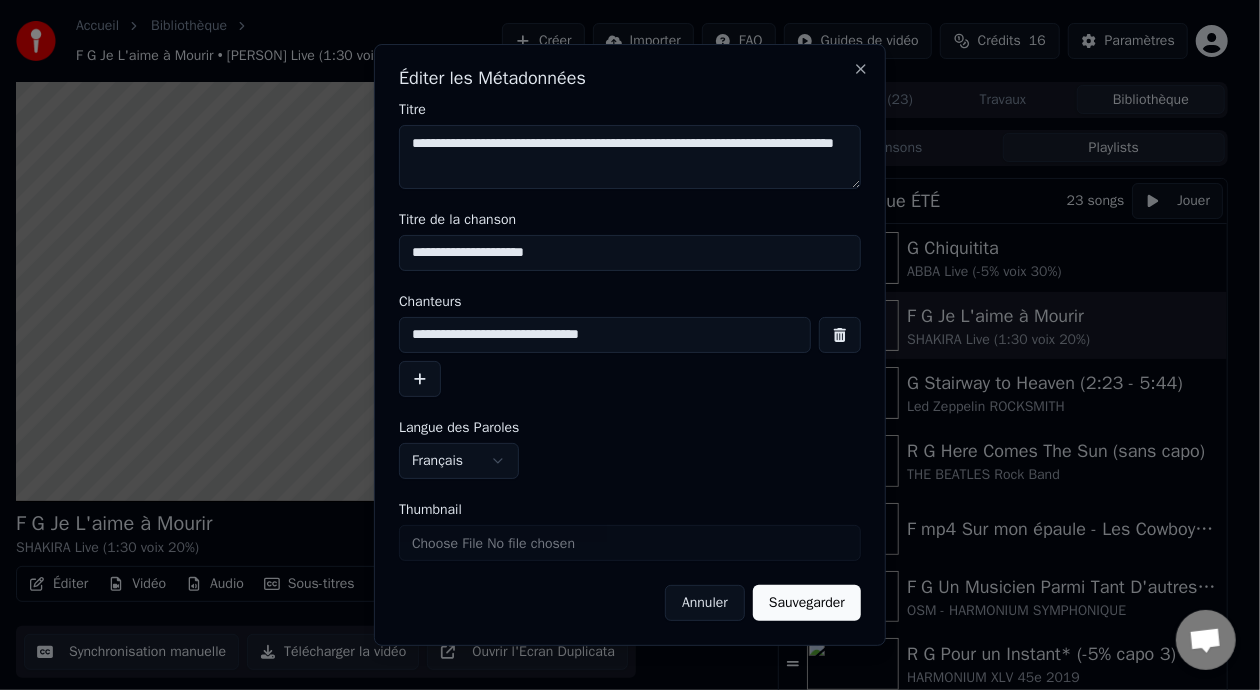 type on "**********" 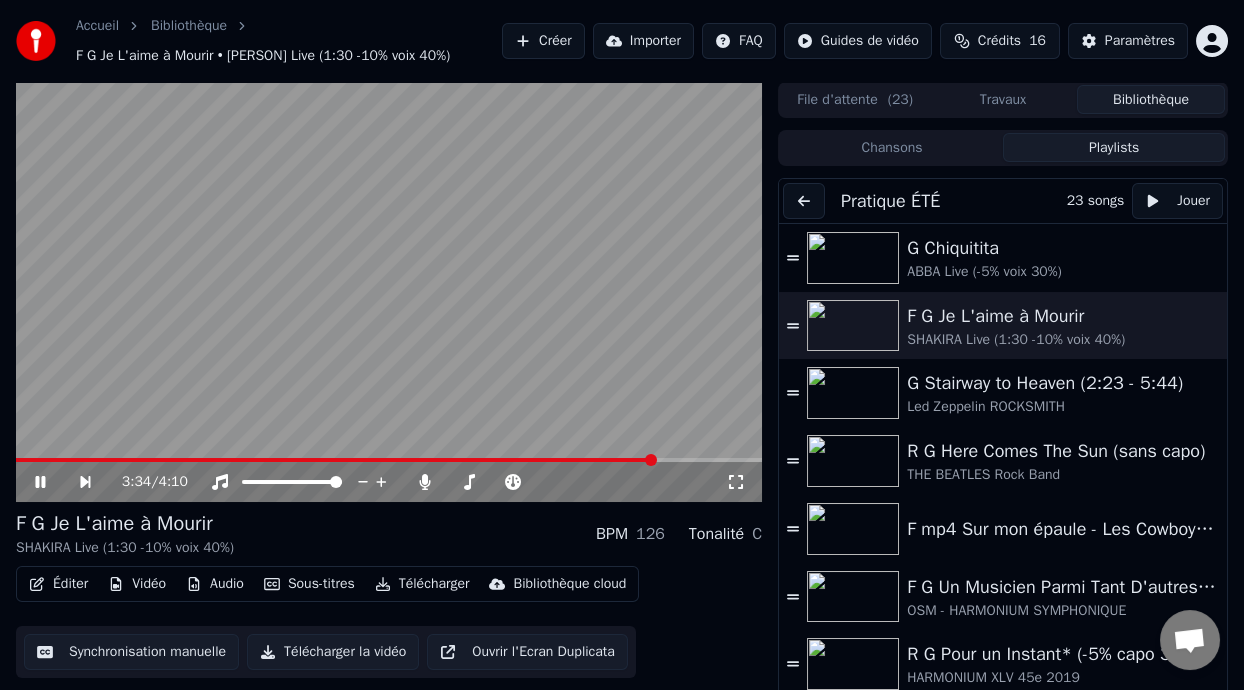 click 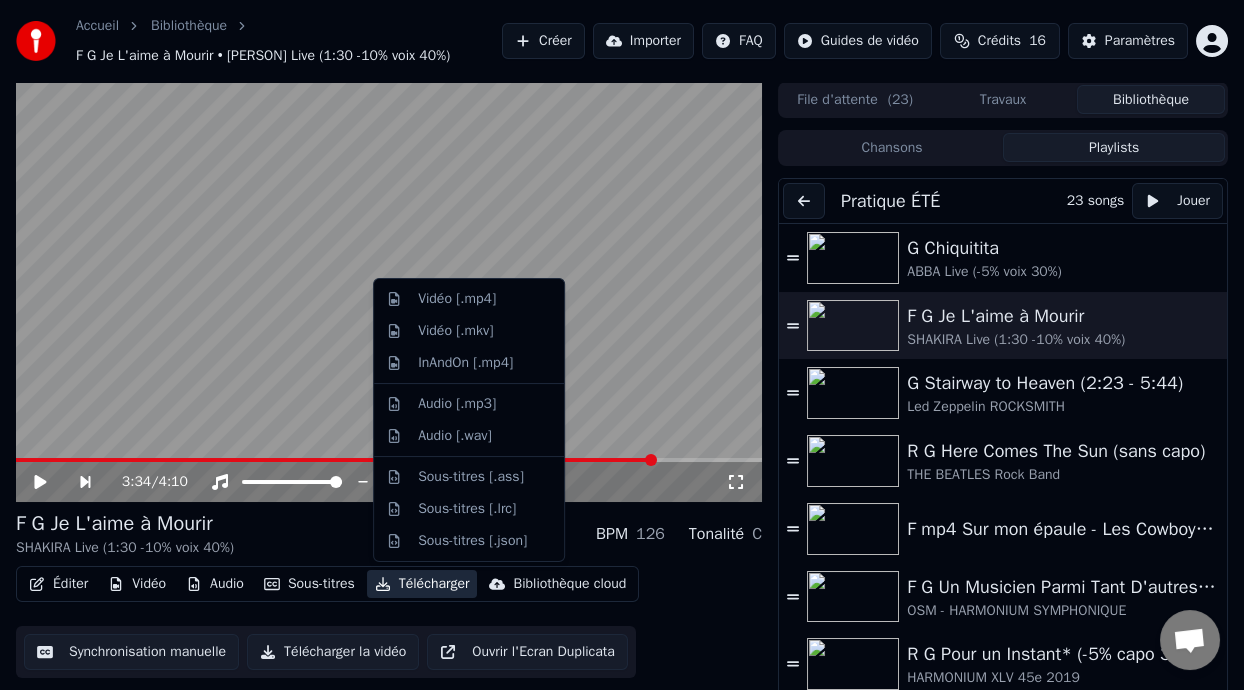 click on "Télécharger" at bounding box center (422, 584) 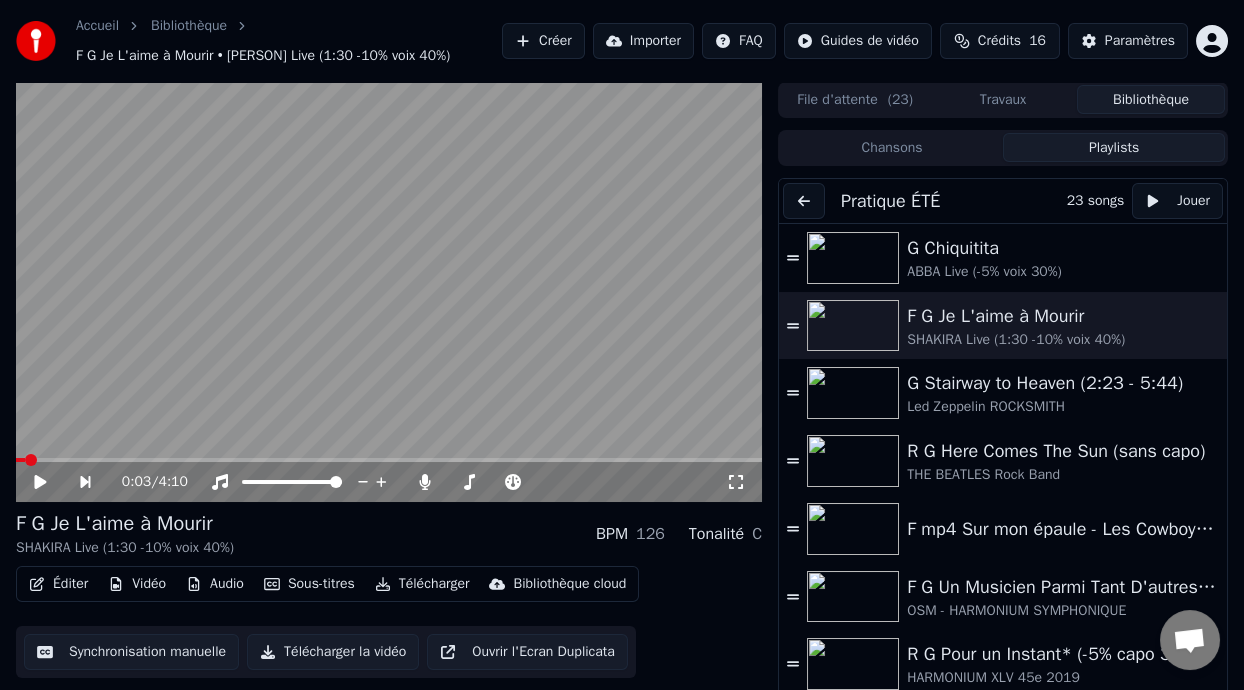 click at bounding box center [20, 460] 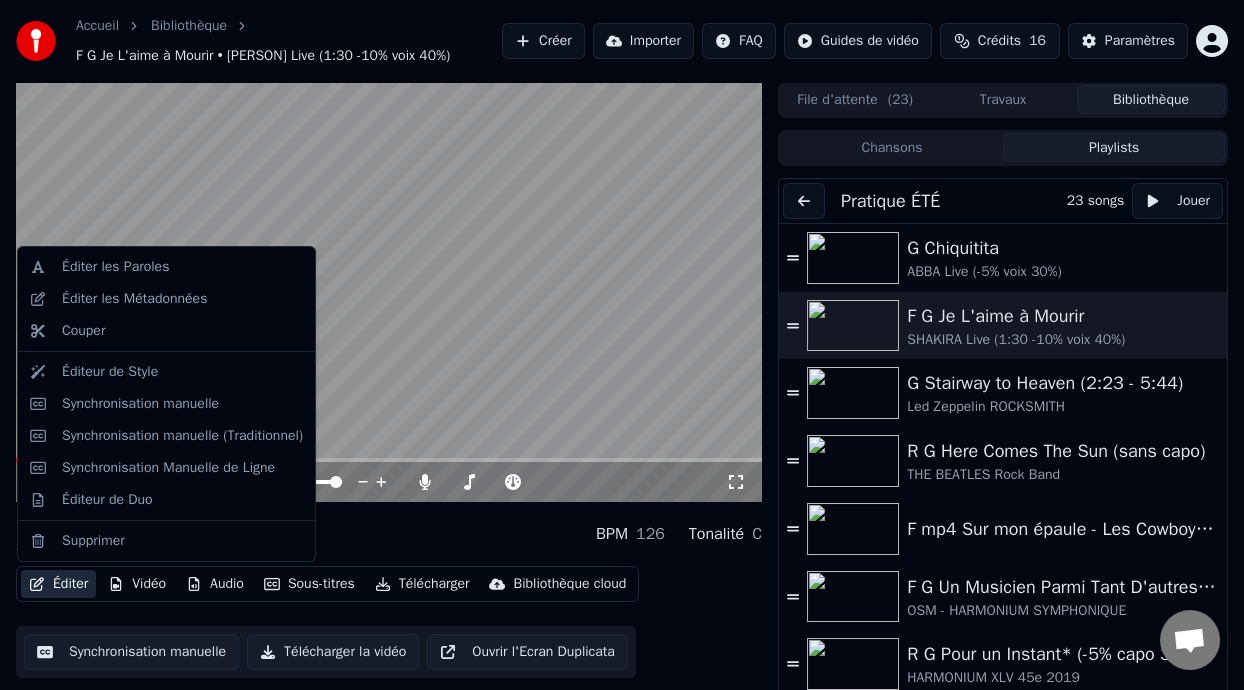 click on "Éditer" at bounding box center [58, 584] 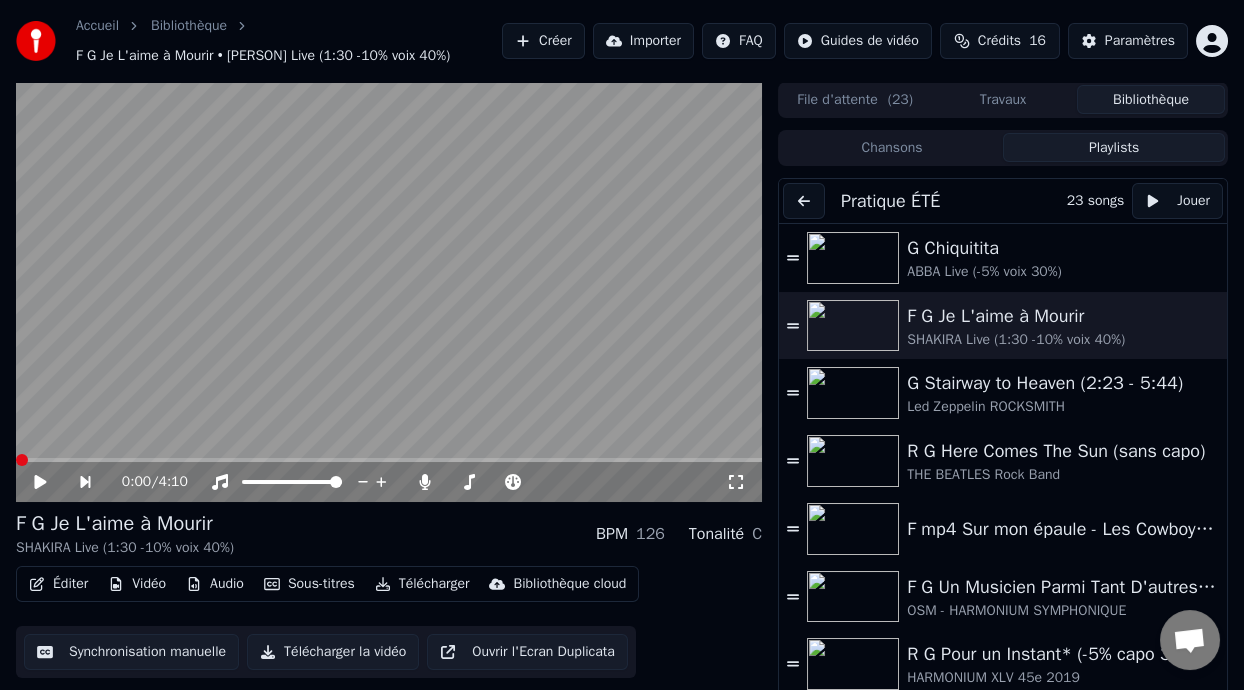 click at bounding box center (389, 292) 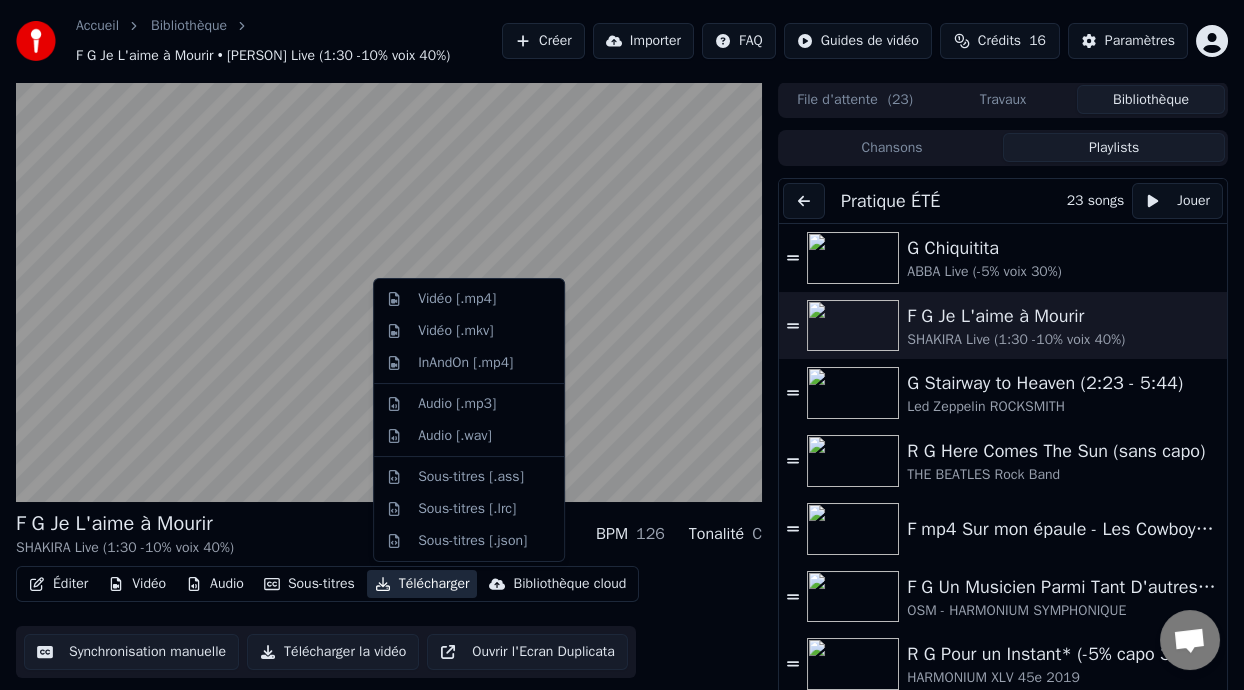 click on "Télécharger" at bounding box center [422, 584] 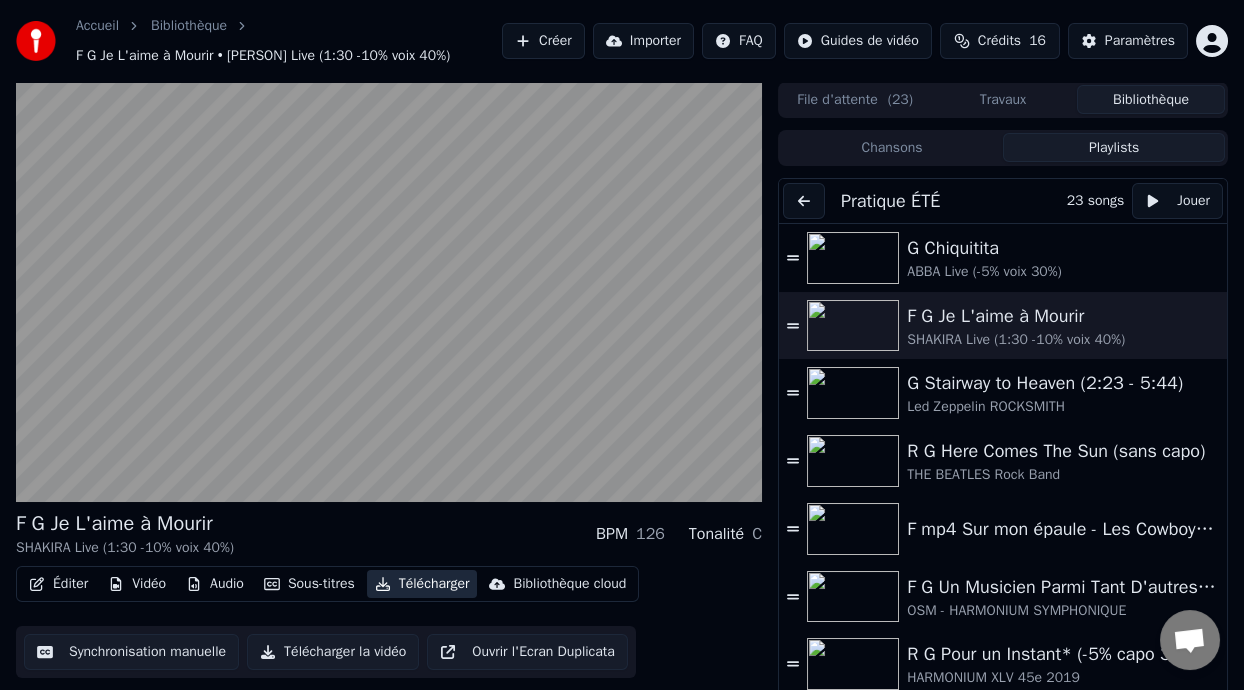 click on "Télécharger" at bounding box center (422, 584) 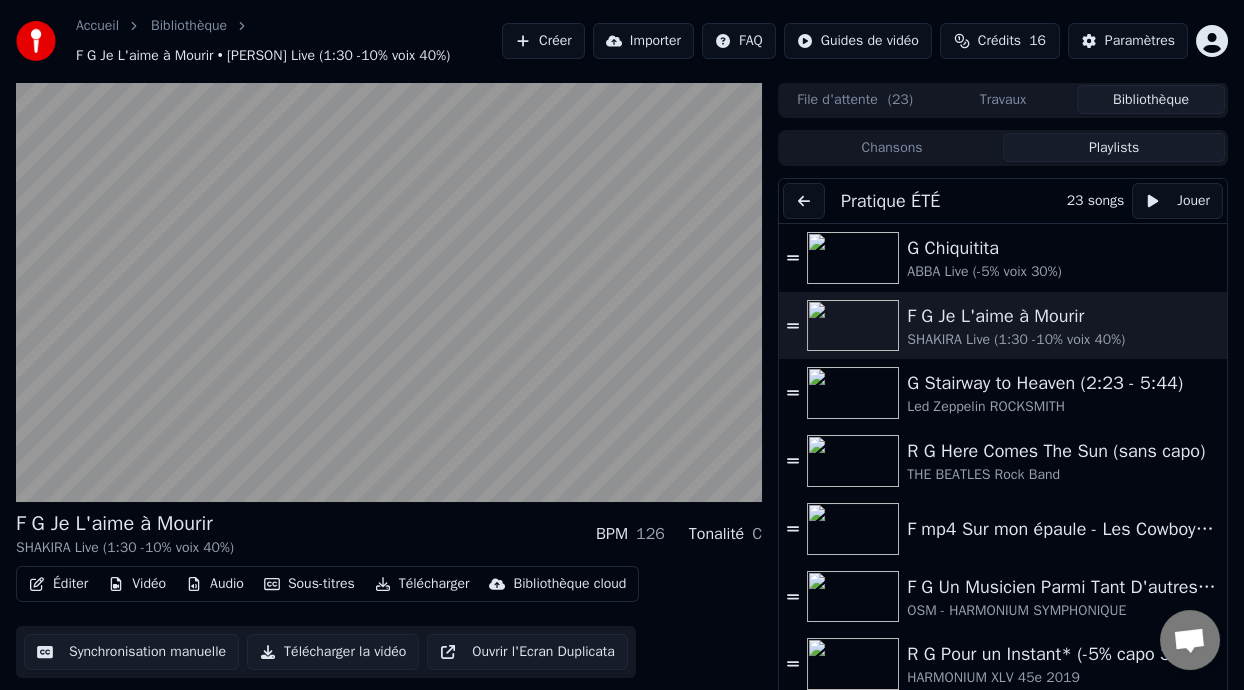 click on "Télécharger" at bounding box center [422, 584] 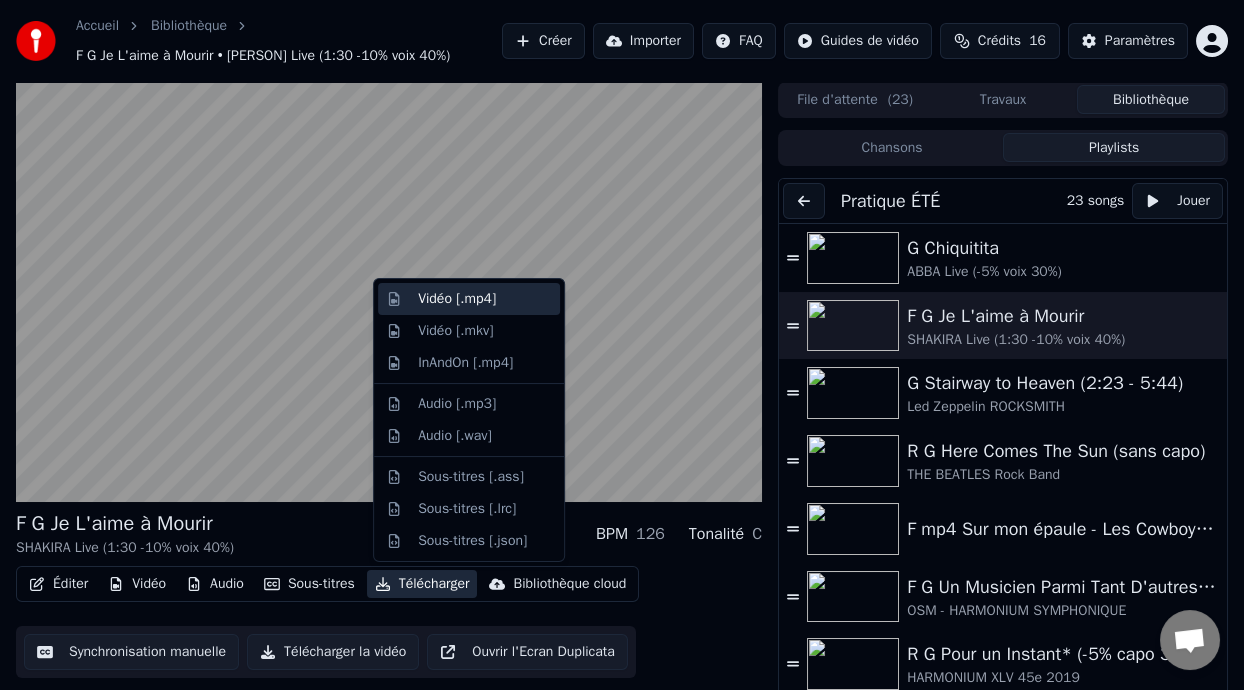 click on "Vidéo [.mp4]" at bounding box center [457, 299] 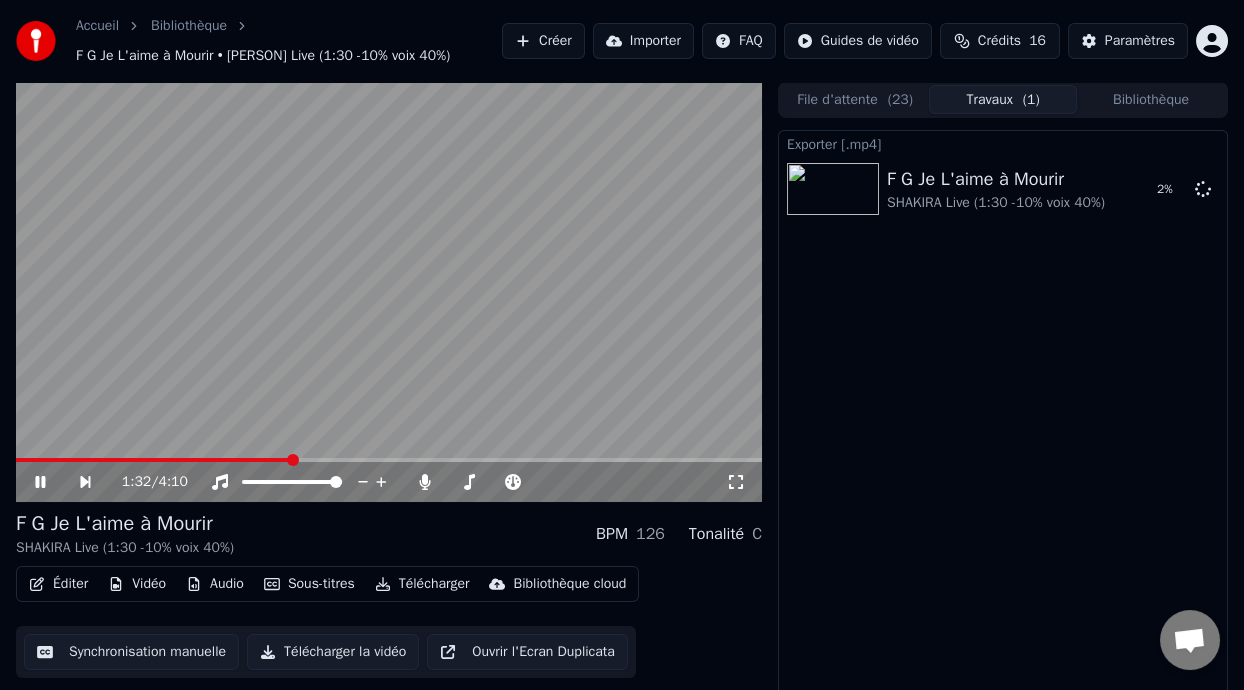 click 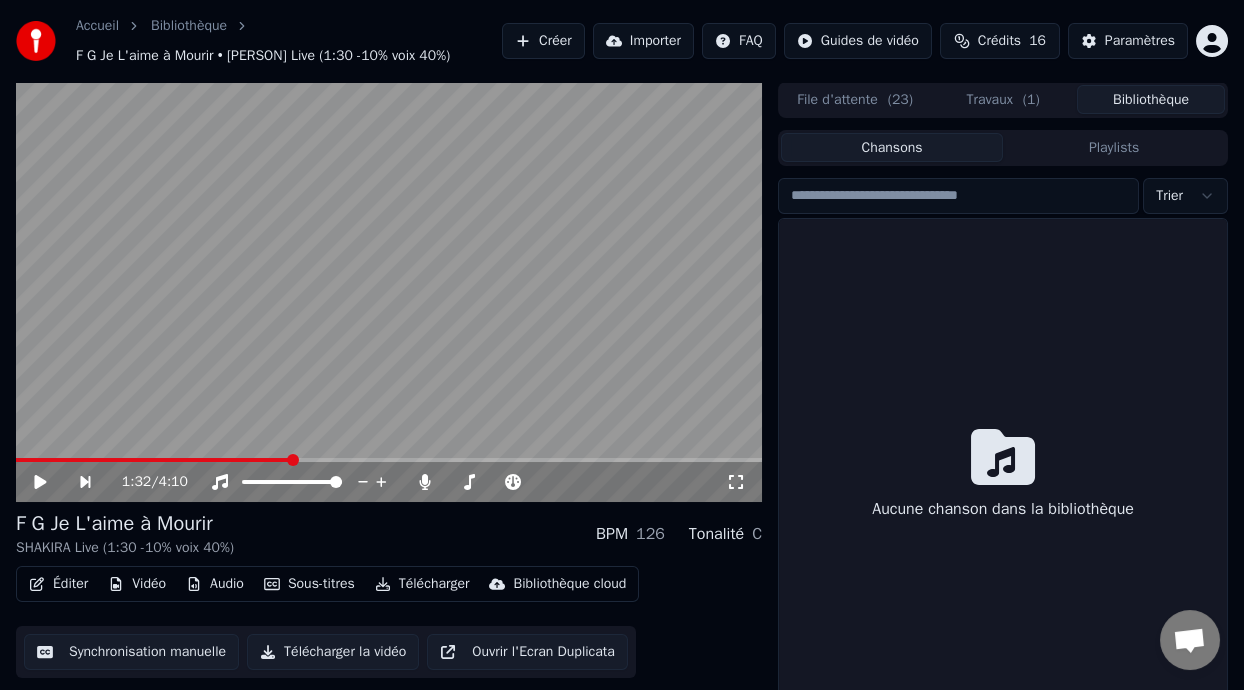 click on "Bibliothèque" at bounding box center (1151, 99) 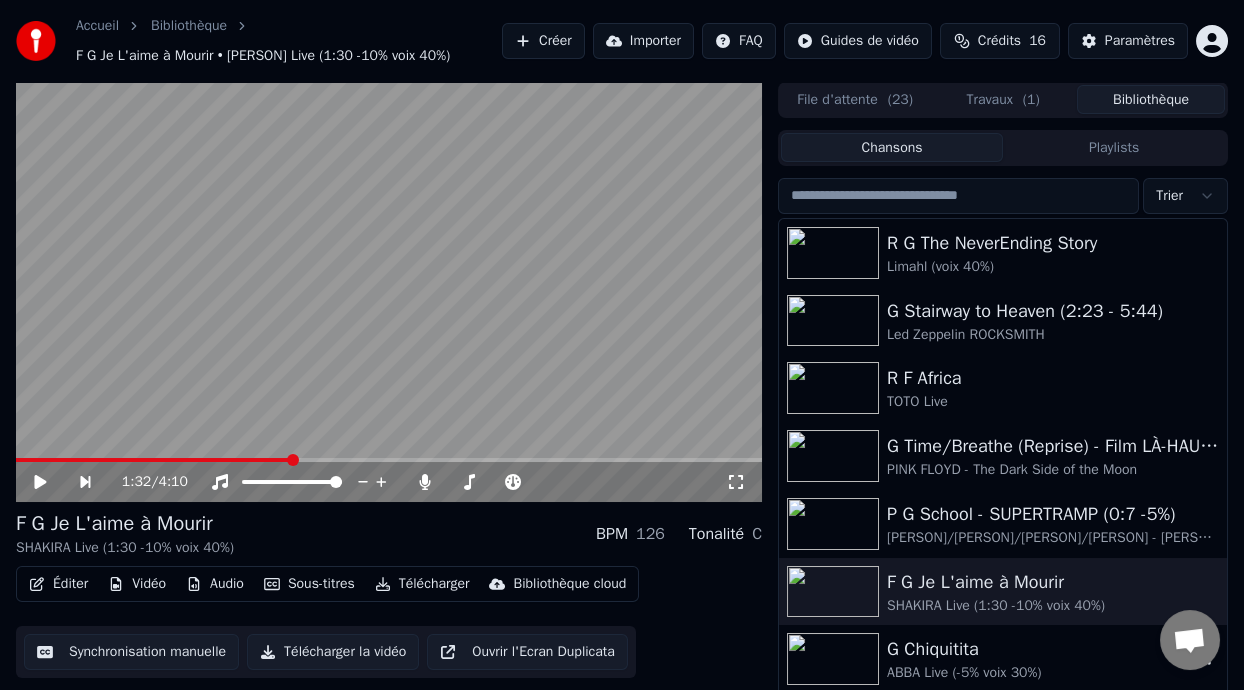 click on "ABBA Live (-5% voix 30%)" at bounding box center (1043, 673) 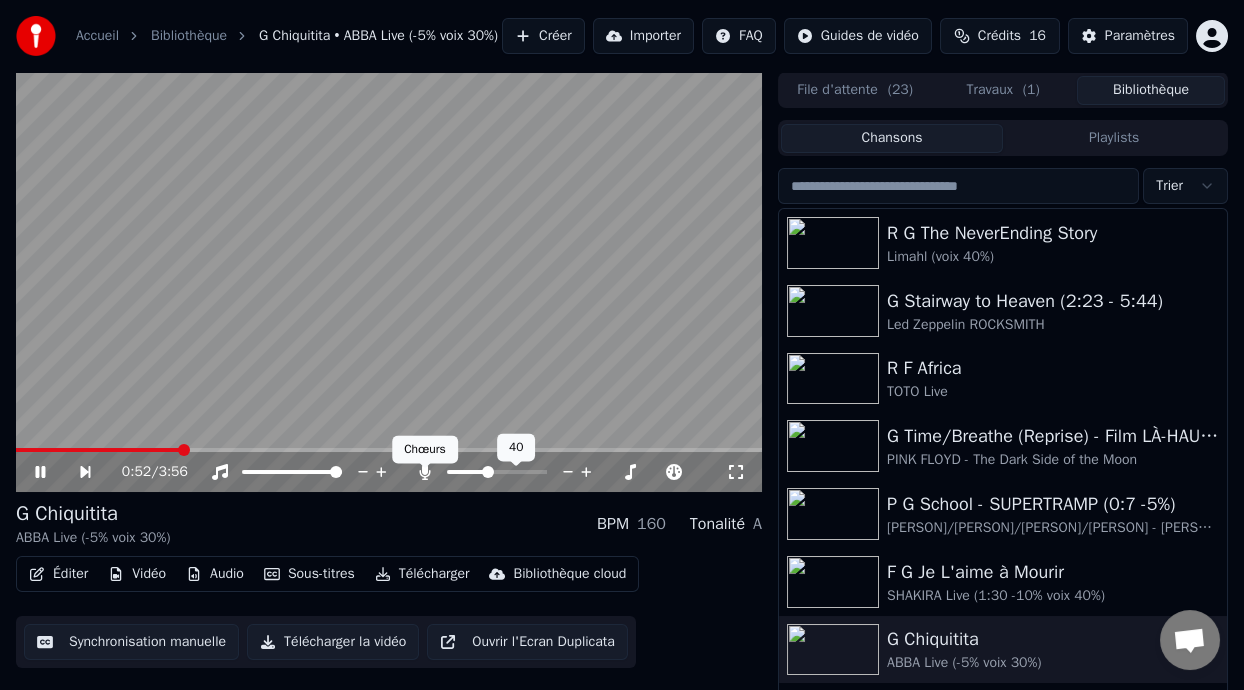 click 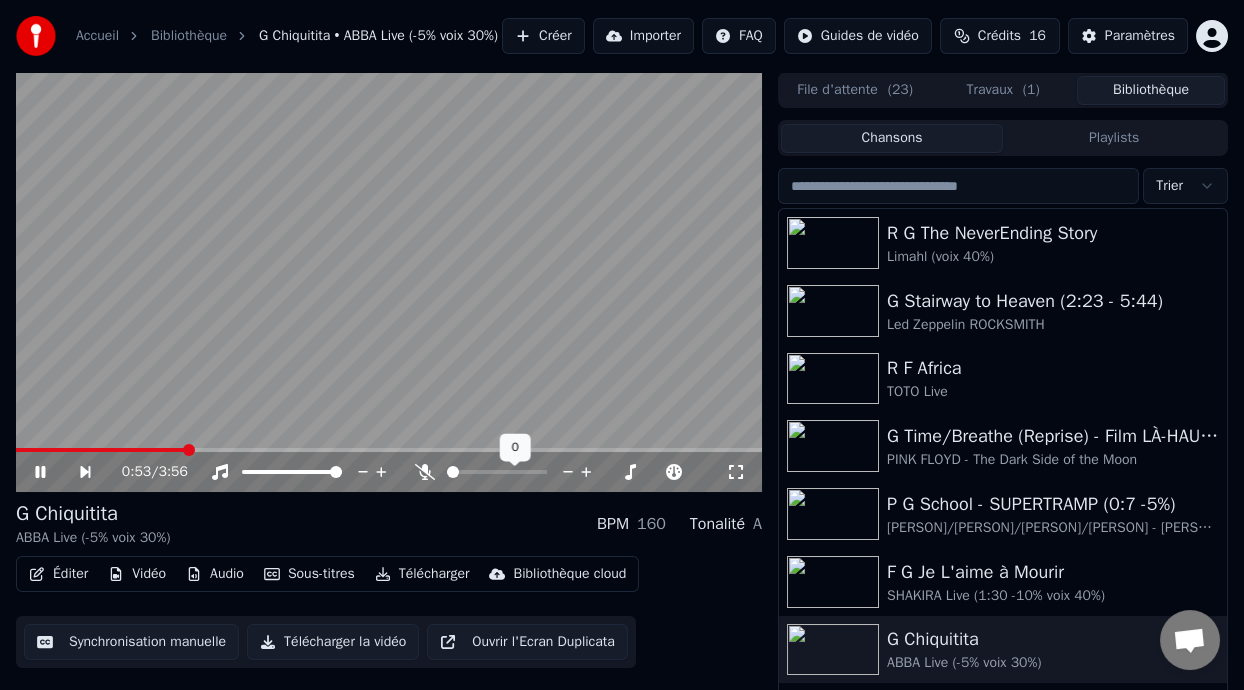 click 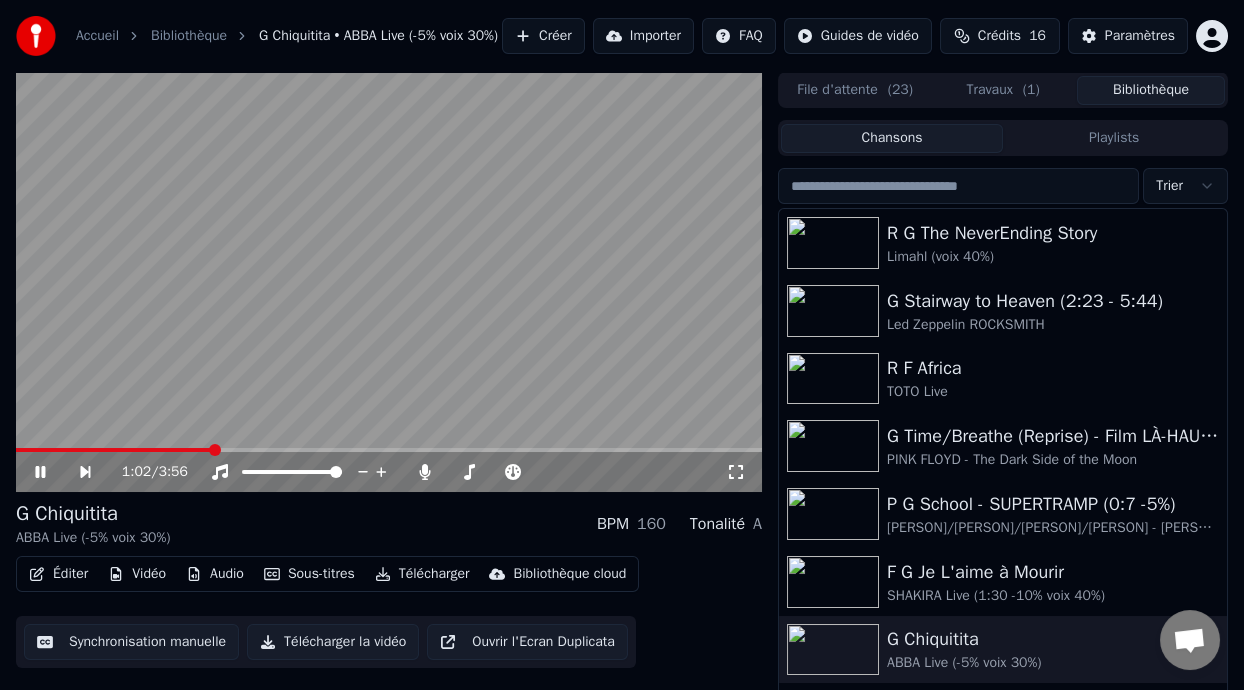 click on "Éditer" at bounding box center [58, 574] 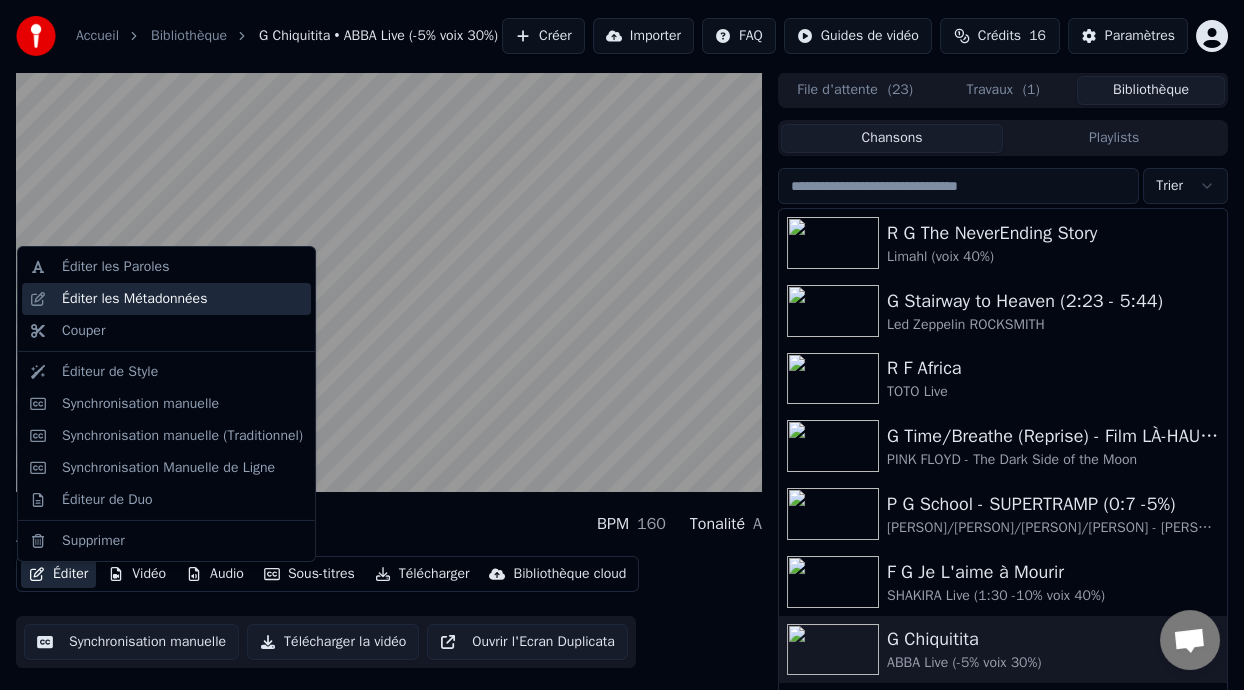 click on "Éditer les Métadonnées" at bounding box center [182, 299] 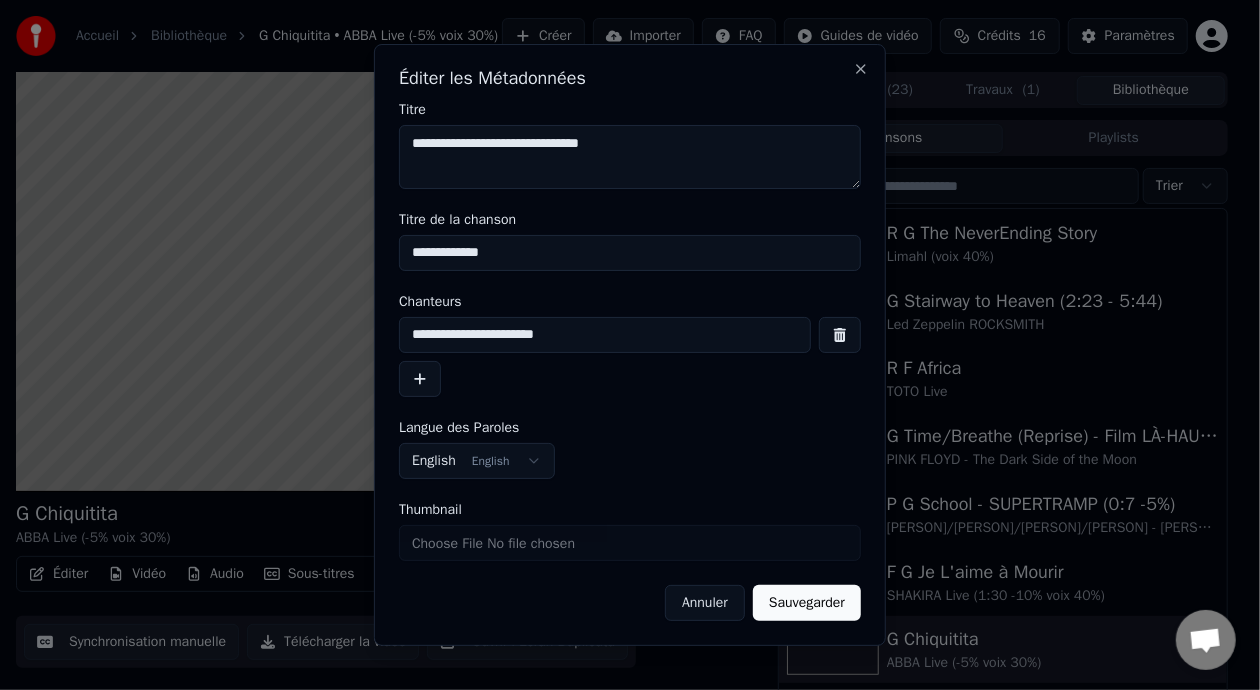 click on "**********" at bounding box center [605, 335] 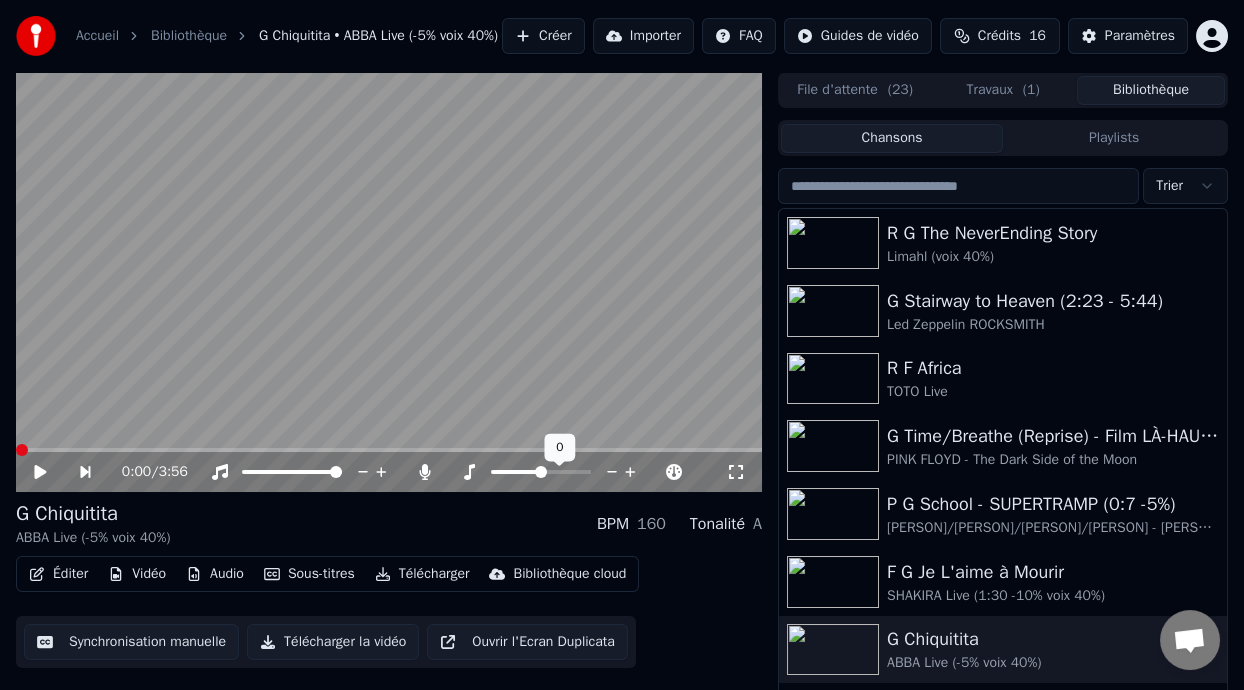 click at bounding box center (516, 472) 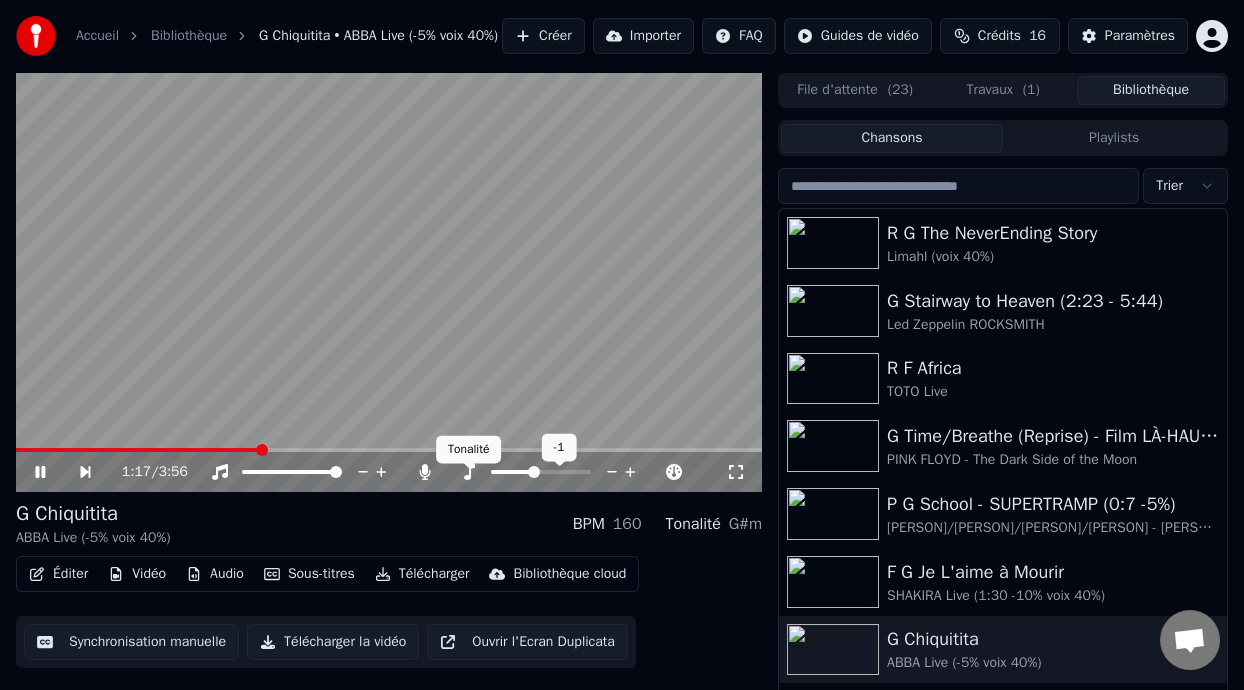 click 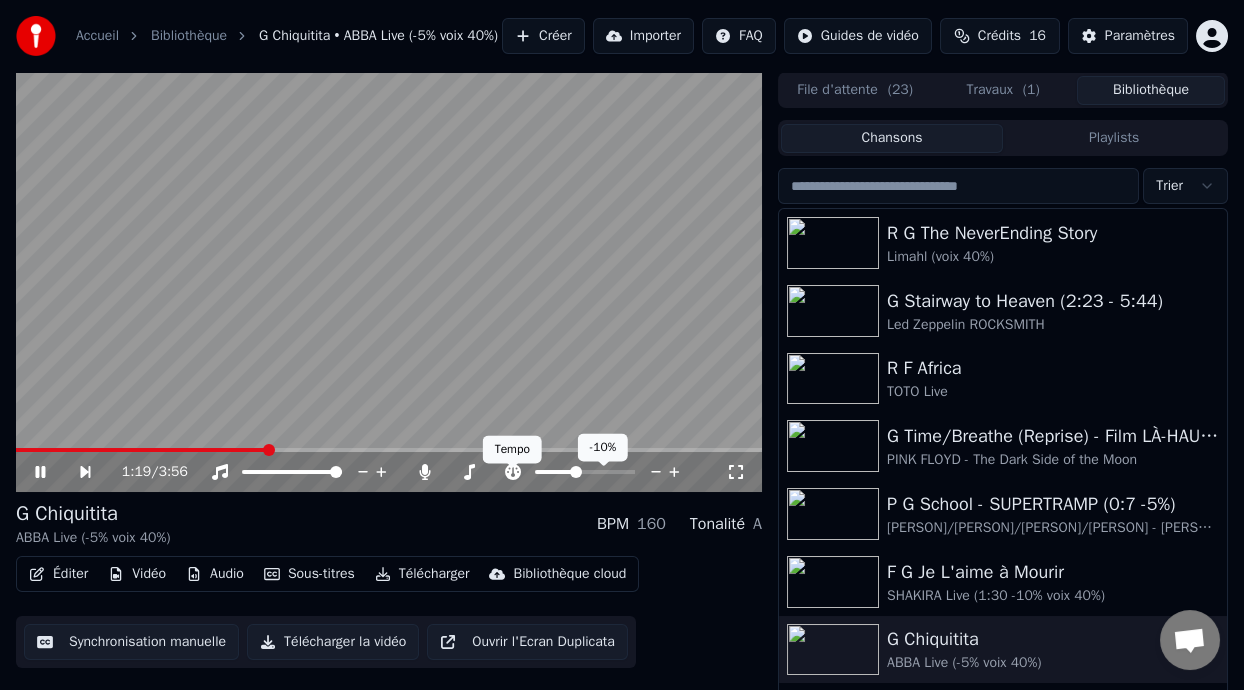 click 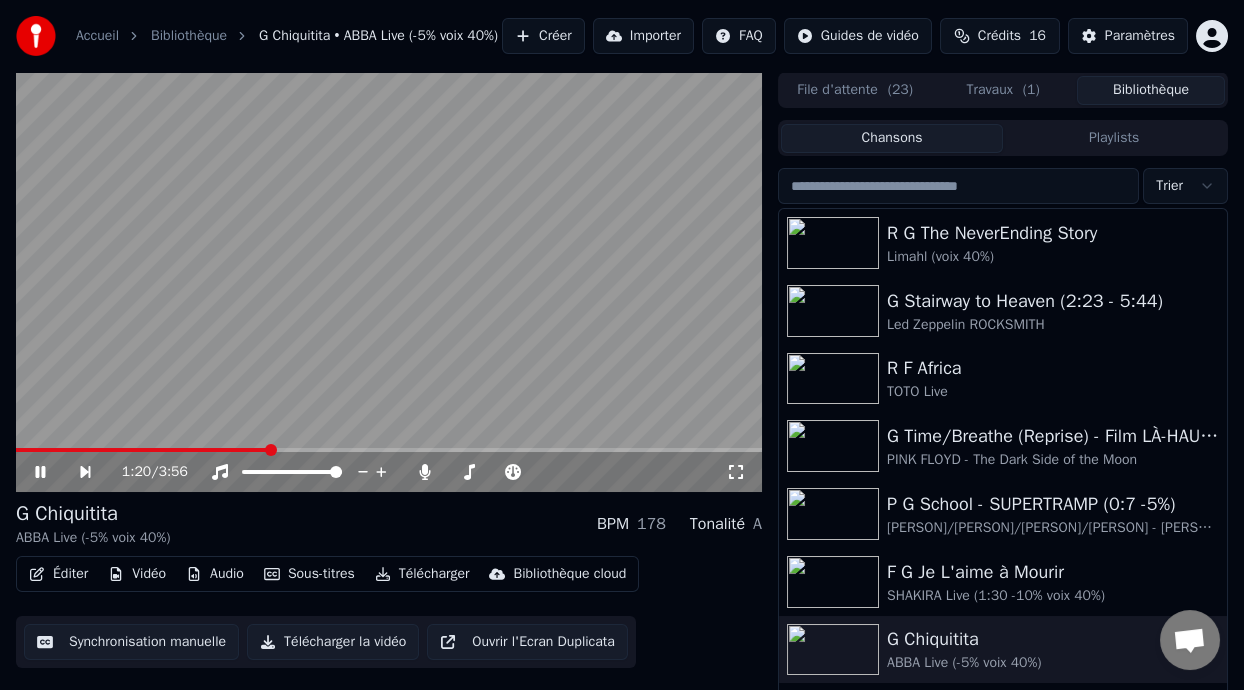click on "1:20  /  3:56" at bounding box center (424, 472) 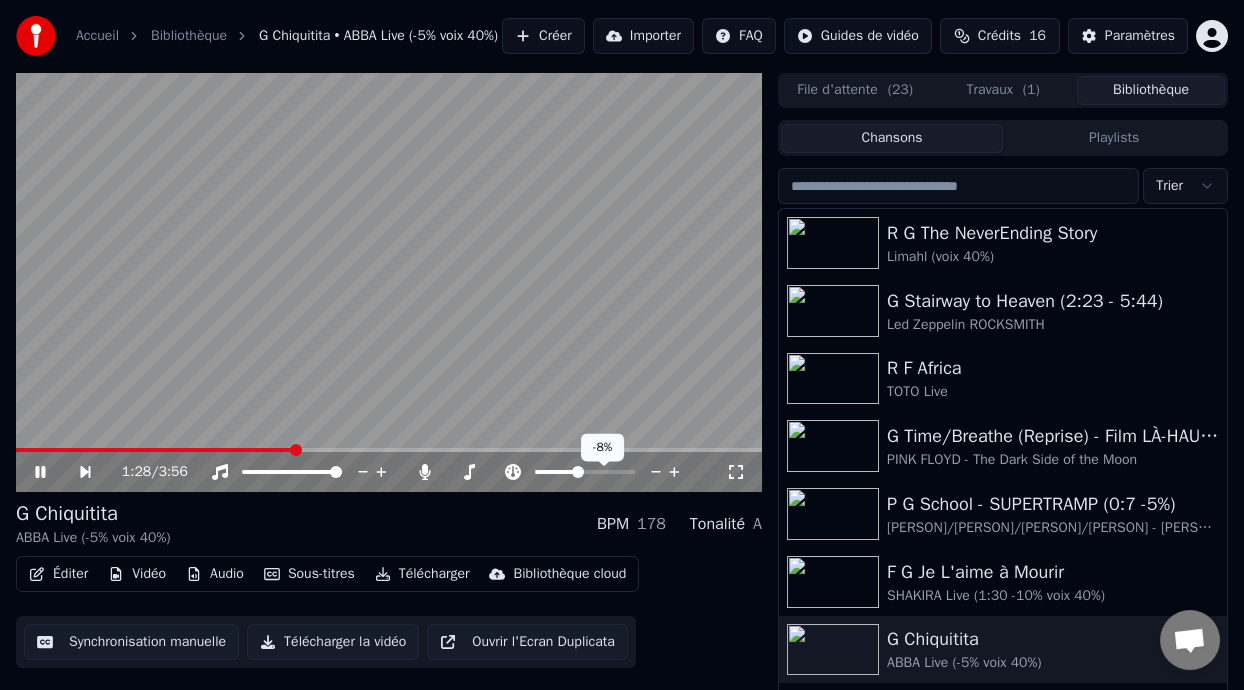 click at bounding box center [556, 472] 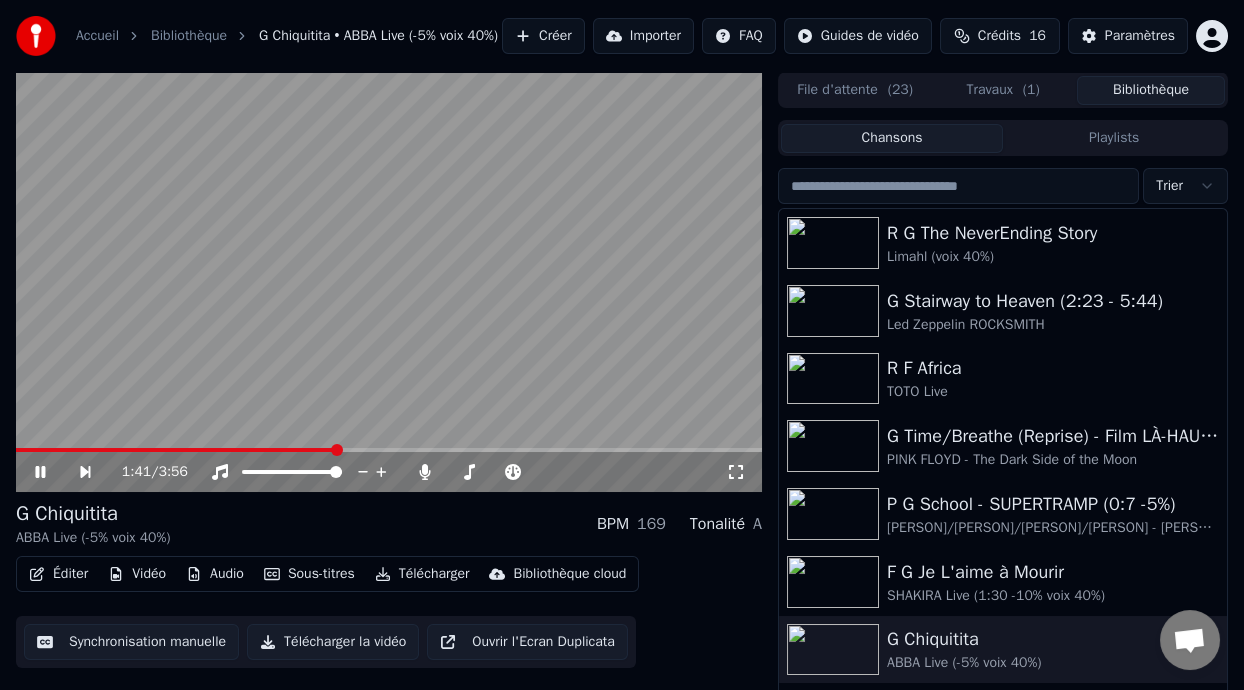 click 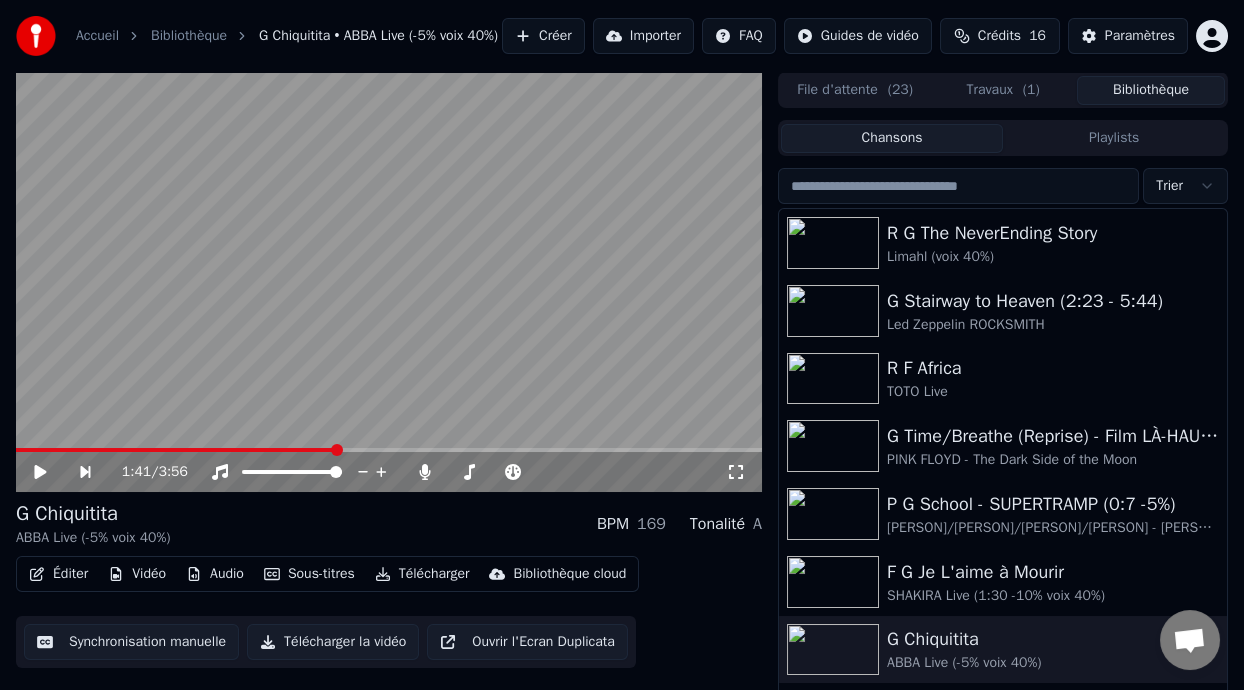 click on "1:41  /  3:56" at bounding box center (389, 472) 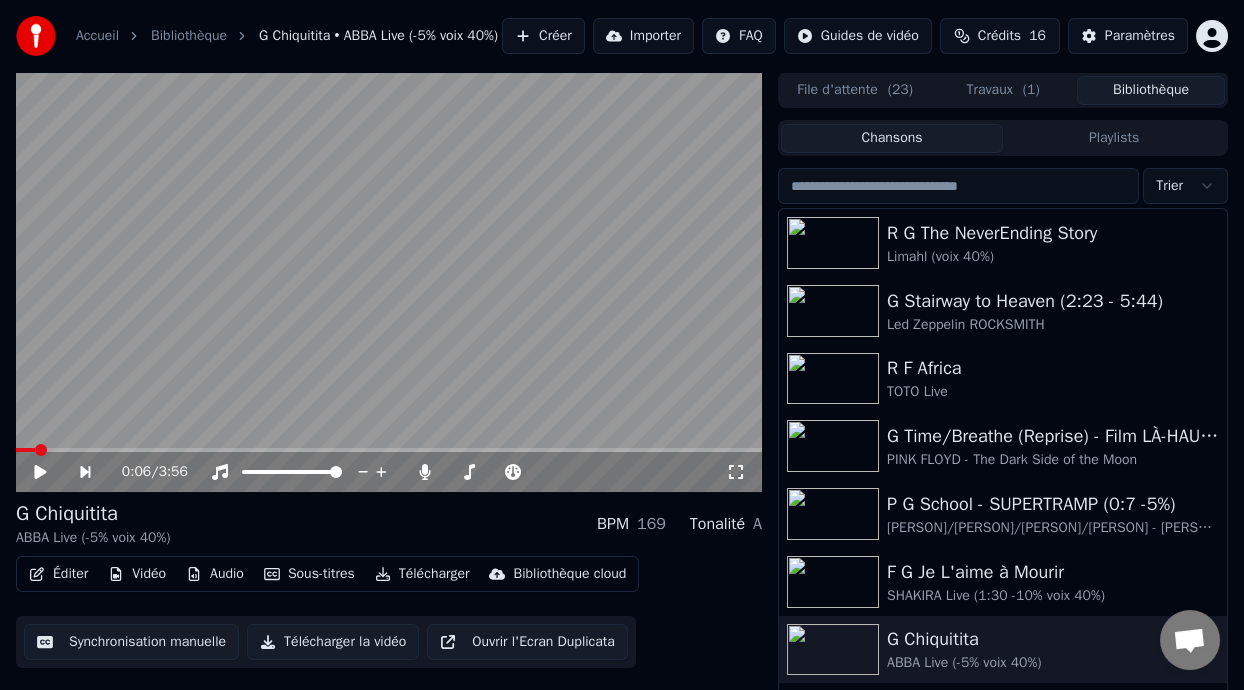 click at bounding box center [25, 450] 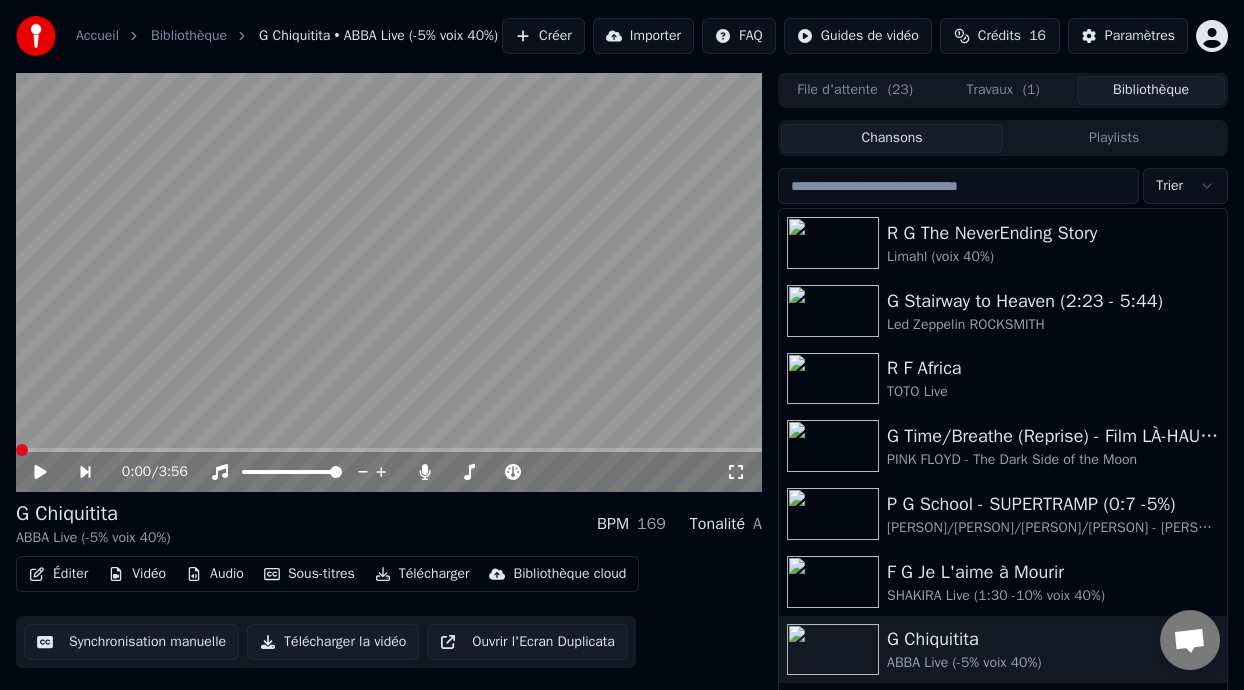 click 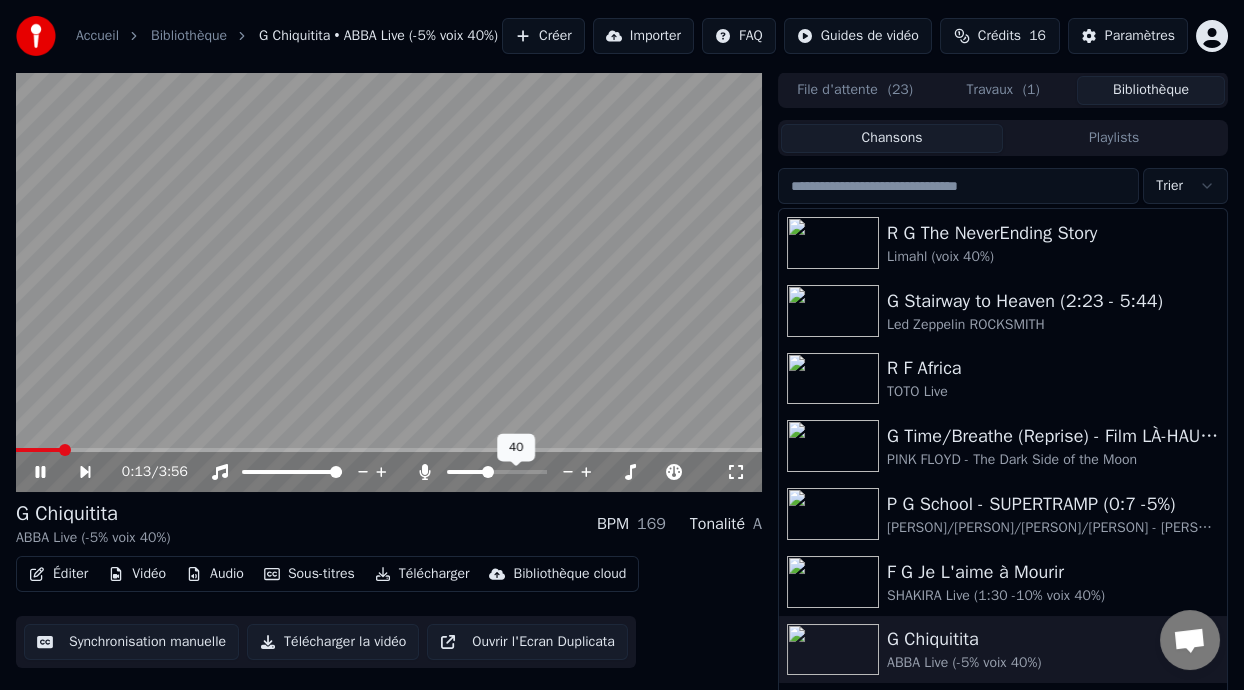 click at bounding box center (467, 472) 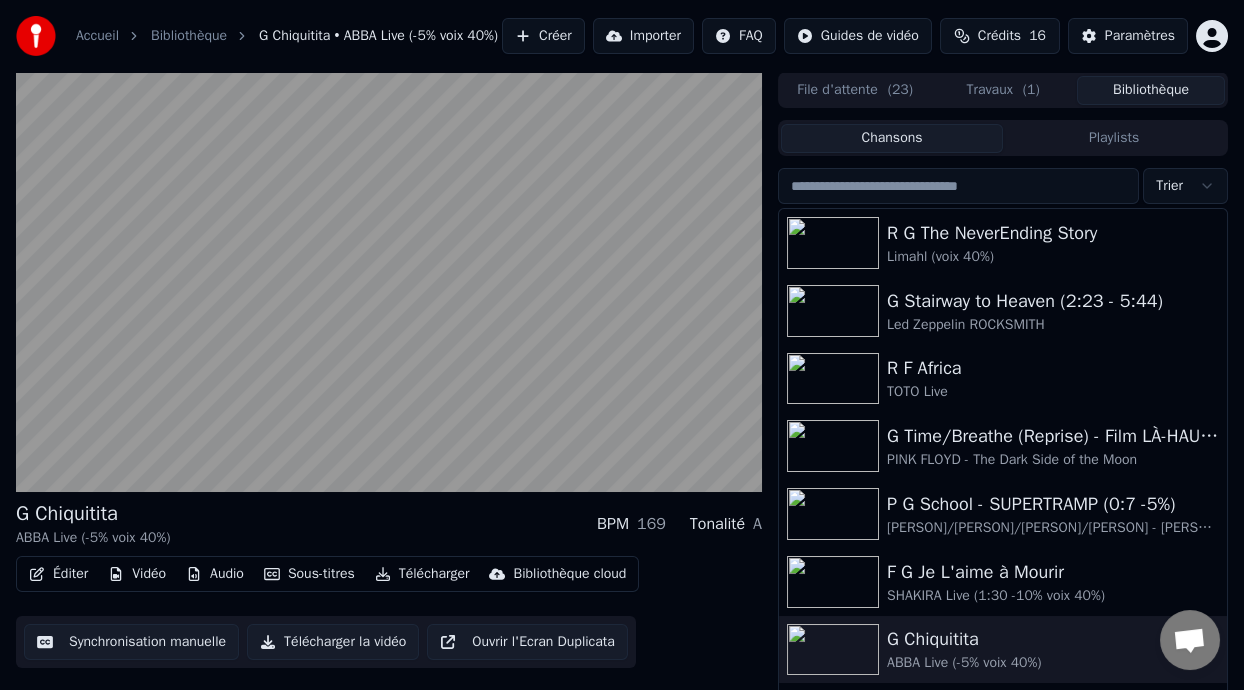 click on "Télécharger" at bounding box center [422, 574] 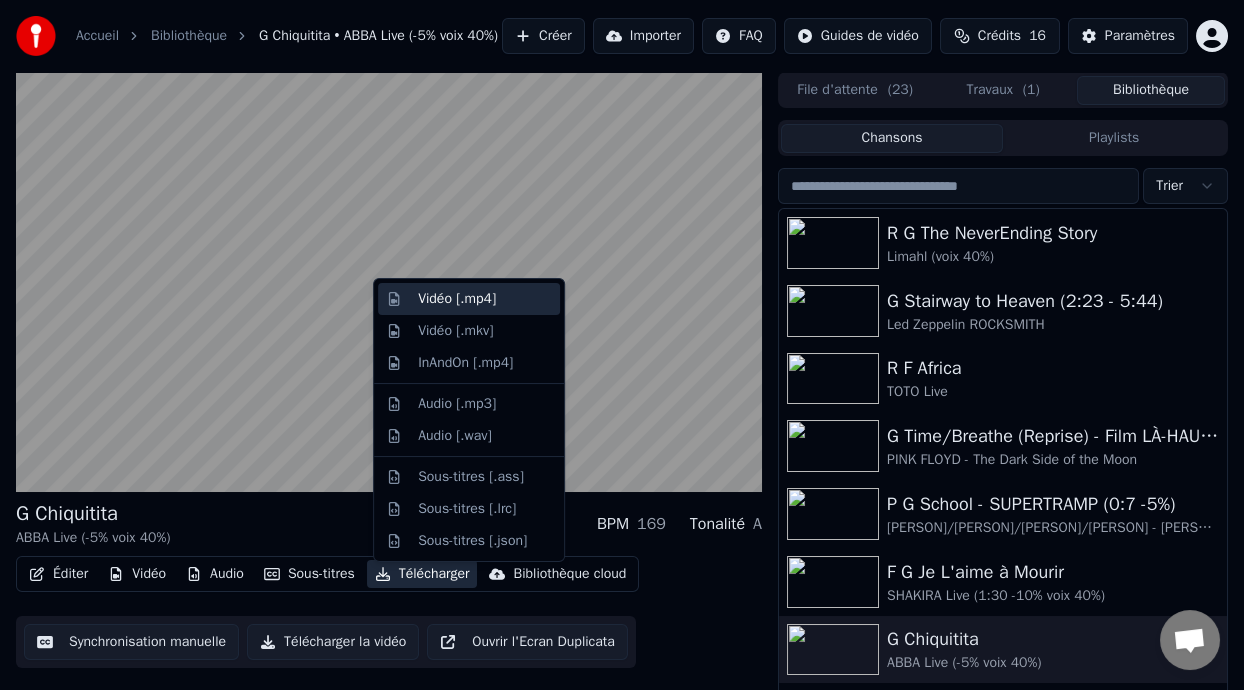 click on "Vidéo [.mp4]" at bounding box center [485, 299] 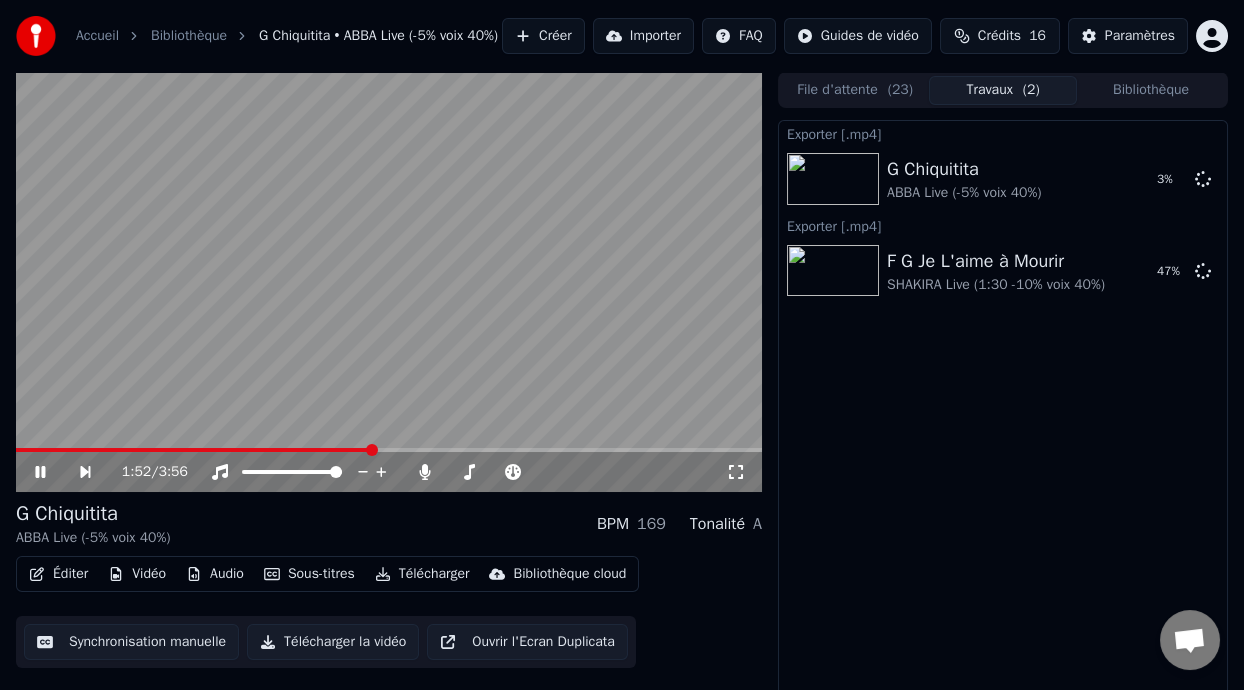 click 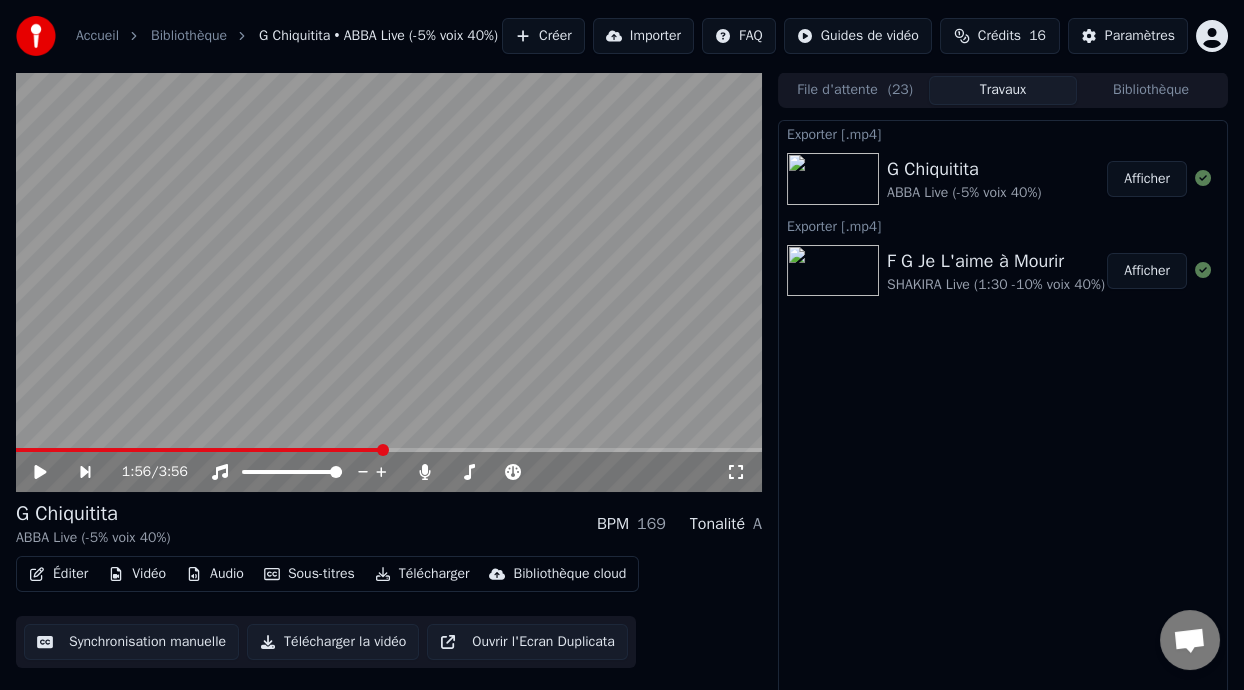 click on "Afficher" at bounding box center [1147, 179] 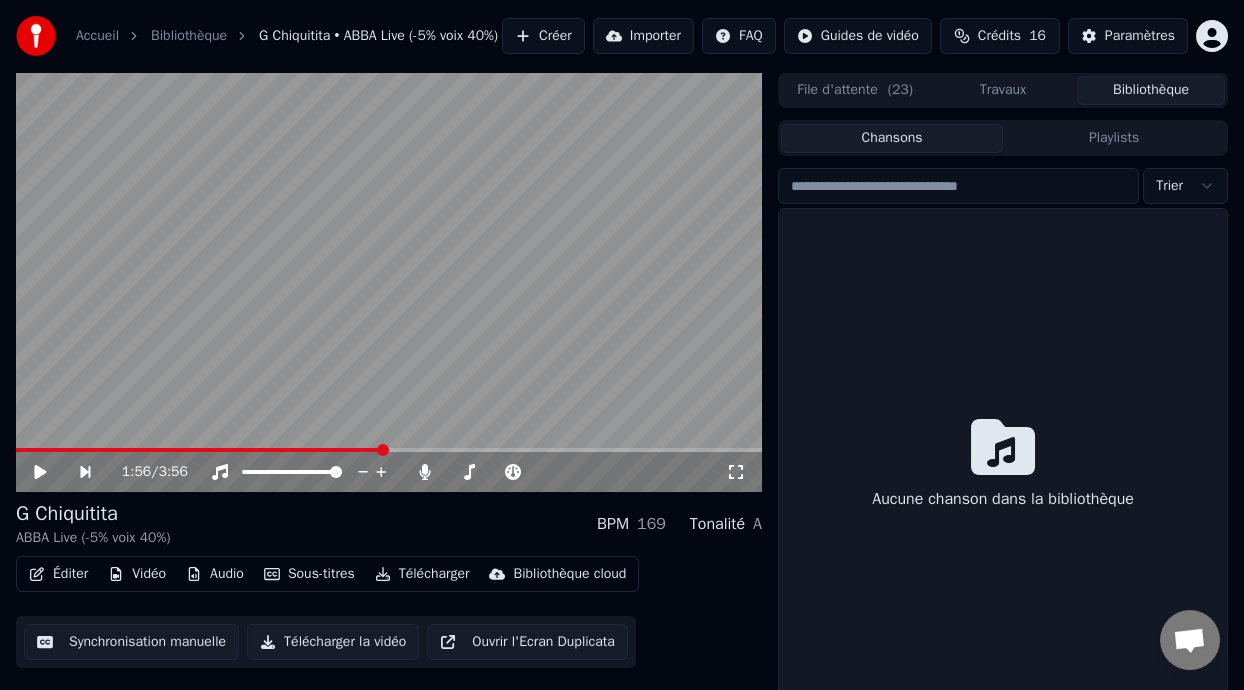 click on "Bibliothèque" at bounding box center [1151, 90] 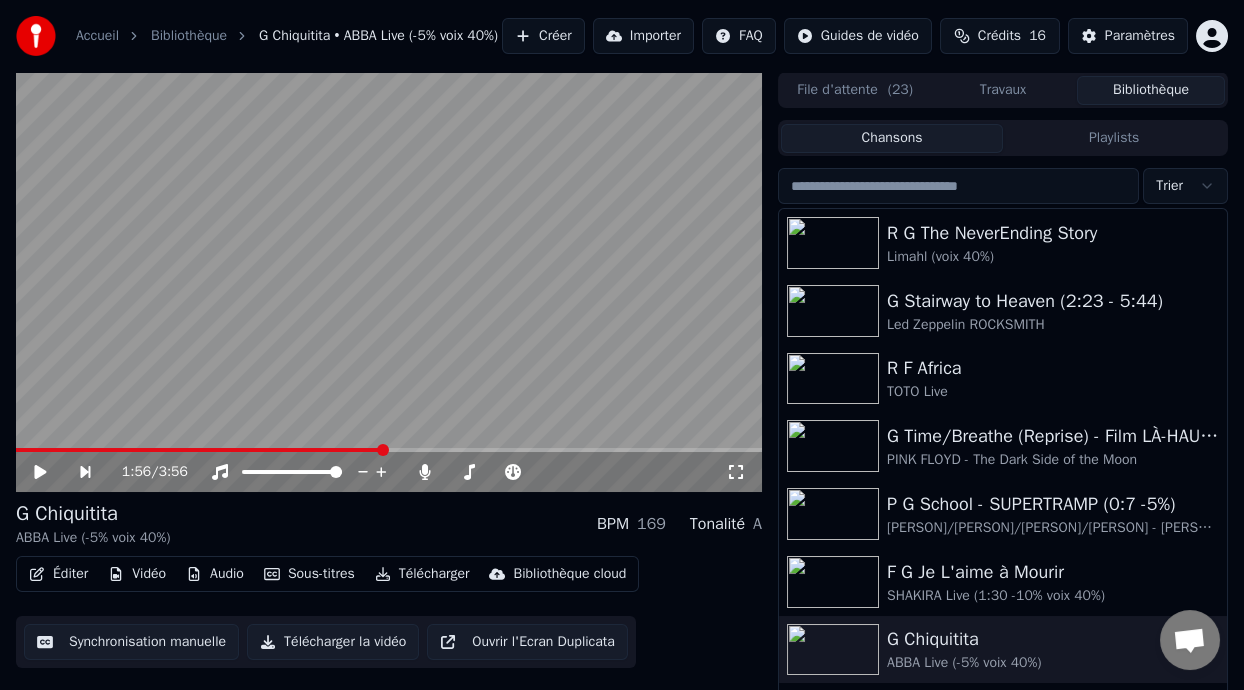 click on "Chansons" at bounding box center [892, 138] 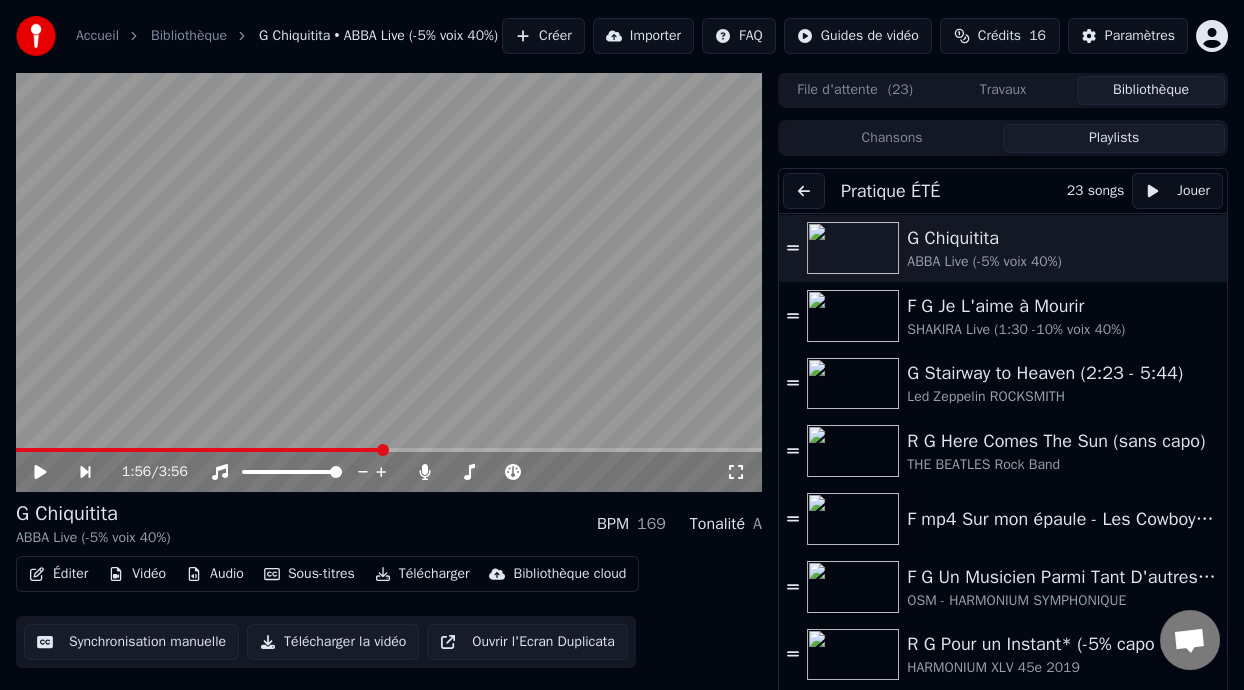 click on "HARMONIUM XLV 45e 2019" at bounding box center [1053, 668] 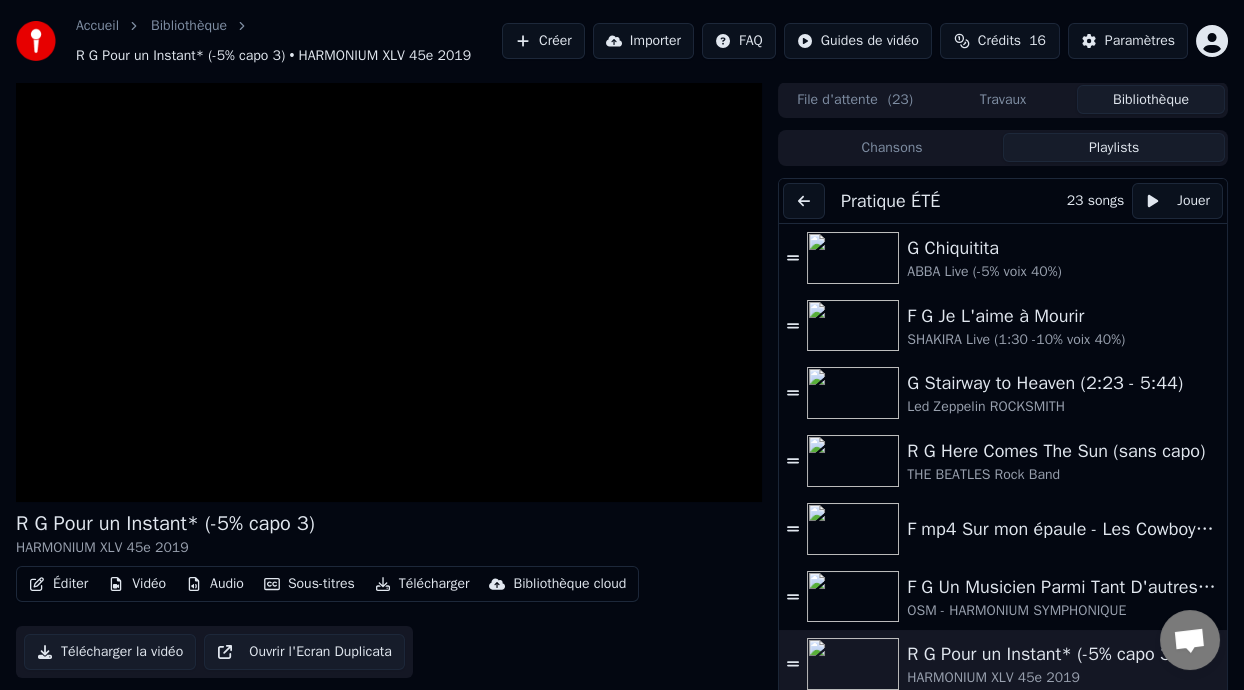 scroll, scrollTop: 59, scrollLeft: 0, axis: vertical 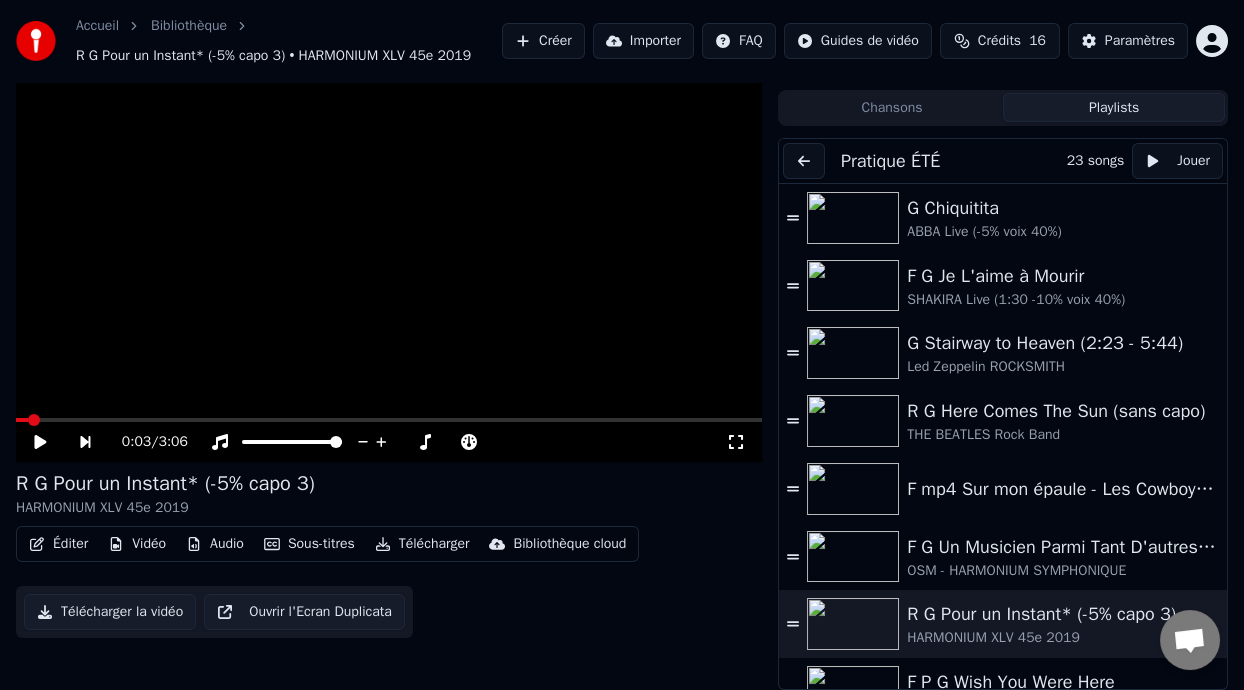 click on "Chansons" at bounding box center (892, 107) 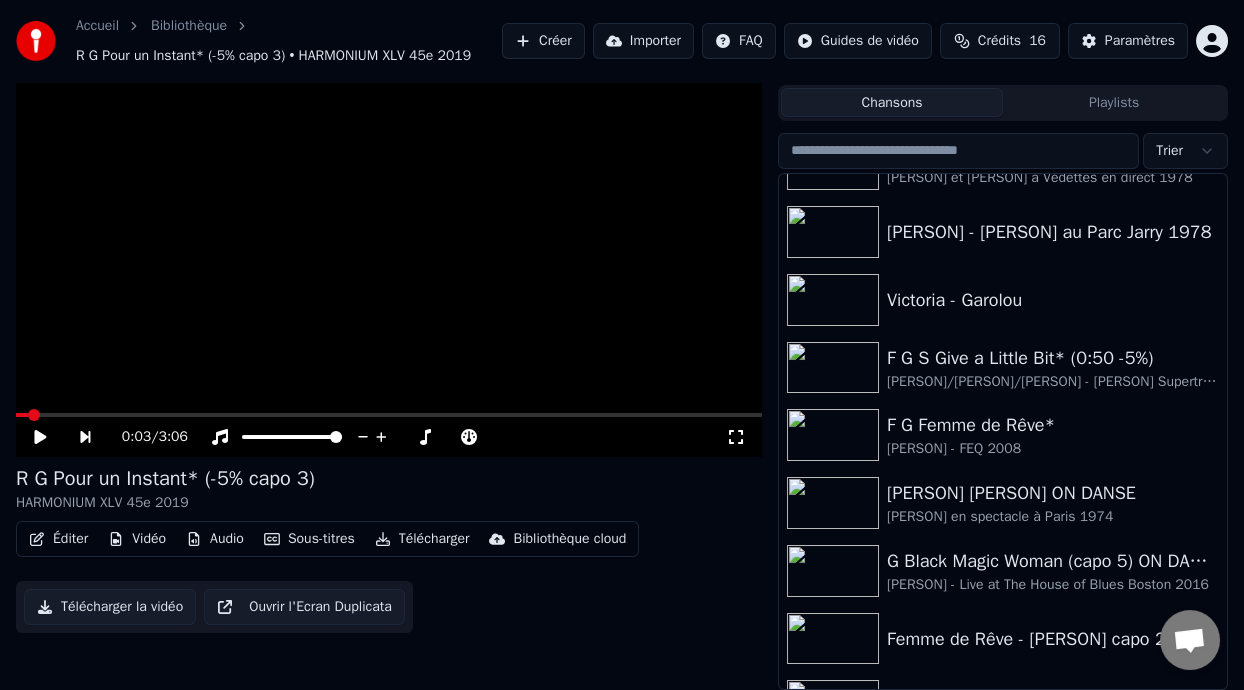 scroll, scrollTop: 2140, scrollLeft: 0, axis: vertical 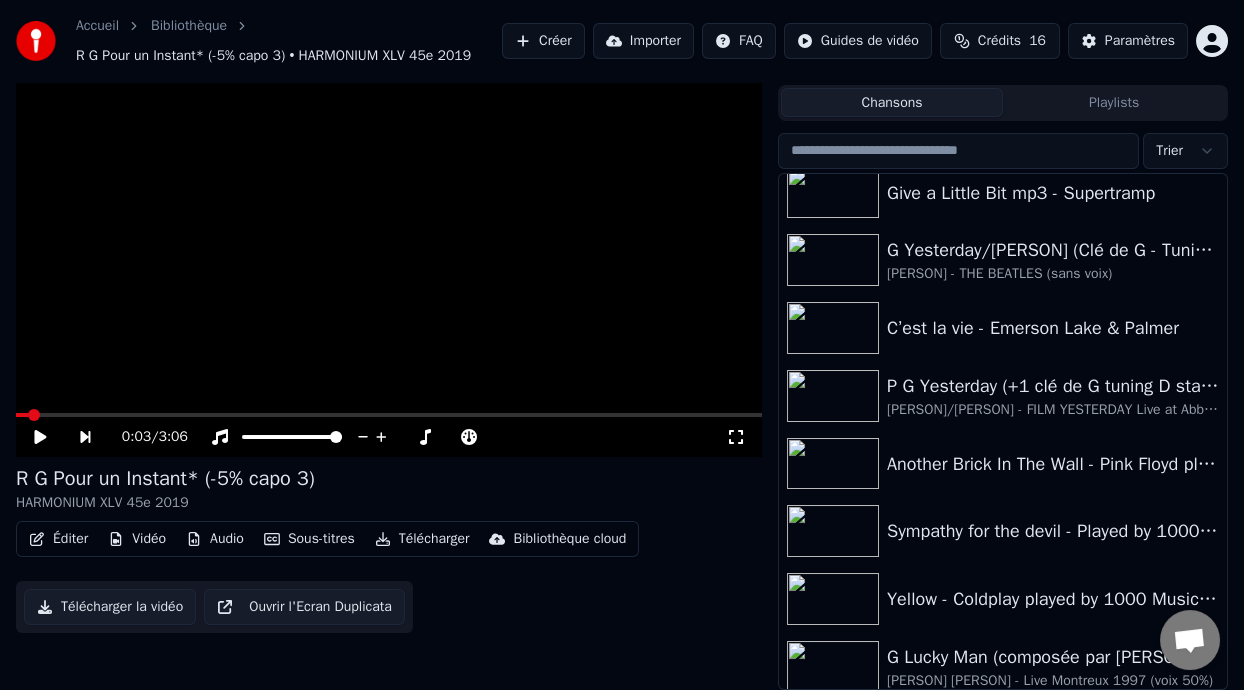 click on "Éditer Vidéo Audio Sous-titres Télécharger Bibliothèque cloud Télécharger la vidéo Ouvrir l'Ecran Duplicata" at bounding box center (389, 577) 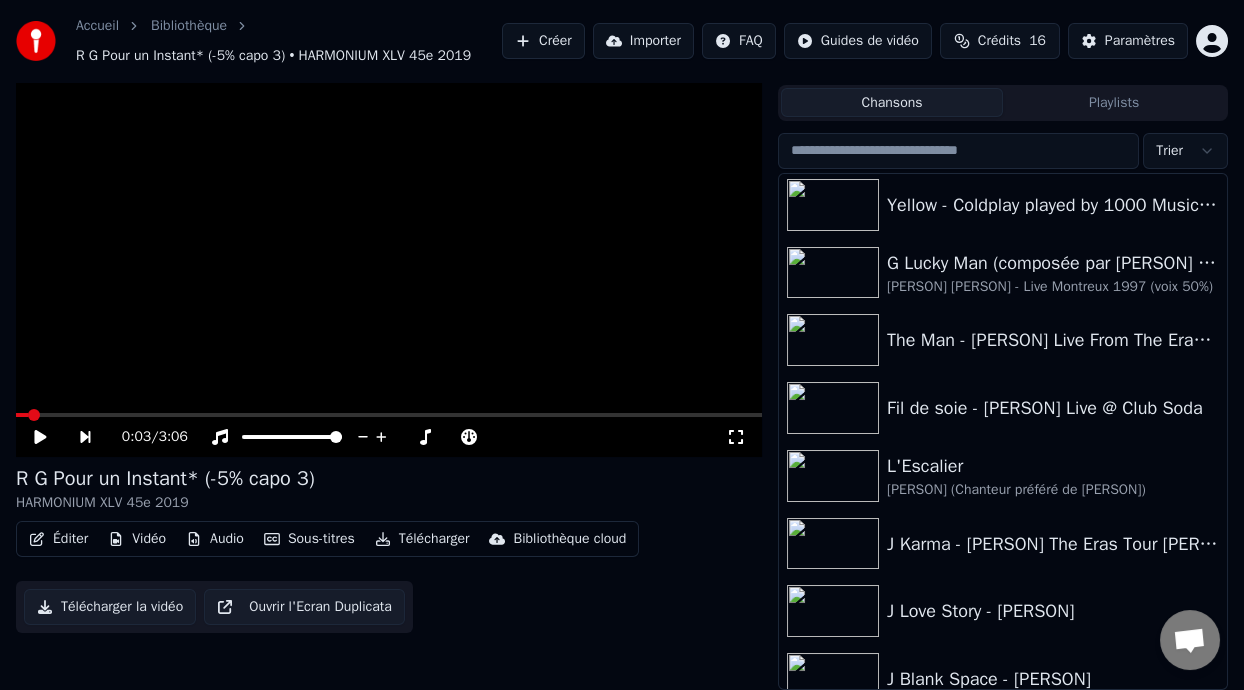 scroll, scrollTop: 3731, scrollLeft: 0, axis: vertical 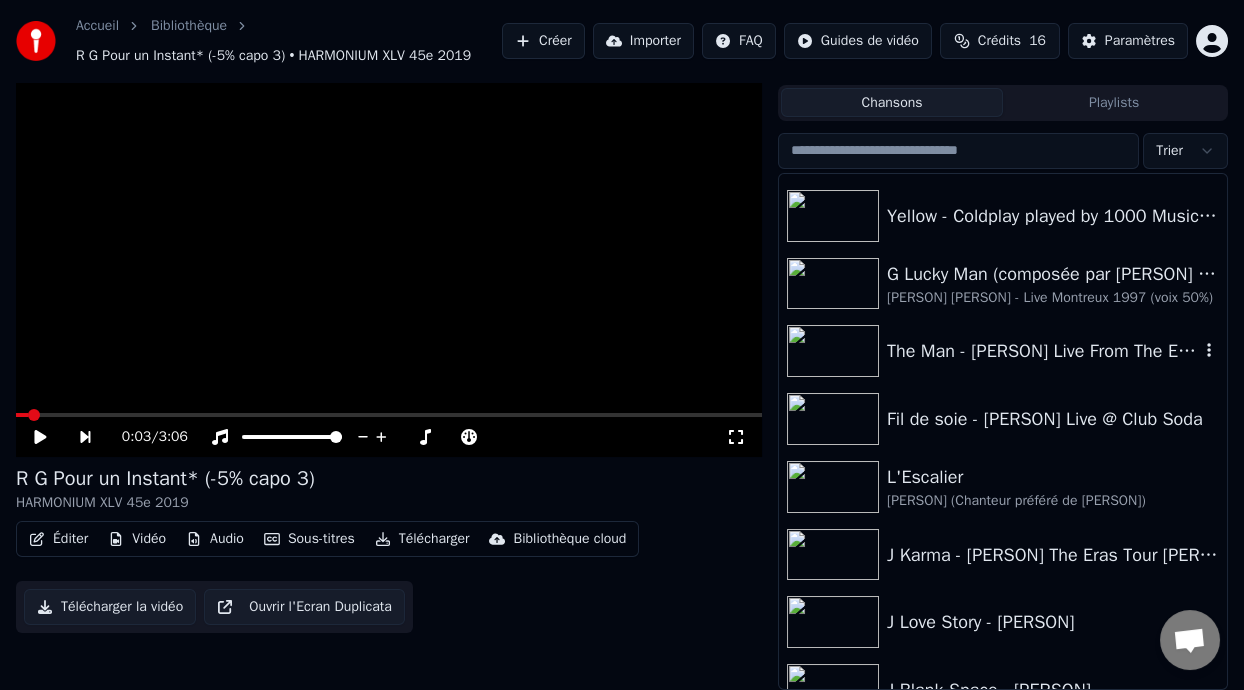 click on "The Man - [PERSON] Live From The Eras Tour" at bounding box center (1043, 351) 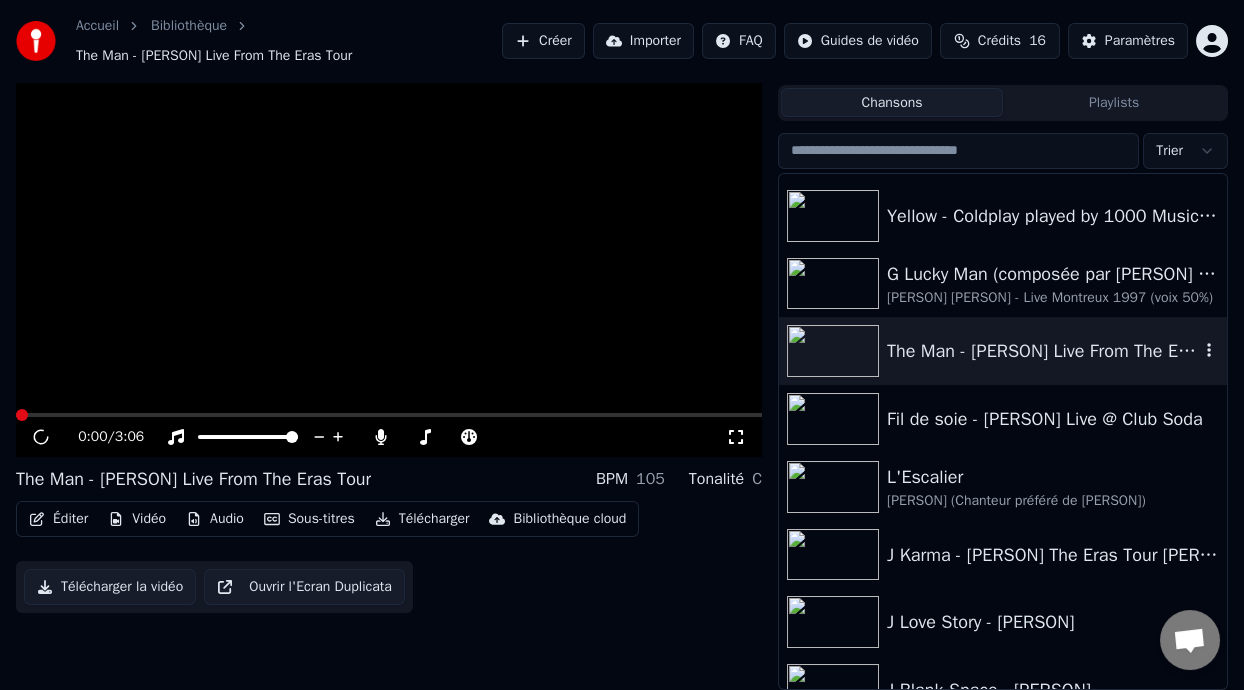 scroll, scrollTop: 45, scrollLeft: 0, axis: vertical 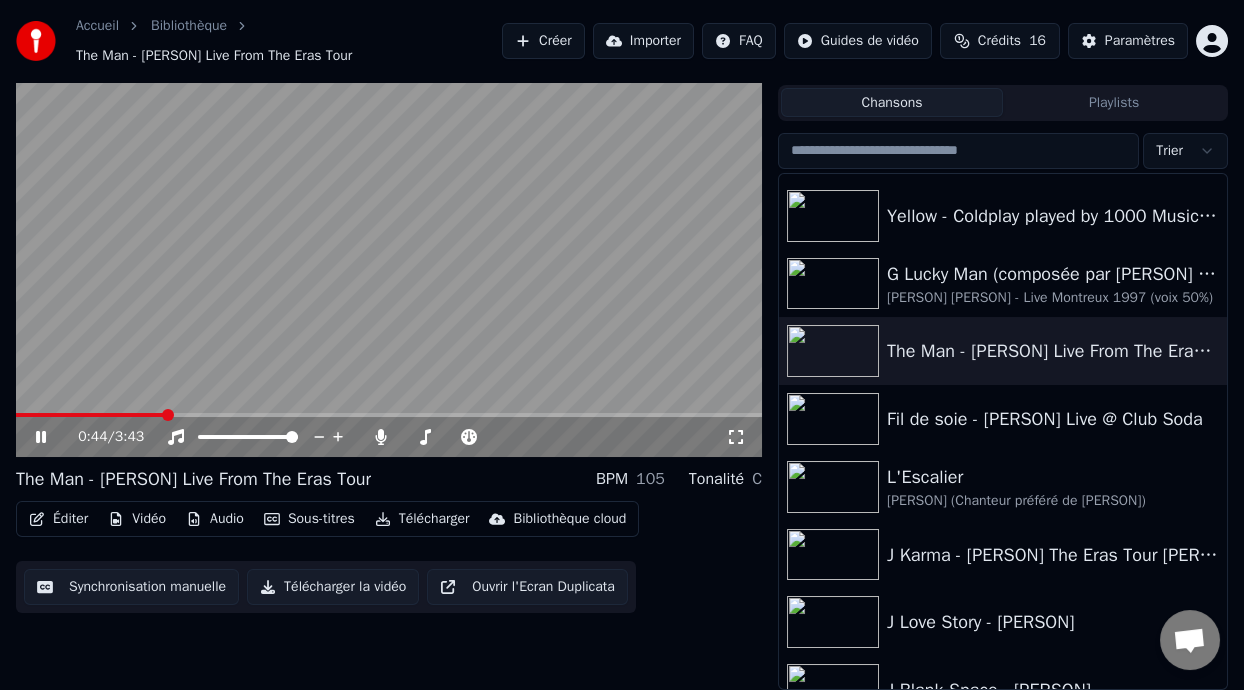 click 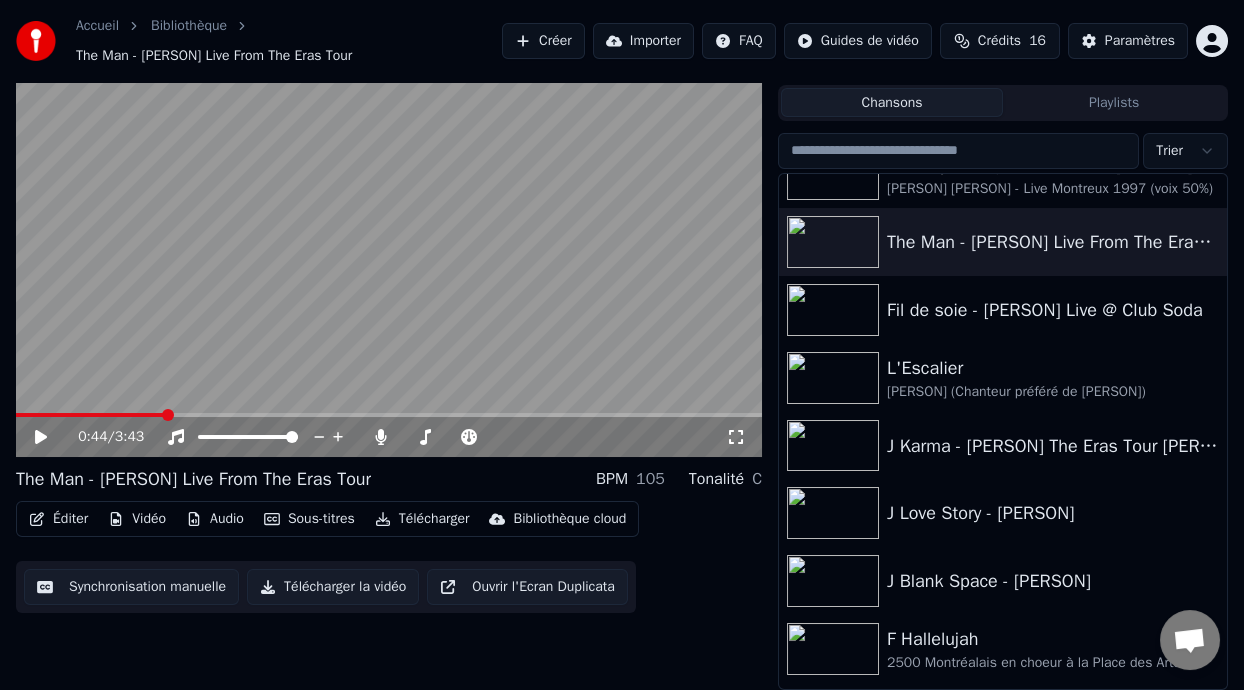 scroll, scrollTop: 3808, scrollLeft: 0, axis: vertical 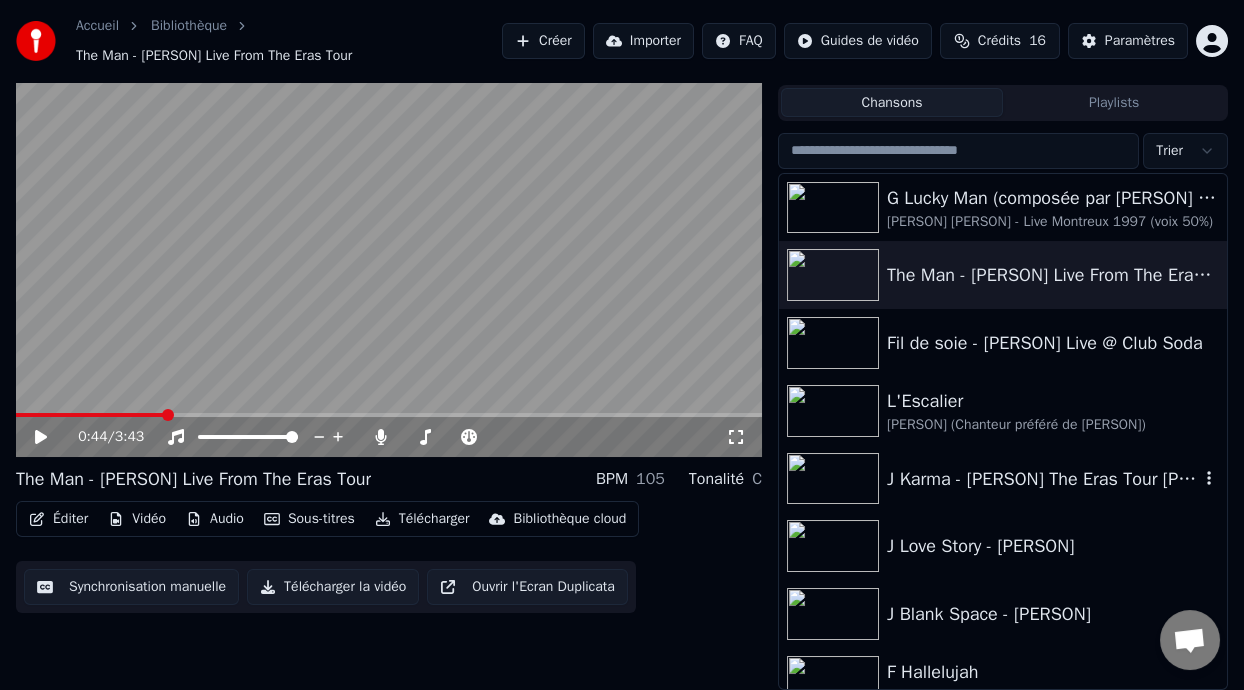 click on "J Karma - [PERSON] The Eras Tour [PERSON]'s Version" at bounding box center (1043, 479) 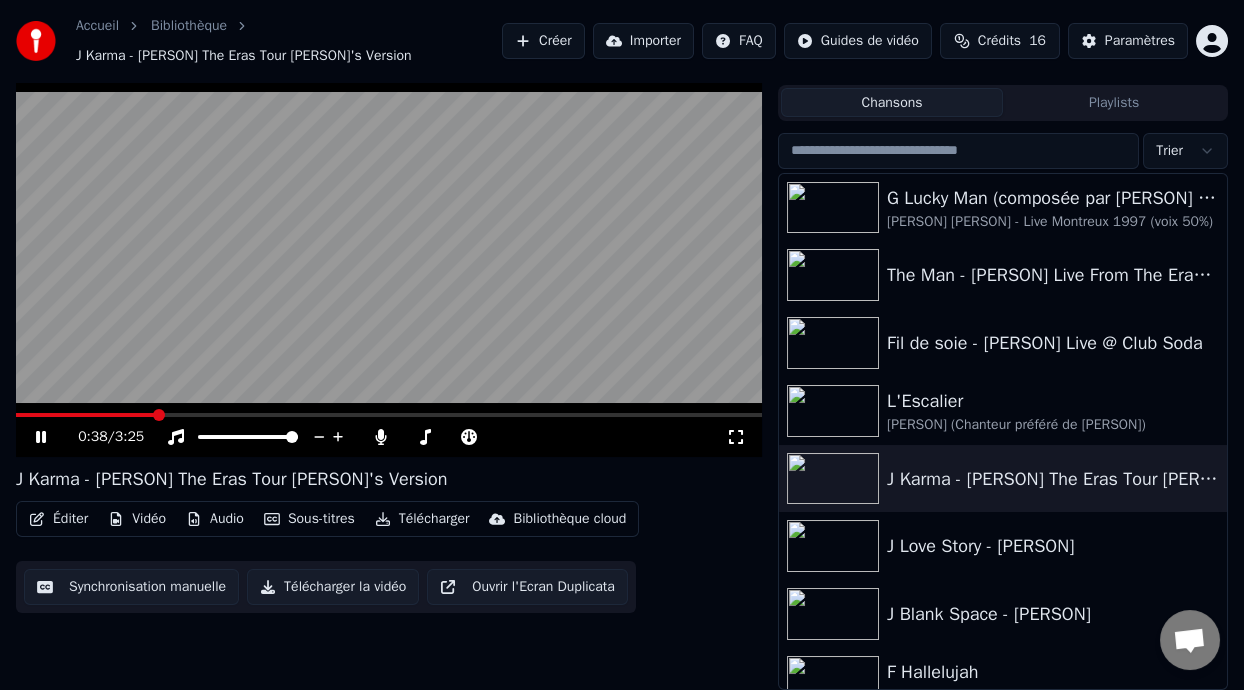 click 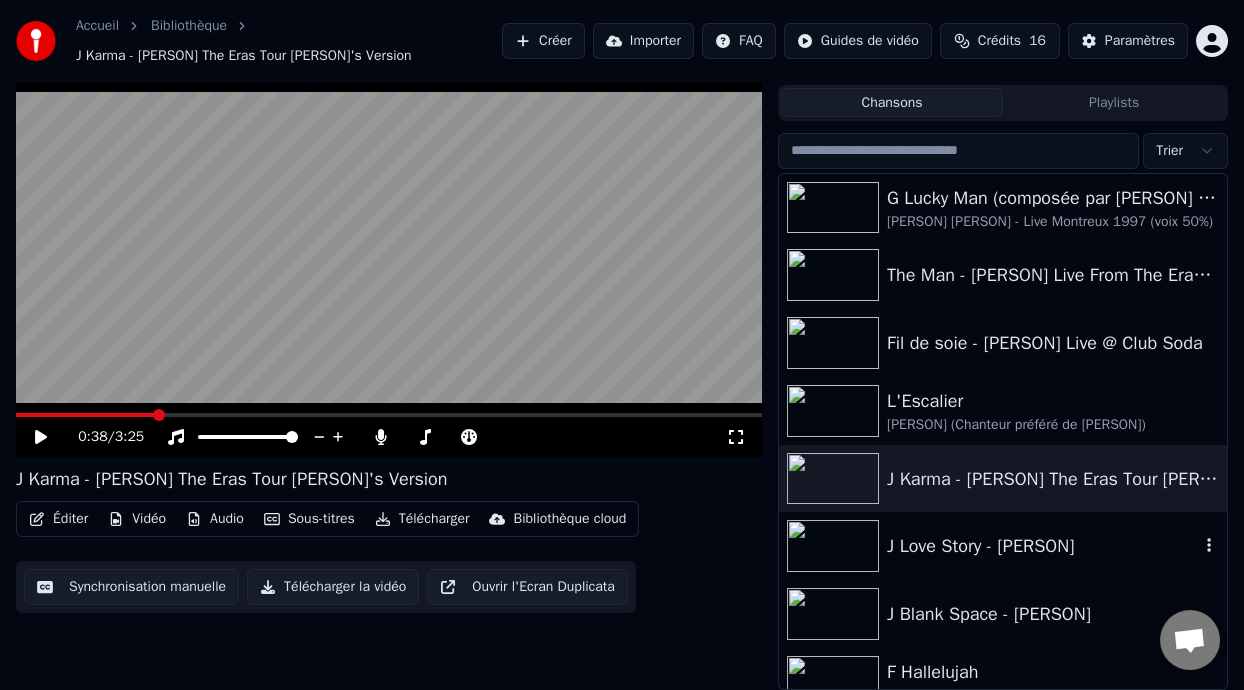 click on "J Love Story - [PERSON]" at bounding box center [1043, 546] 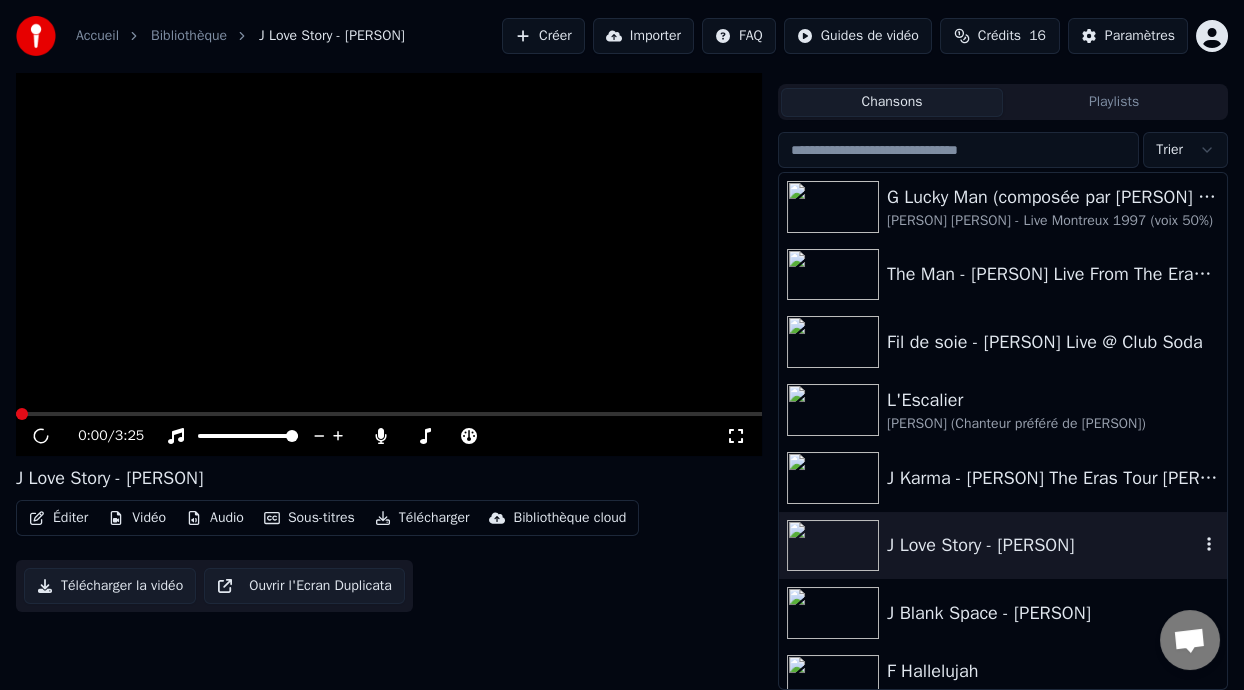 scroll, scrollTop: 35, scrollLeft: 0, axis: vertical 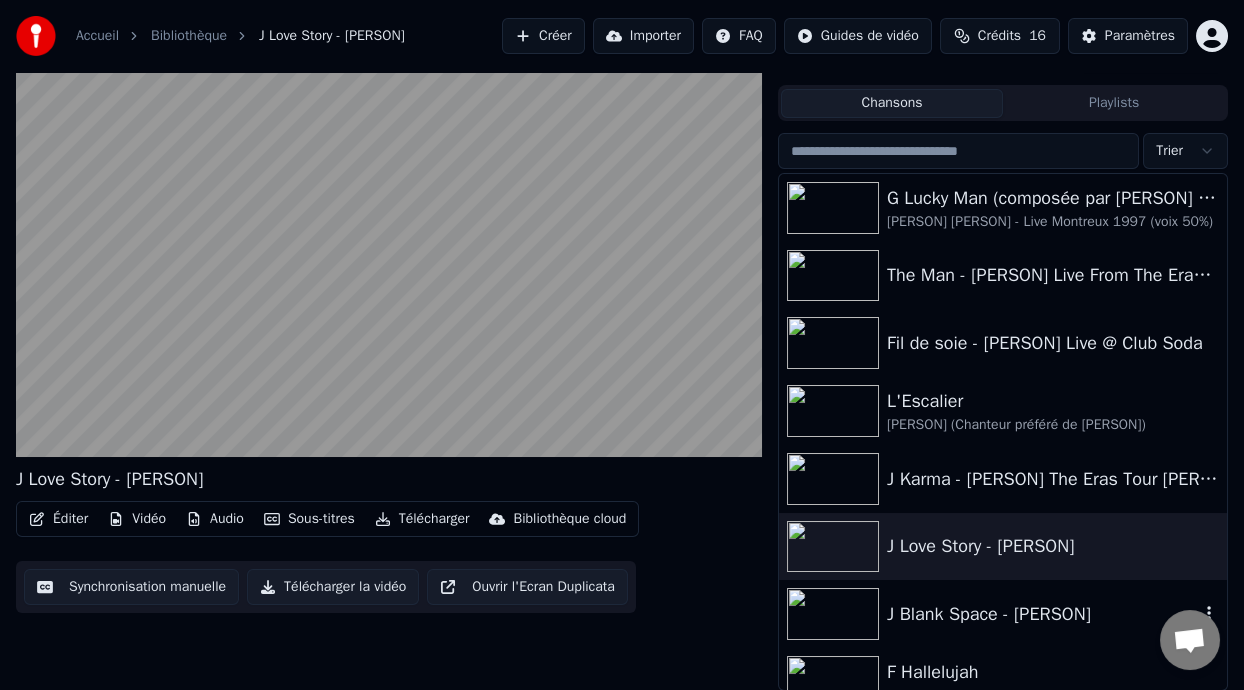 click on "J Blank Space - [PERSON]" at bounding box center (1043, 614) 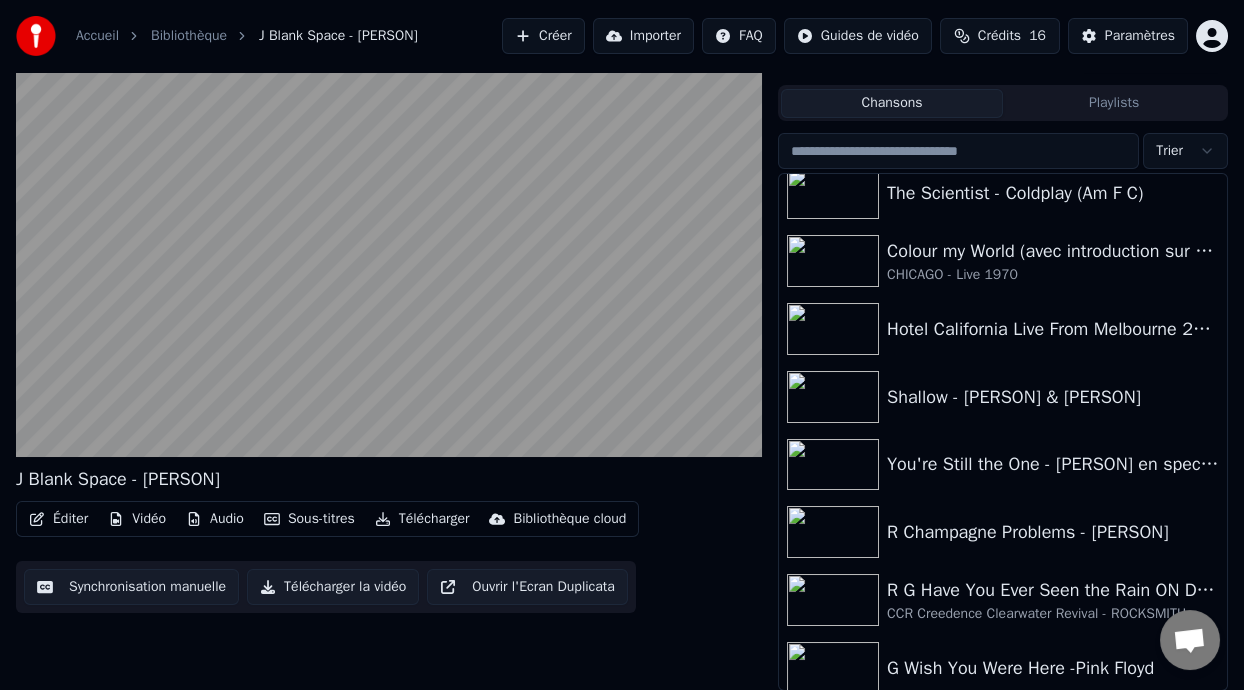 scroll, scrollTop: 5149, scrollLeft: 0, axis: vertical 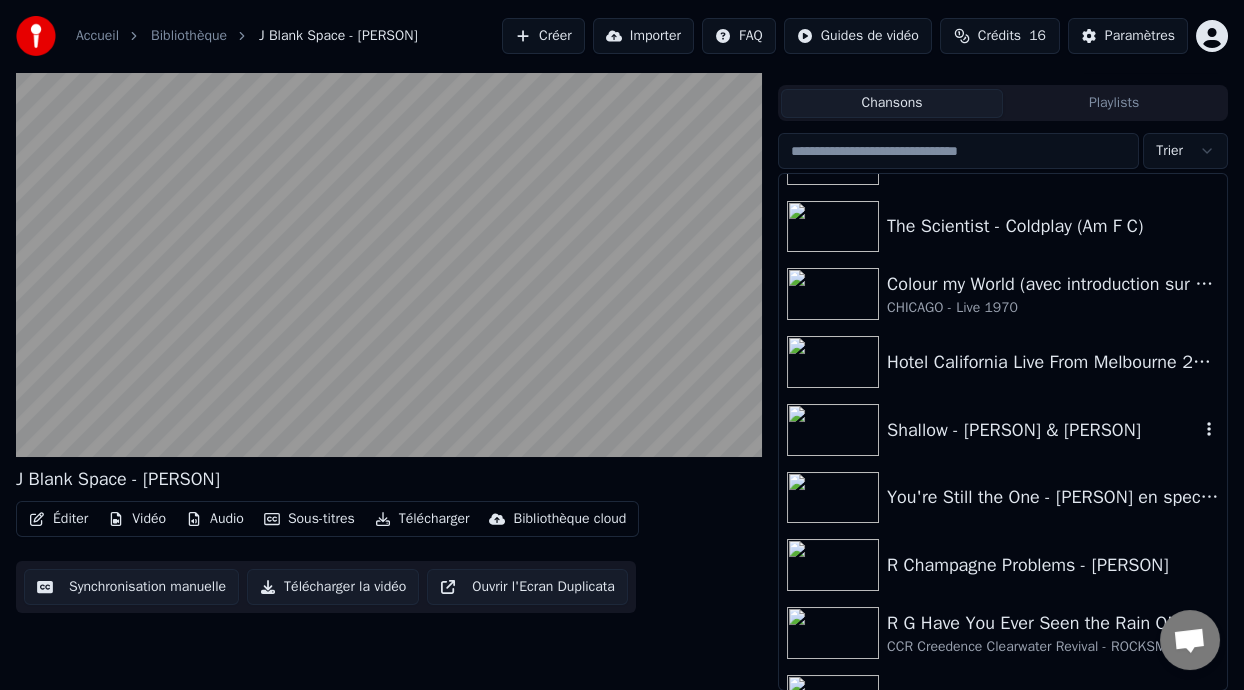 click on "Shallow - [PERSON] & [PERSON]" at bounding box center [1043, 430] 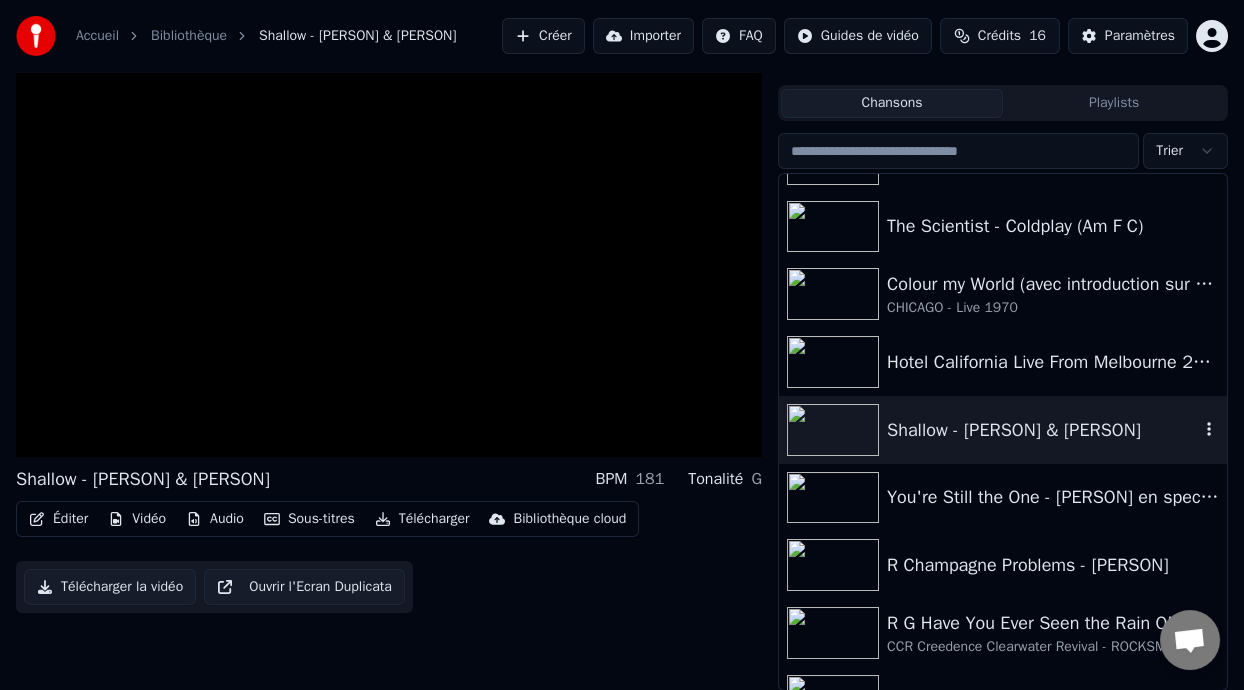 scroll, scrollTop: 45, scrollLeft: 0, axis: vertical 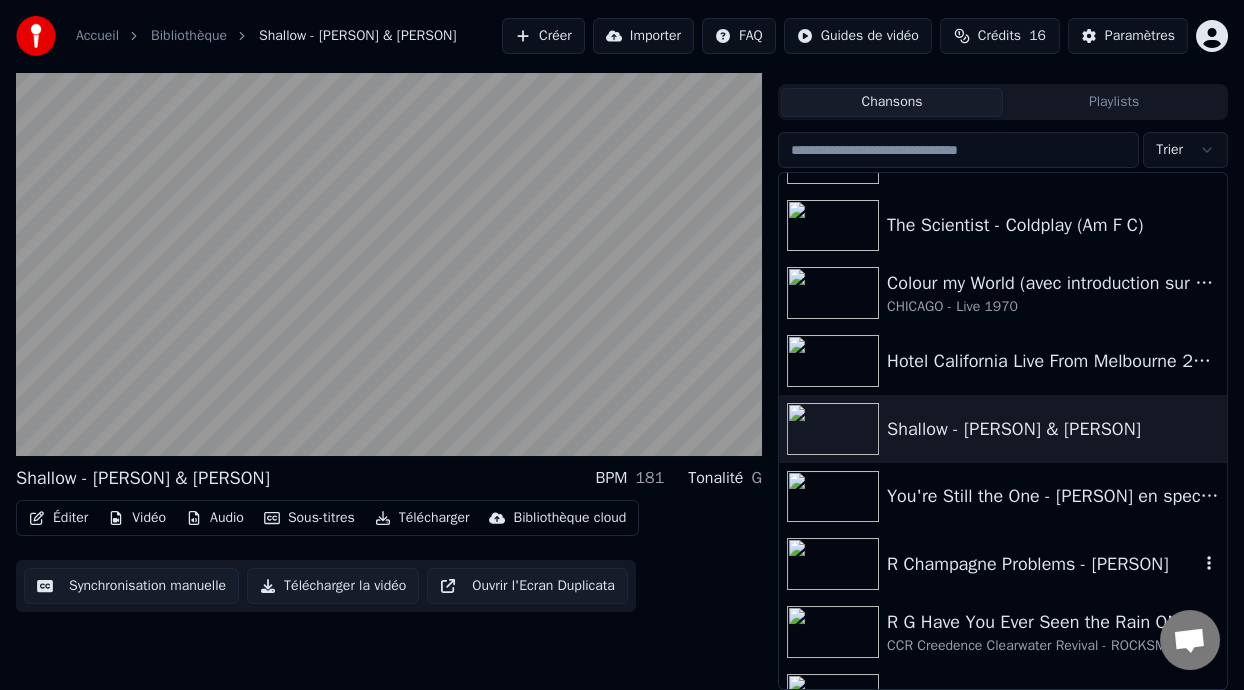click on "R Champagne Problems - [PERSON]" at bounding box center [1043, 564] 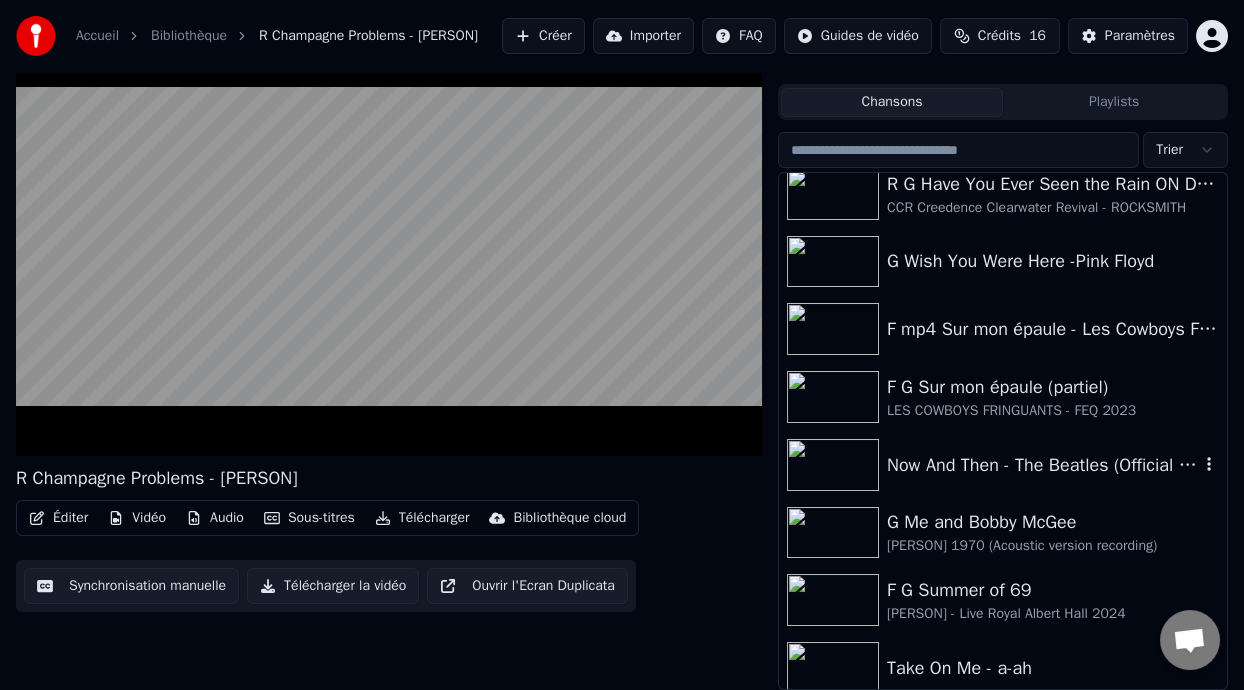 scroll, scrollTop: 5629, scrollLeft: 0, axis: vertical 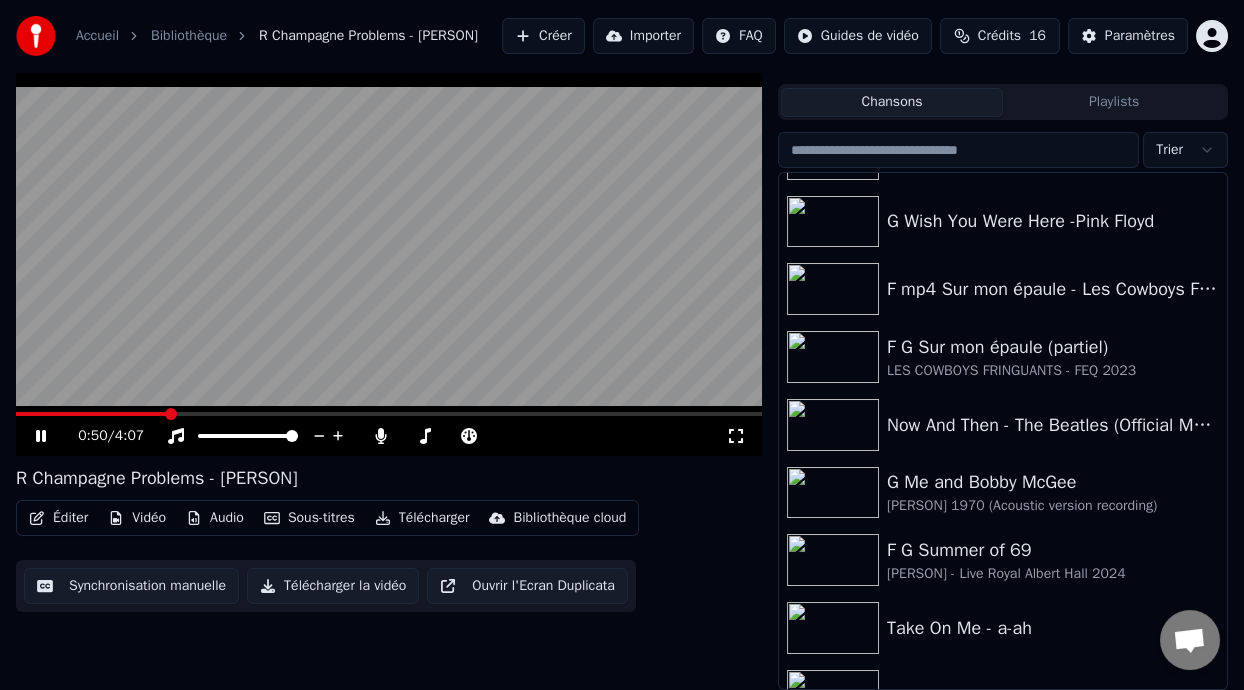 click 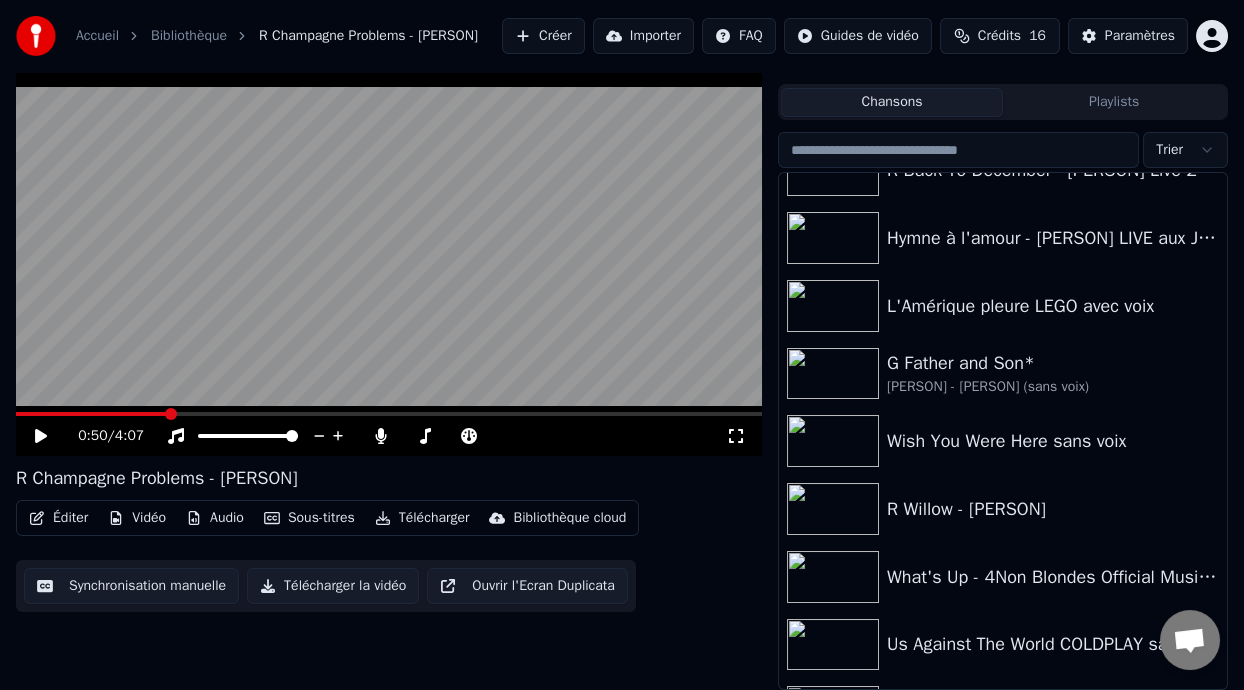 scroll, scrollTop: 6924, scrollLeft: 0, axis: vertical 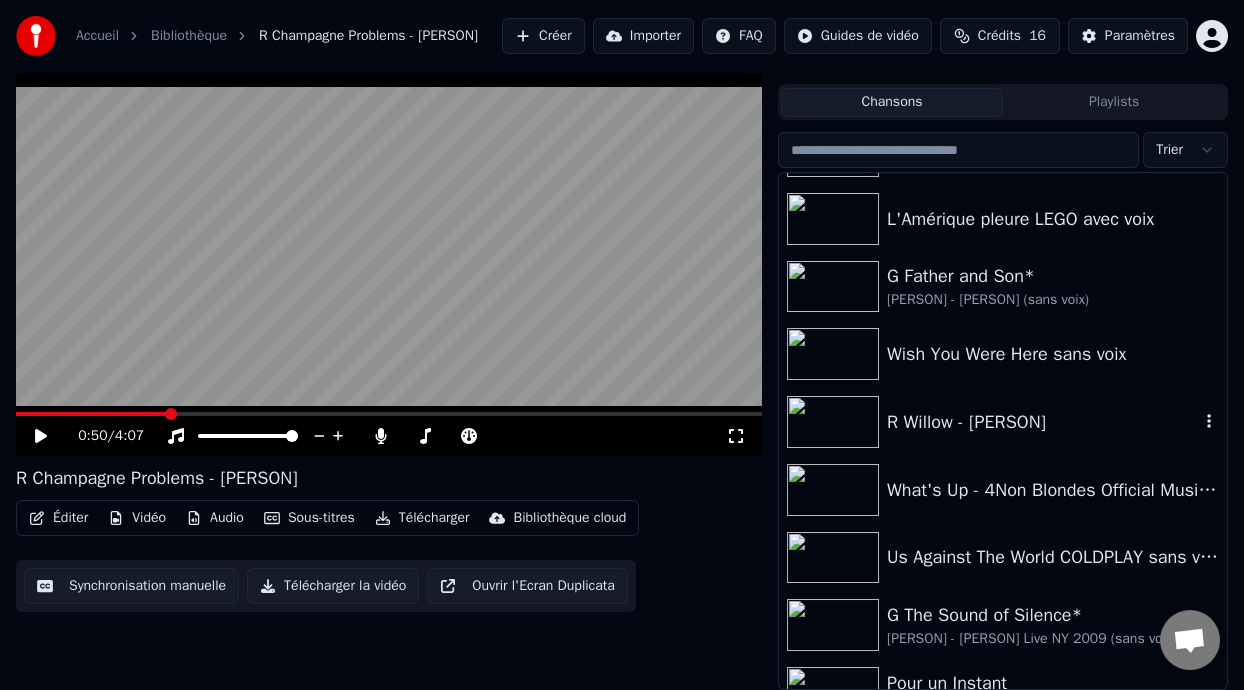 click on "R Willow - [PERSON]" at bounding box center (1043, 422) 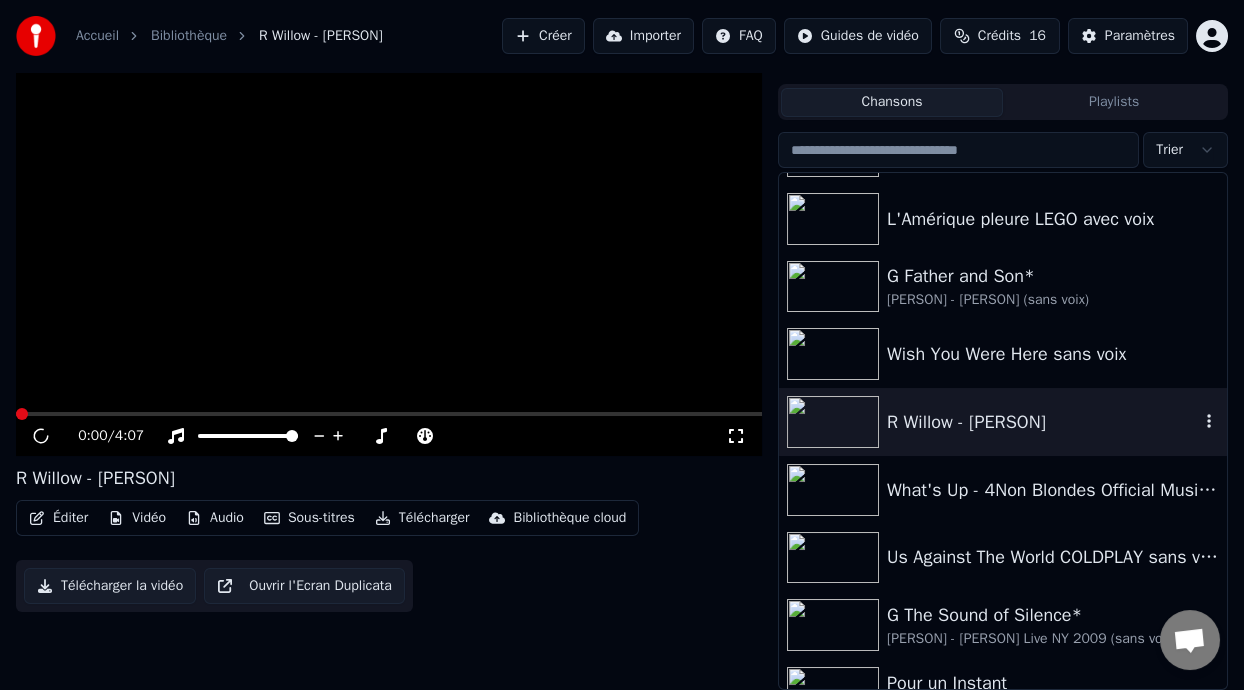 scroll, scrollTop: 35, scrollLeft: 0, axis: vertical 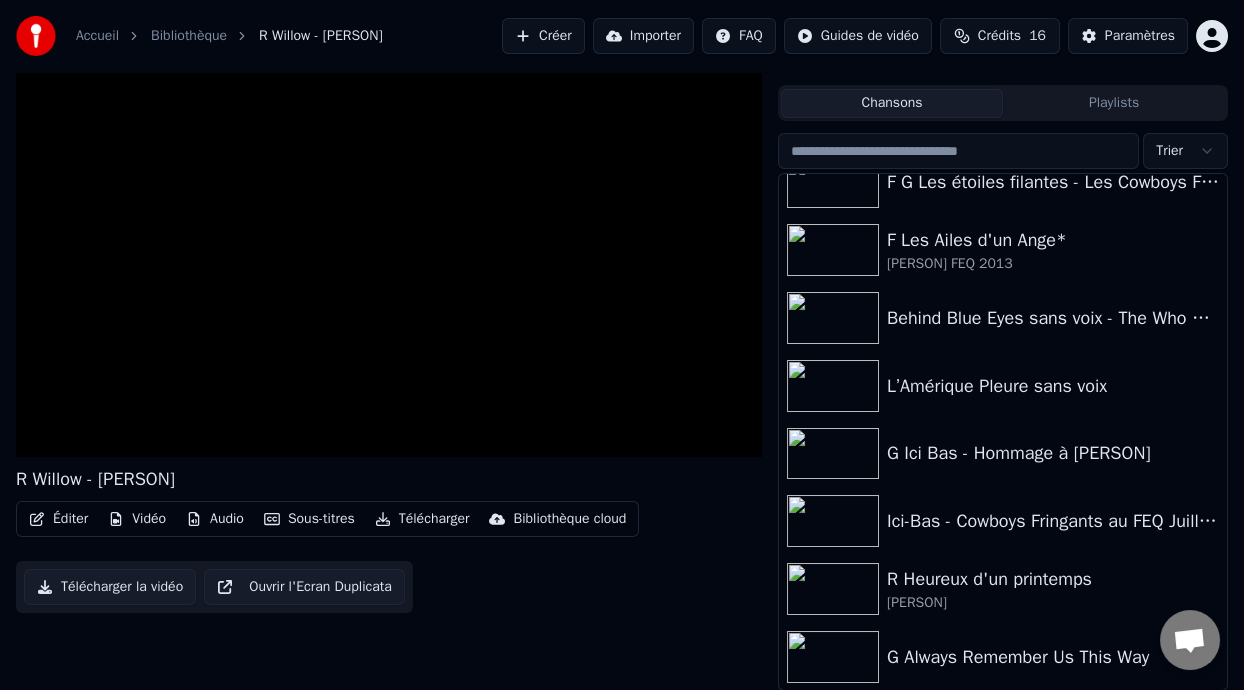 click on "G Always Remember Us This Way" at bounding box center (1043, 657) 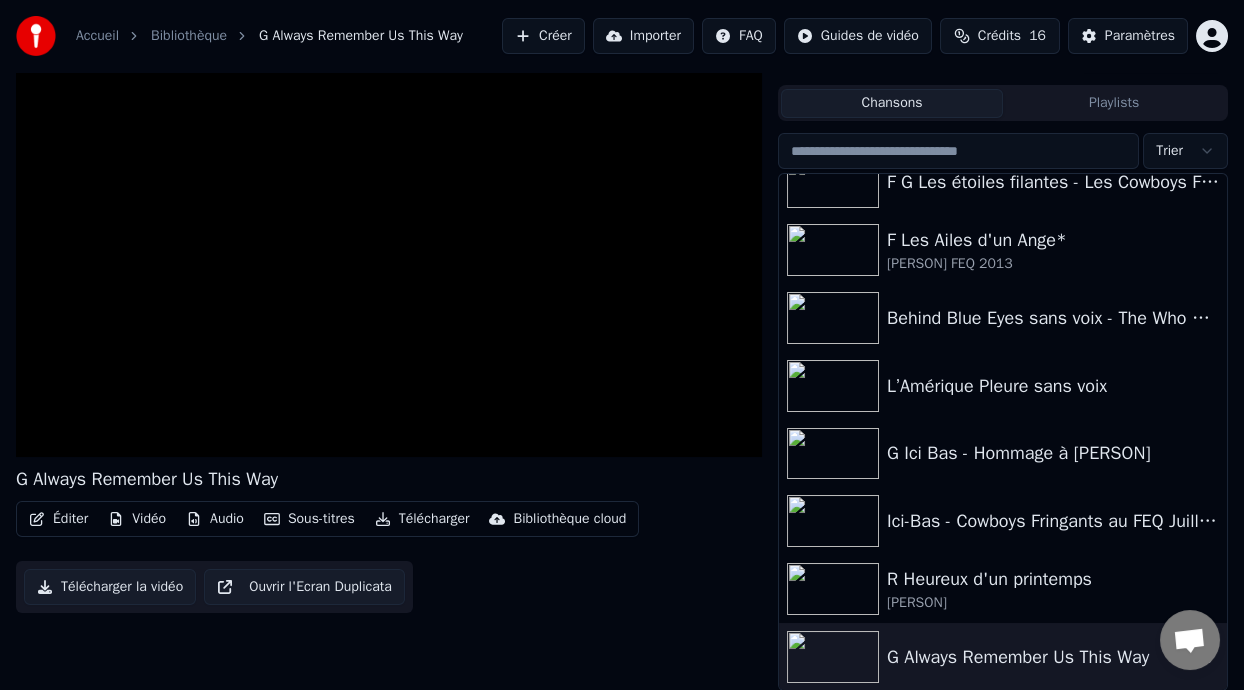 scroll, scrollTop: 45, scrollLeft: 0, axis: vertical 